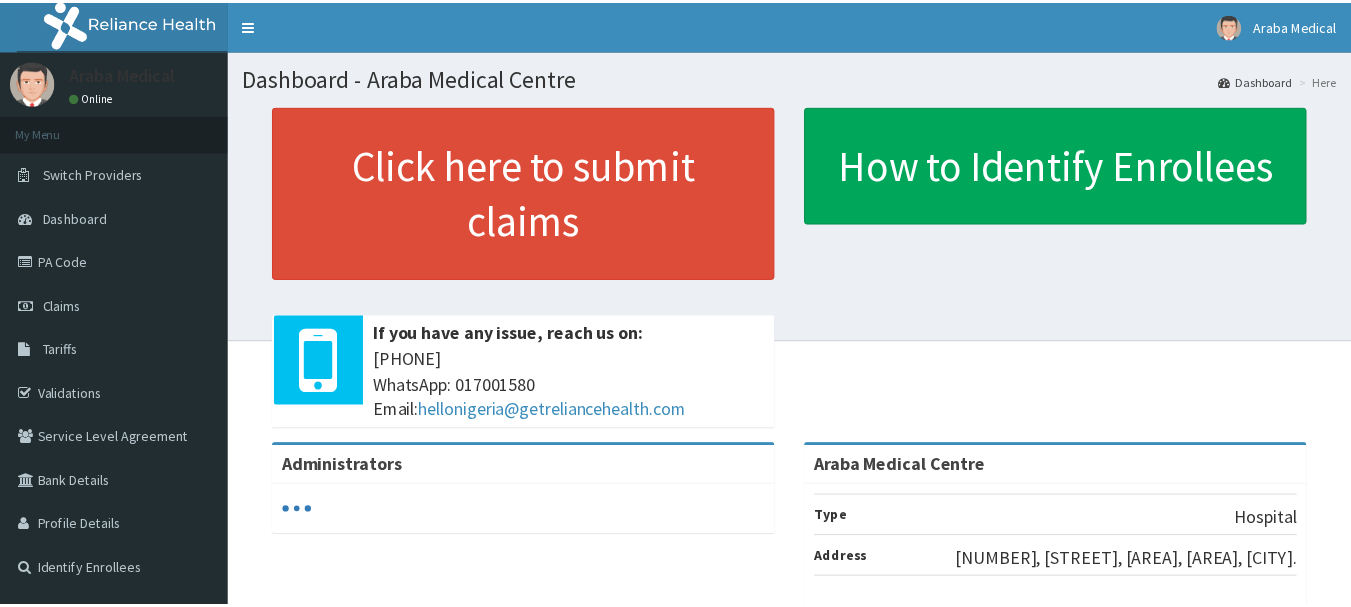 scroll, scrollTop: 0, scrollLeft: 0, axis: both 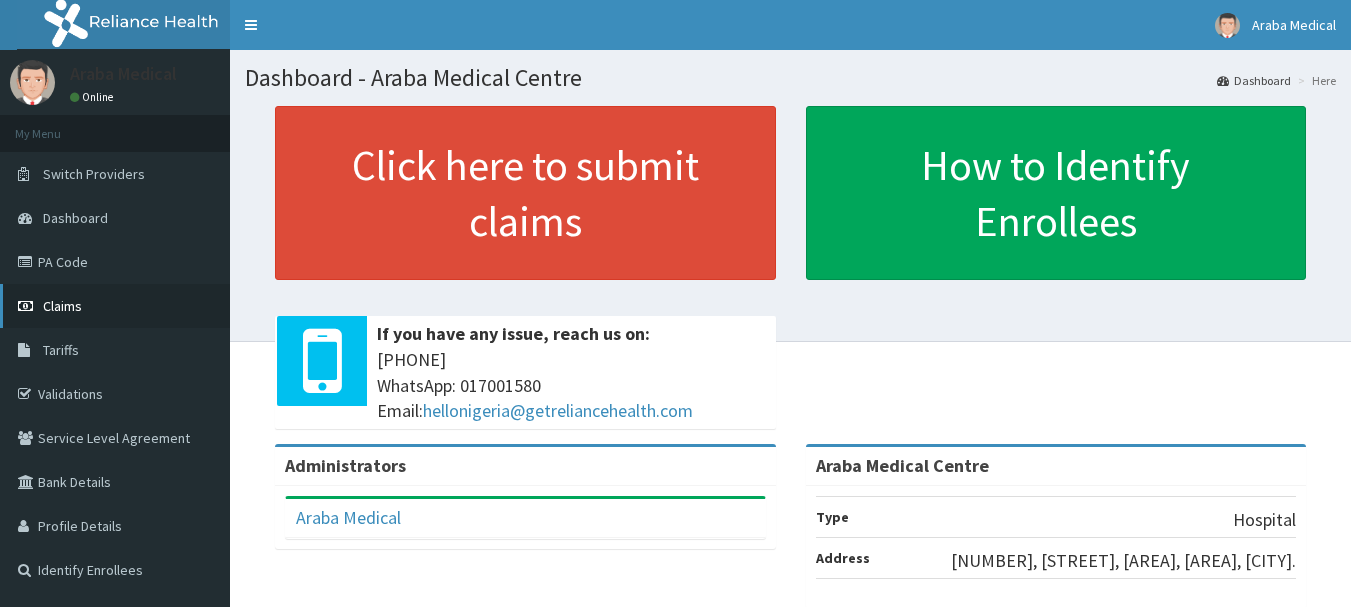 click on "Claims" at bounding box center [62, 306] 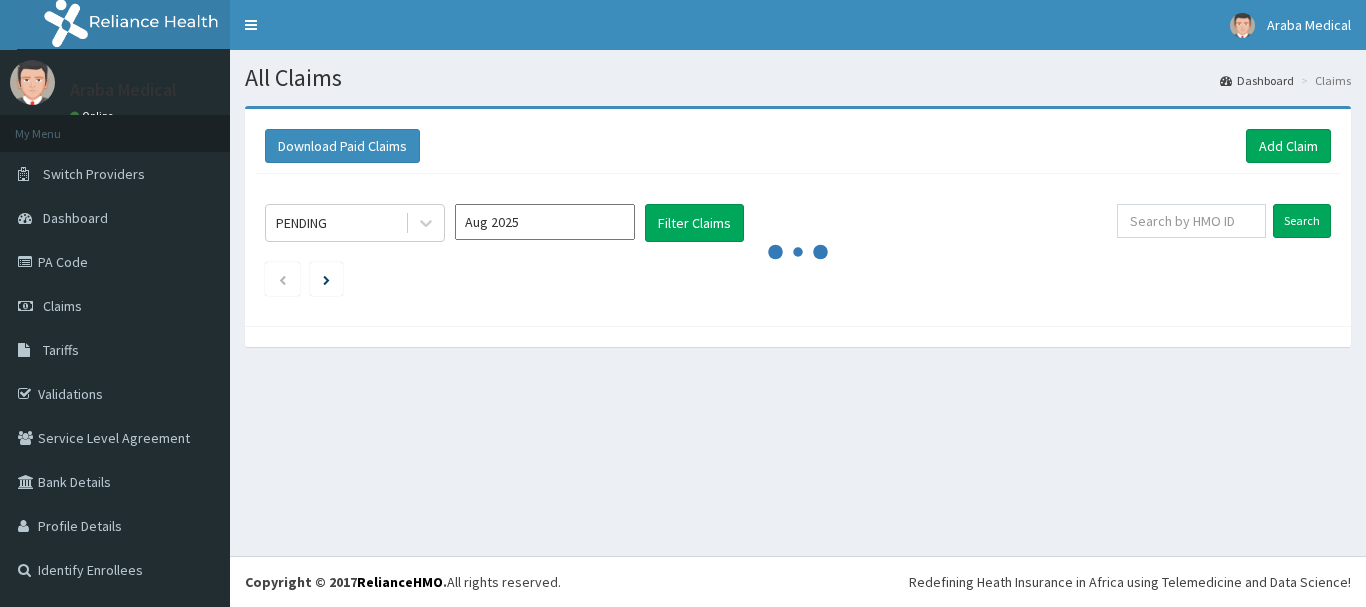 scroll, scrollTop: 0, scrollLeft: 0, axis: both 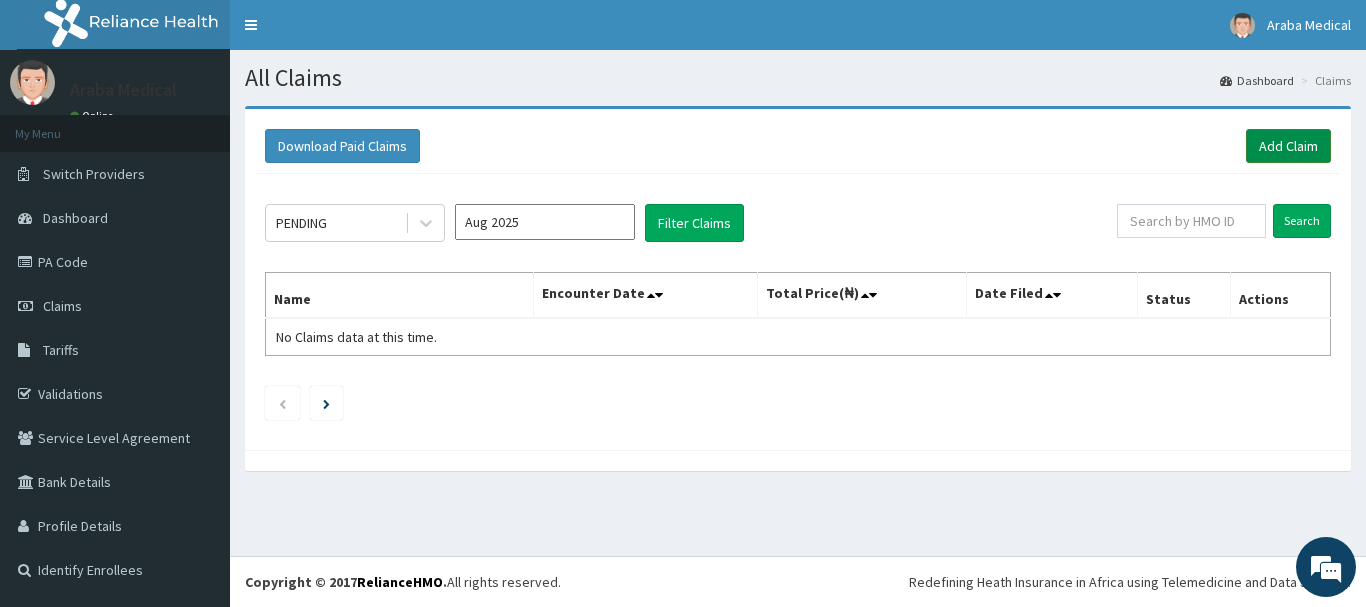 click on "Add Claim" at bounding box center [1288, 146] 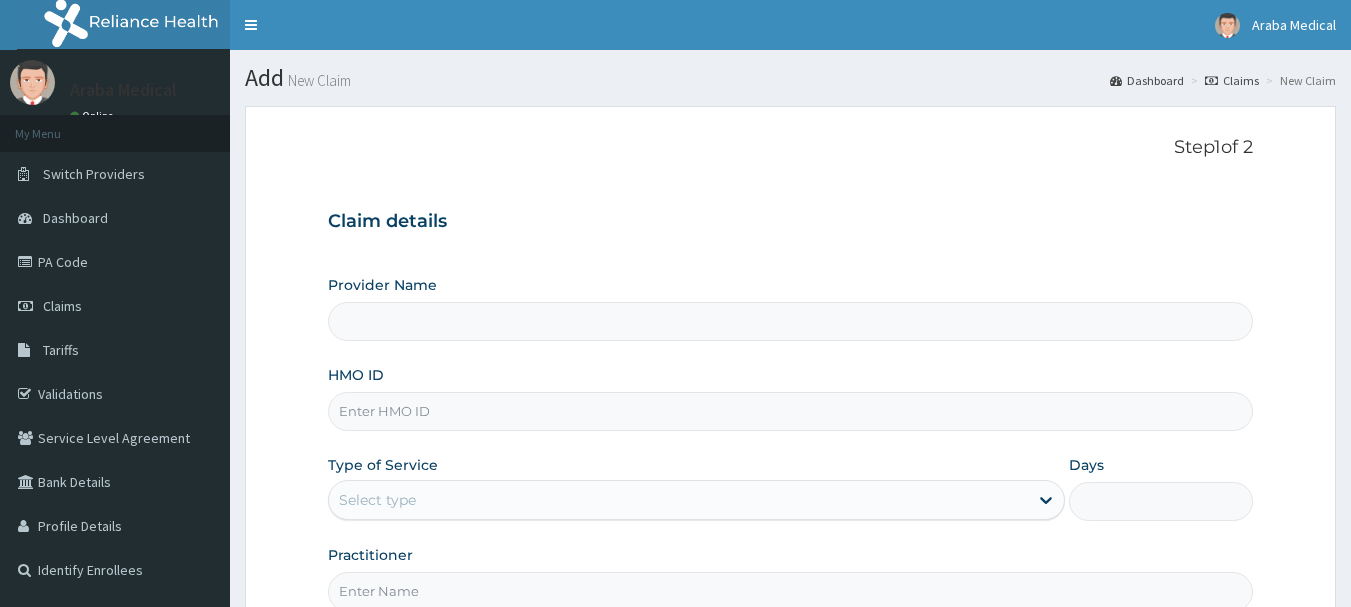 scroll, scrollTop: 0, scrollLeft: 0, axis: both 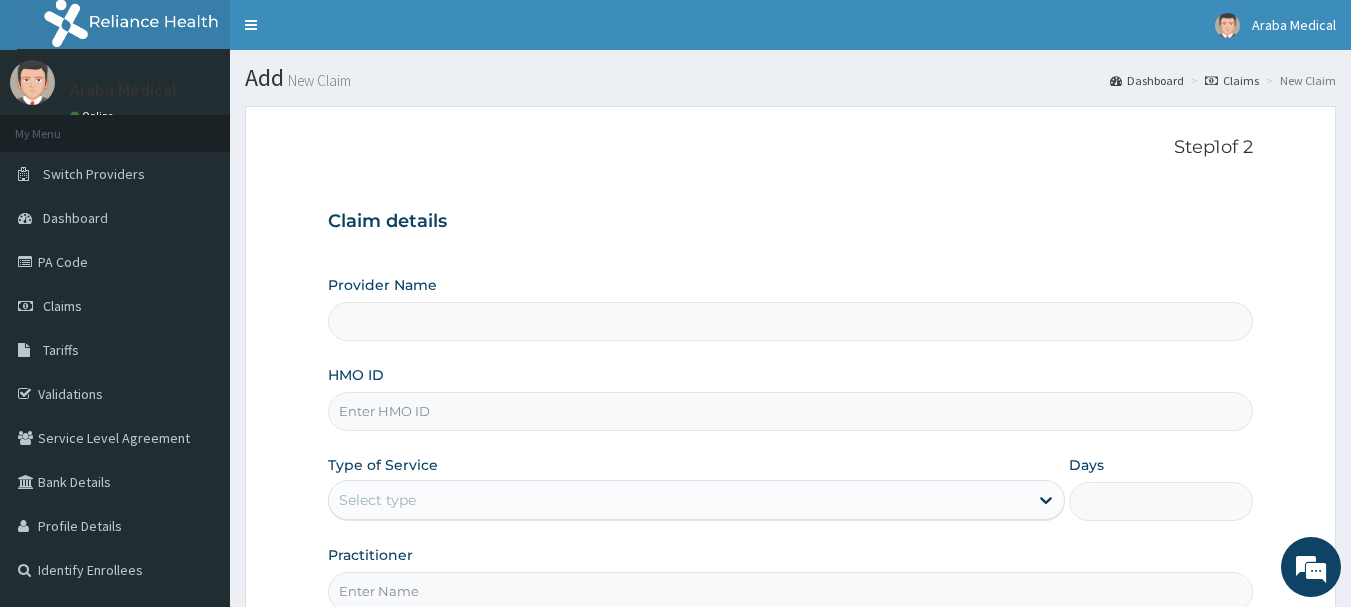 type on "Araba Medical Centre" 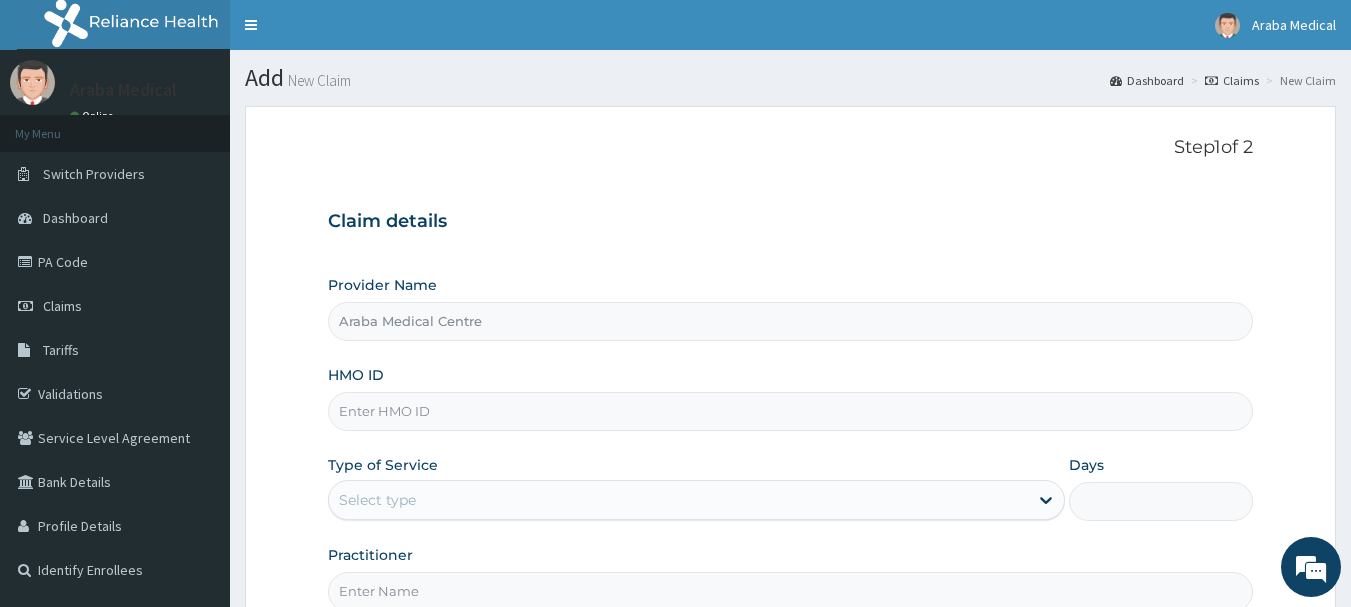 click on "HMO ID" at bounding box center (791, 411) 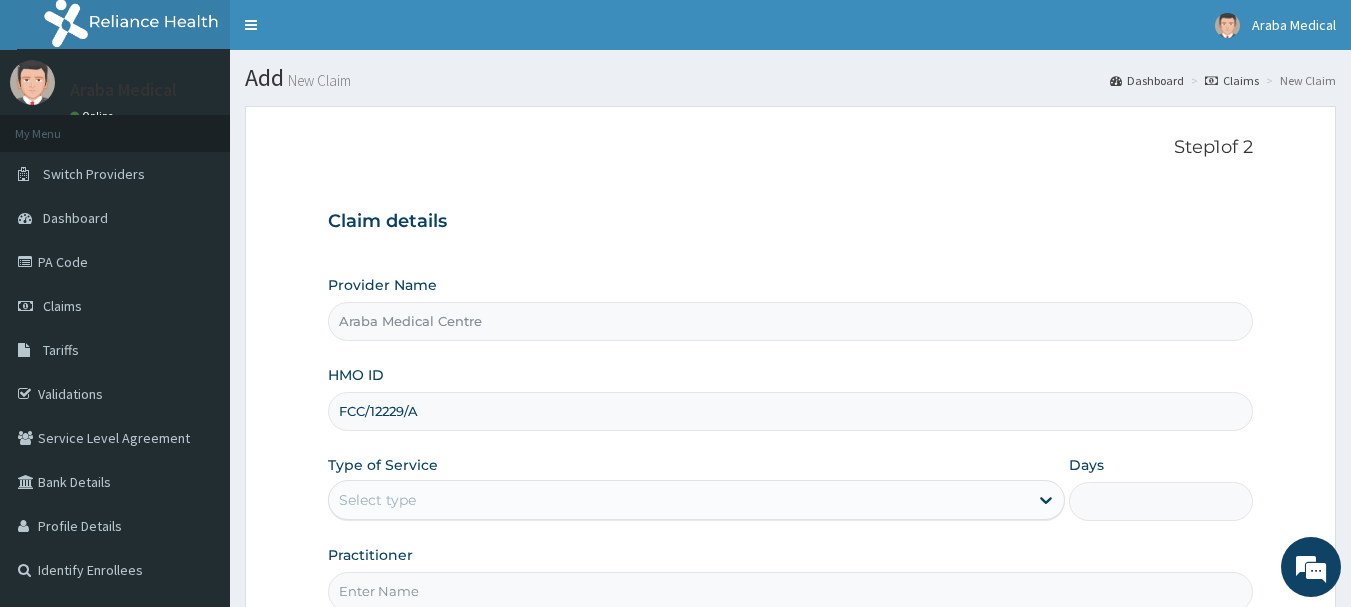 scroll, scrollTop: 0, scrollLeft: 0, axis: both 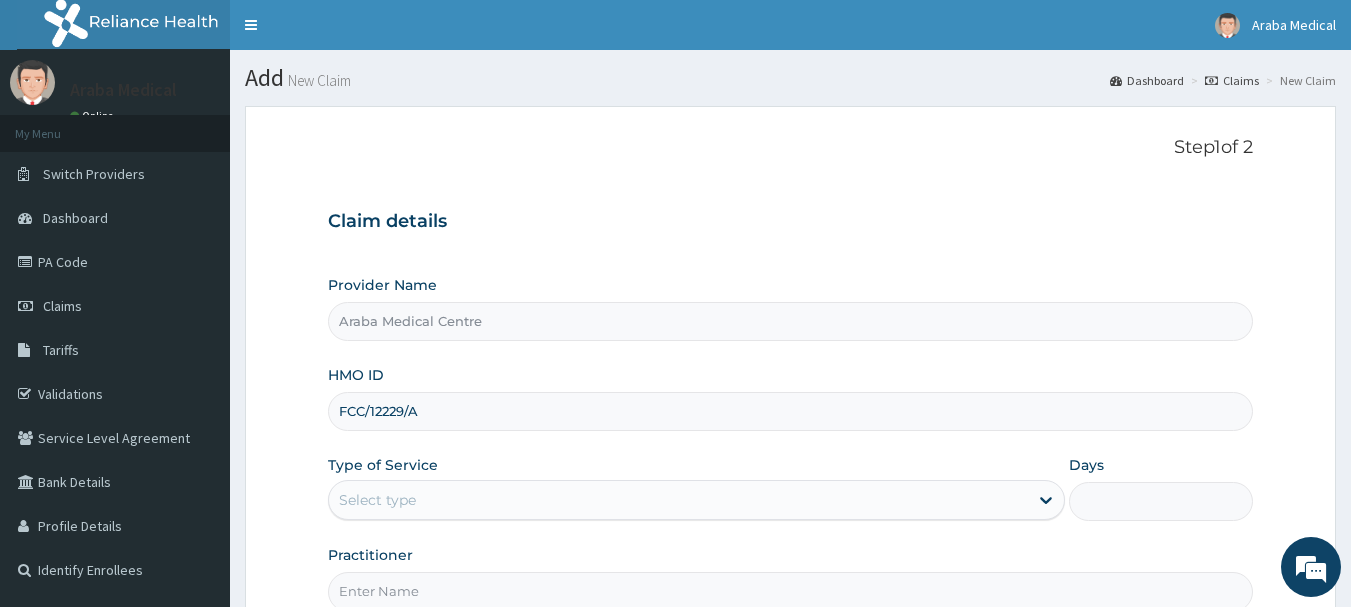 type on "FCC/12229/A" 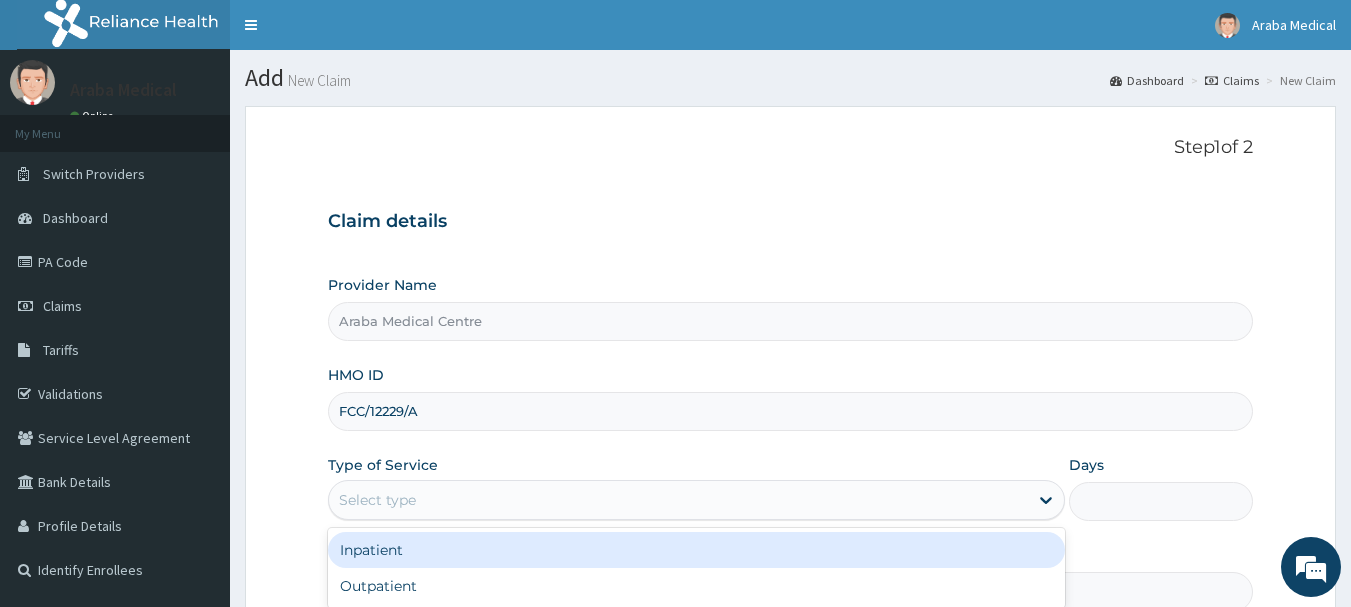 click on "Select type" at bounding box center [696, 500] 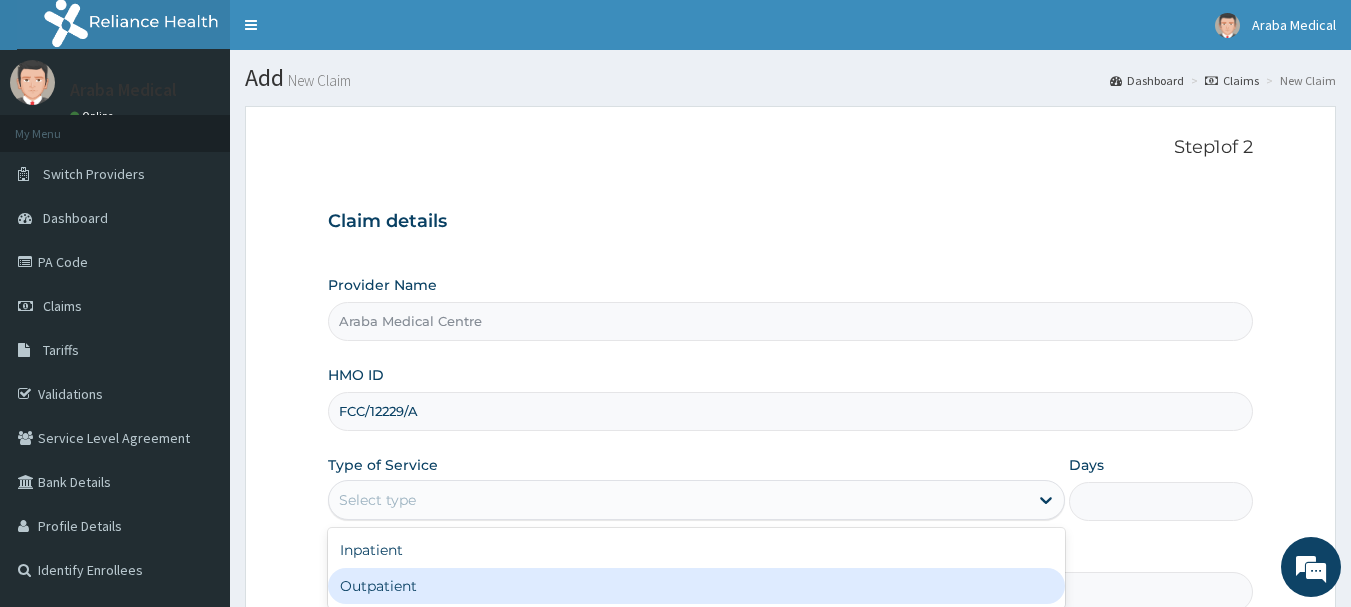 click on "Outpatient" at bounding box center (696, 586) 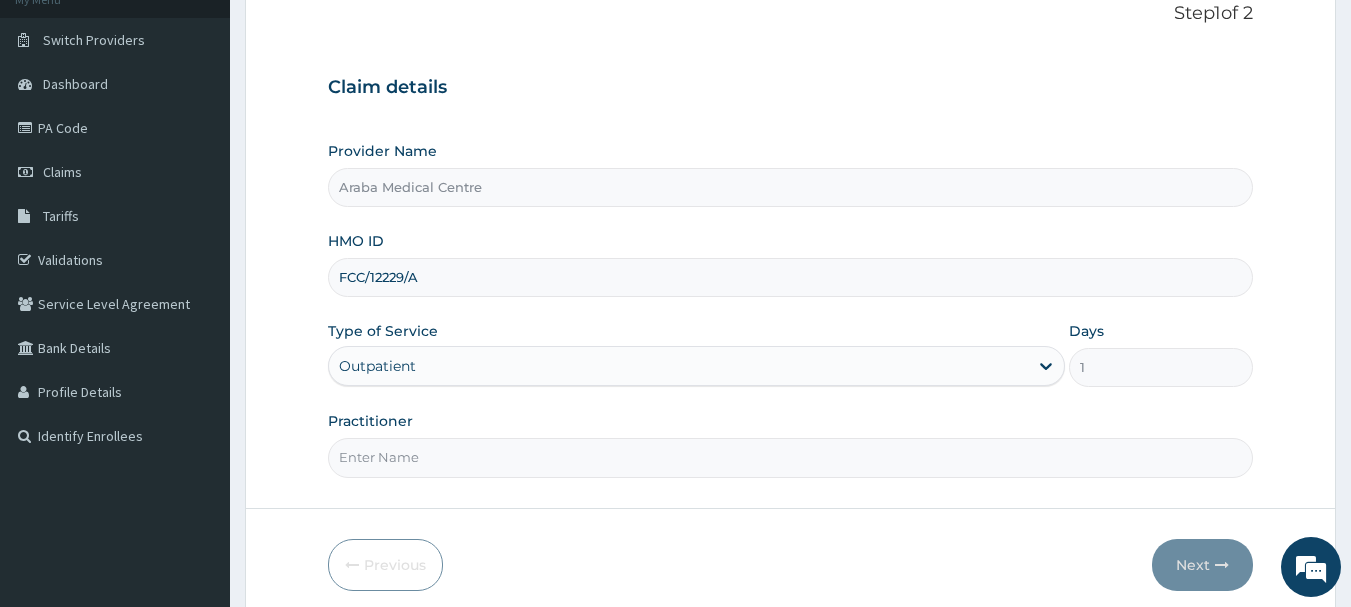 scroll, scrollTop: 174, scrollLeft: 0, axis: vertical 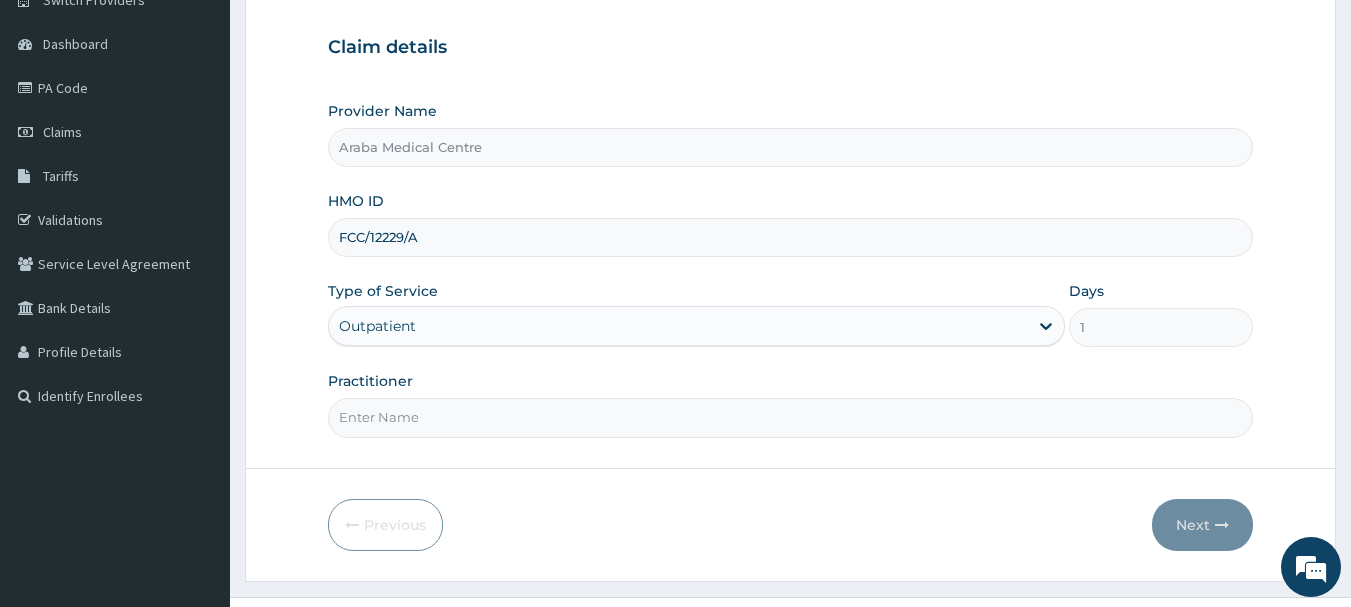 click on "Practitioner" at bounding box center (791, 417) 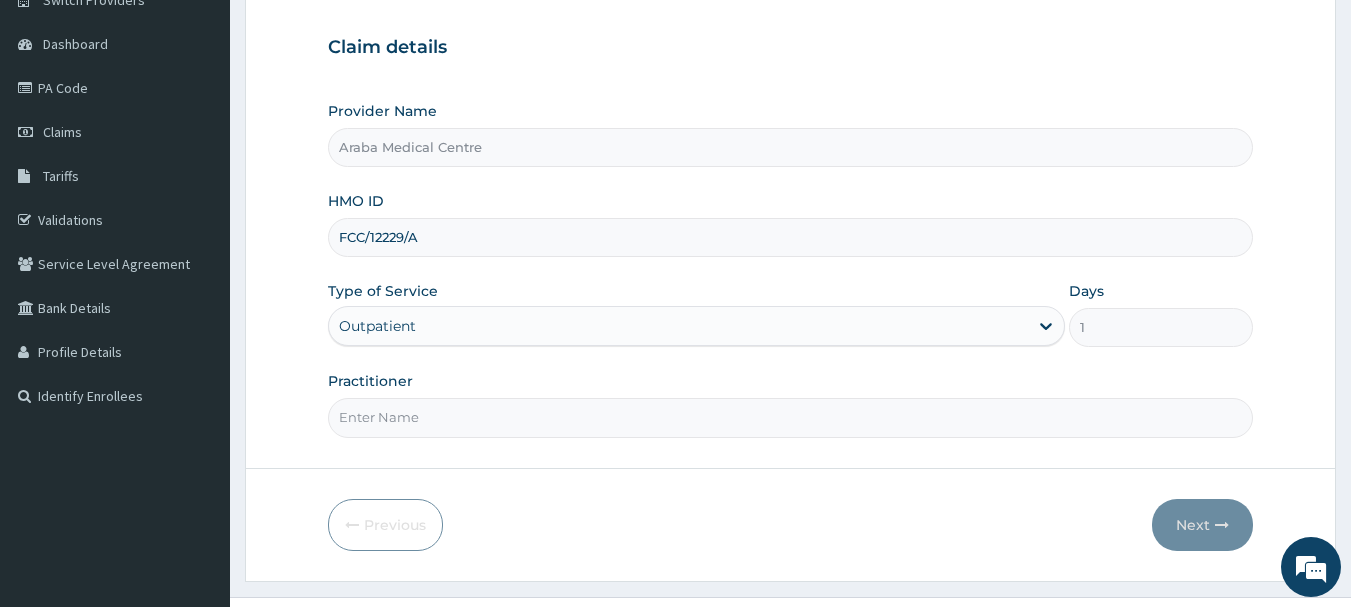 type on "DR OMOBOLANLE" 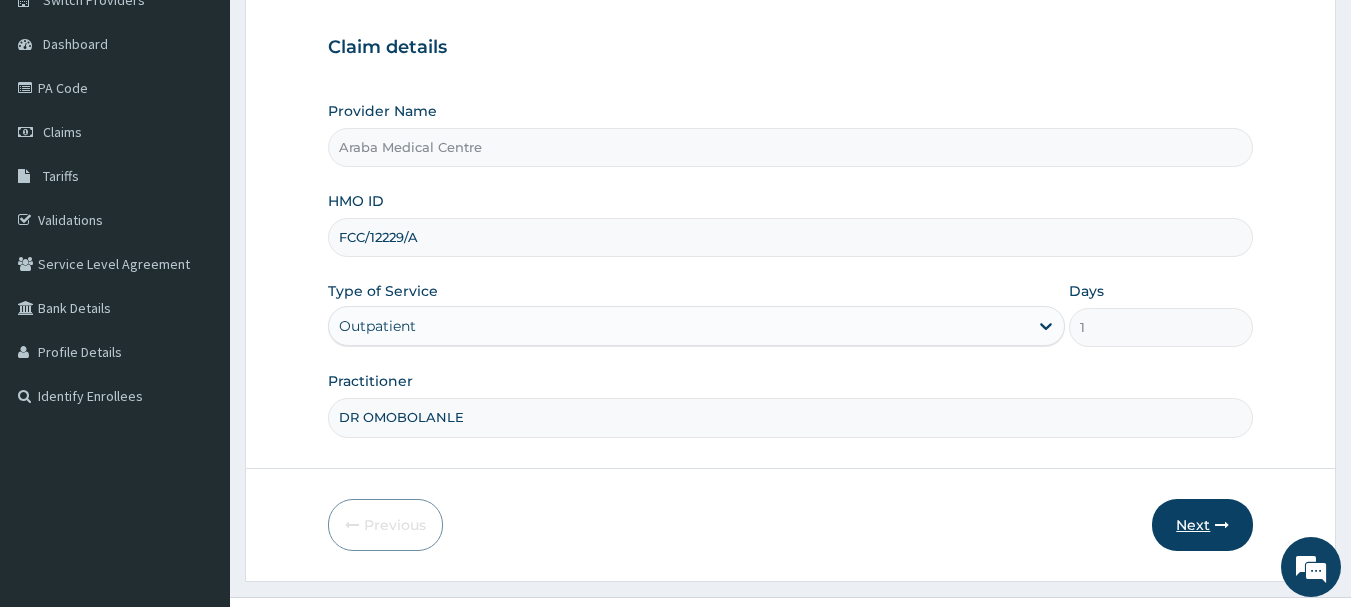 click on "Next" at bounding box center (1202, 525) 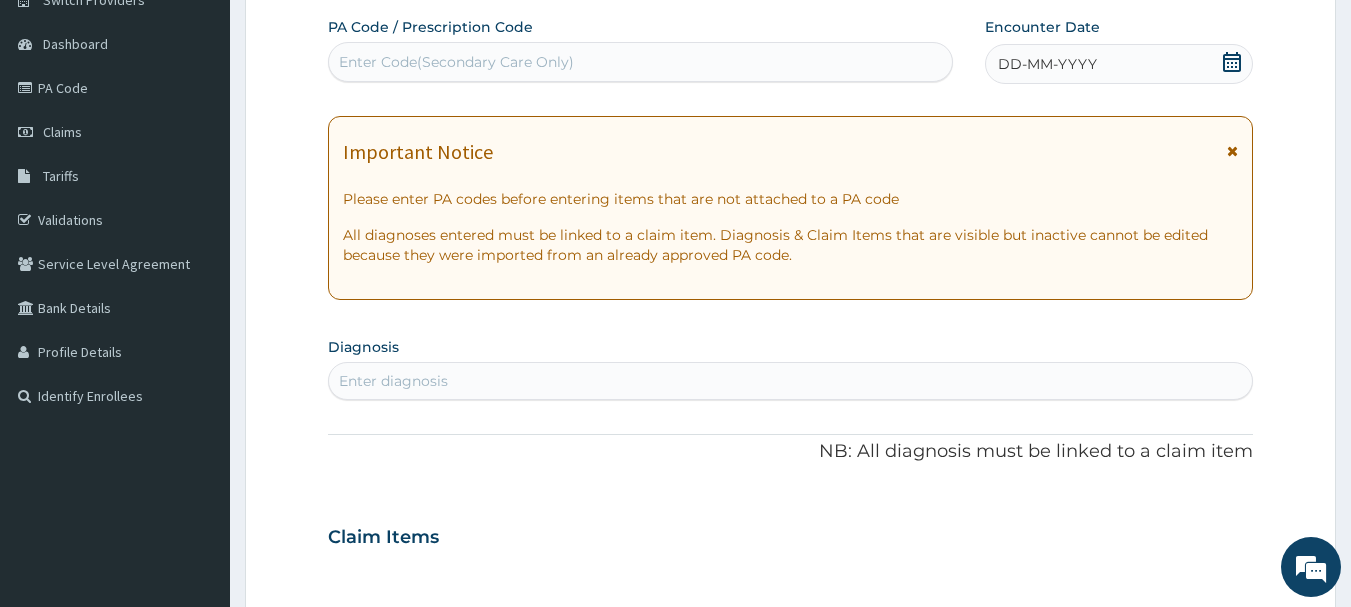 click 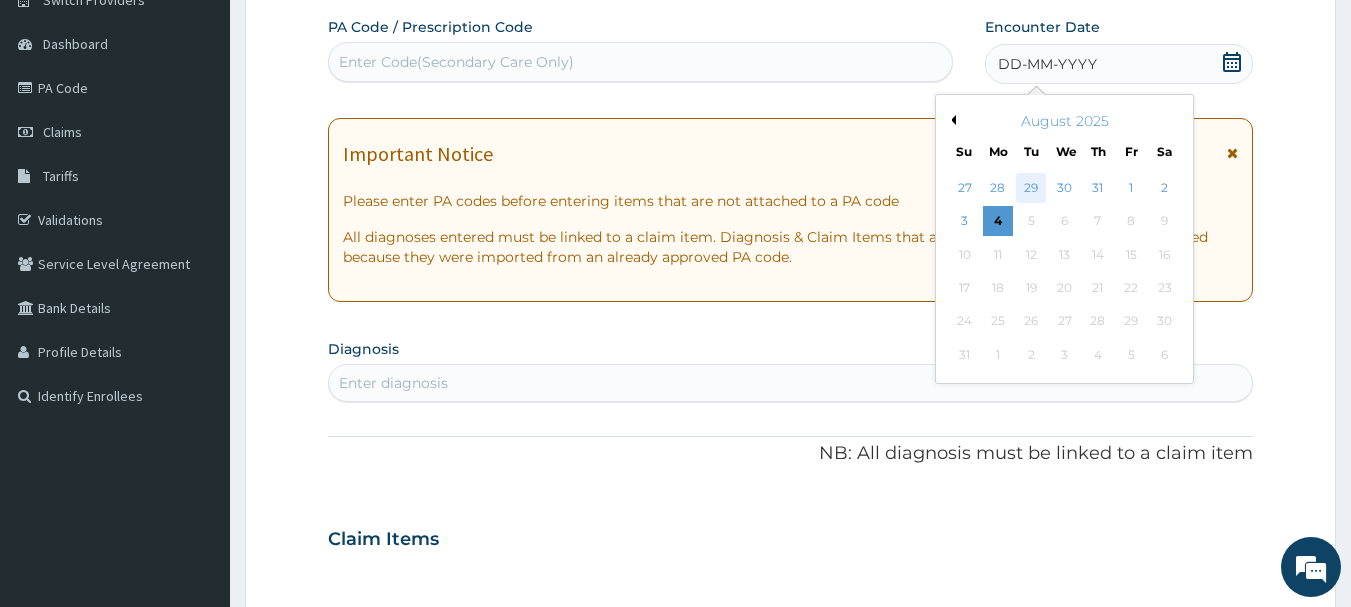 click on "29" at bounding box center [1032, 188] 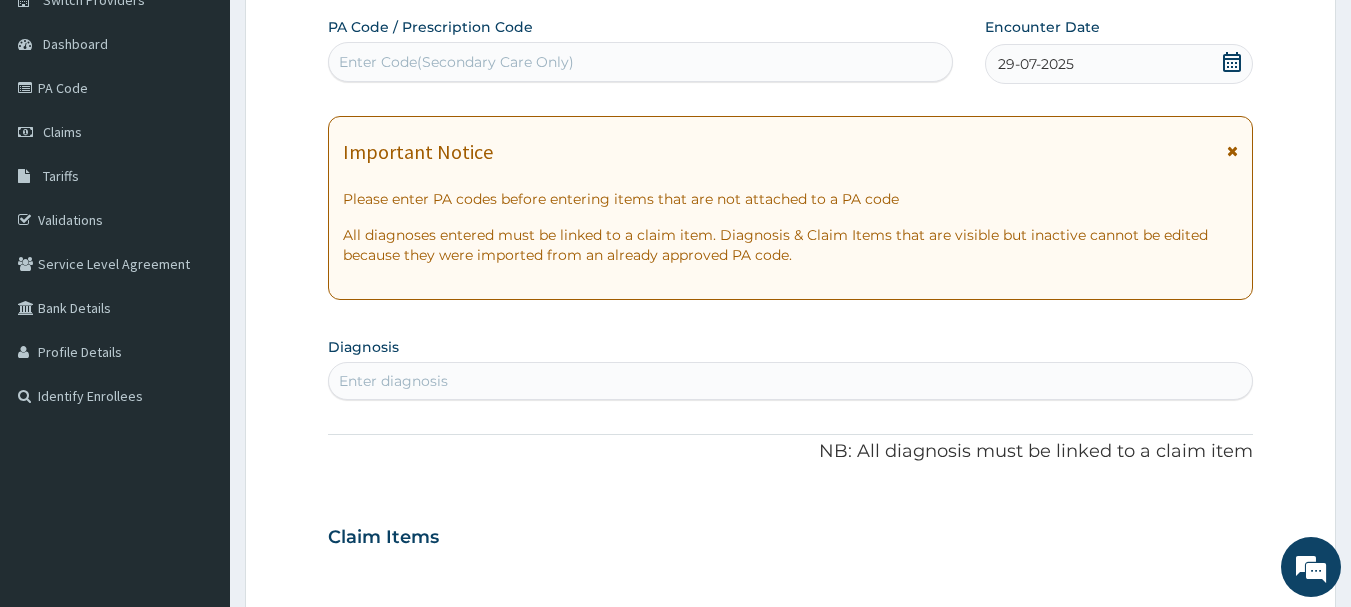 click on "Enter Code(Secondary Care Only)" at bounding box center (641, 62) 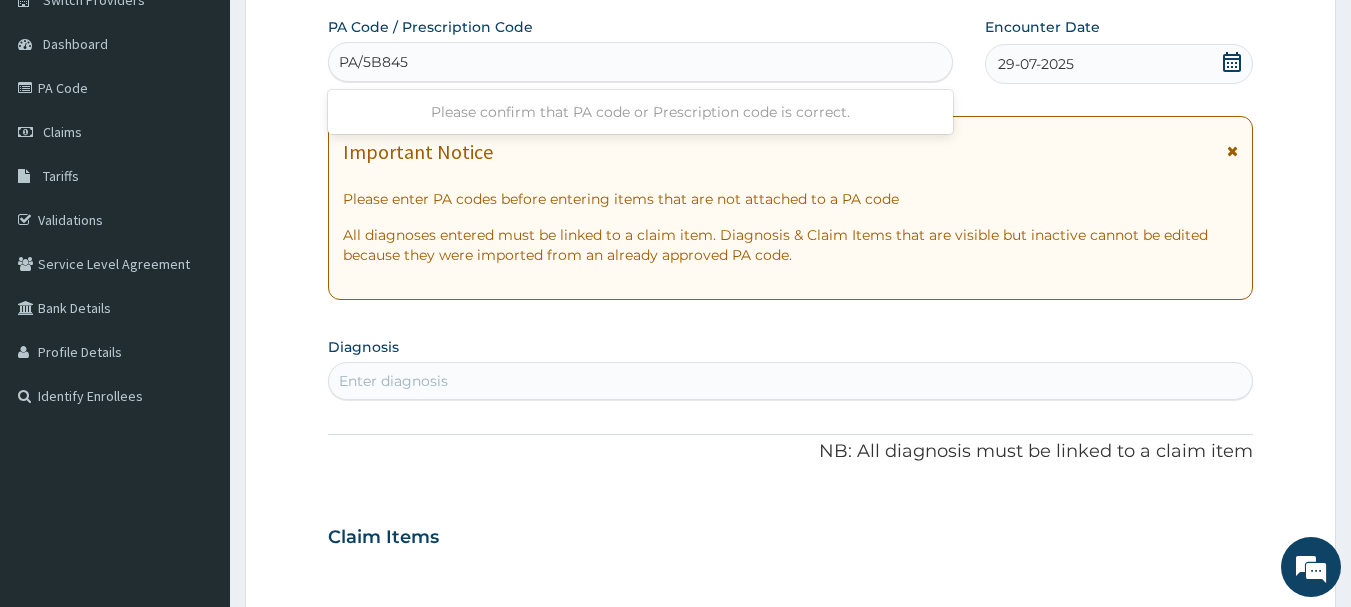type on "PA/5B8457" 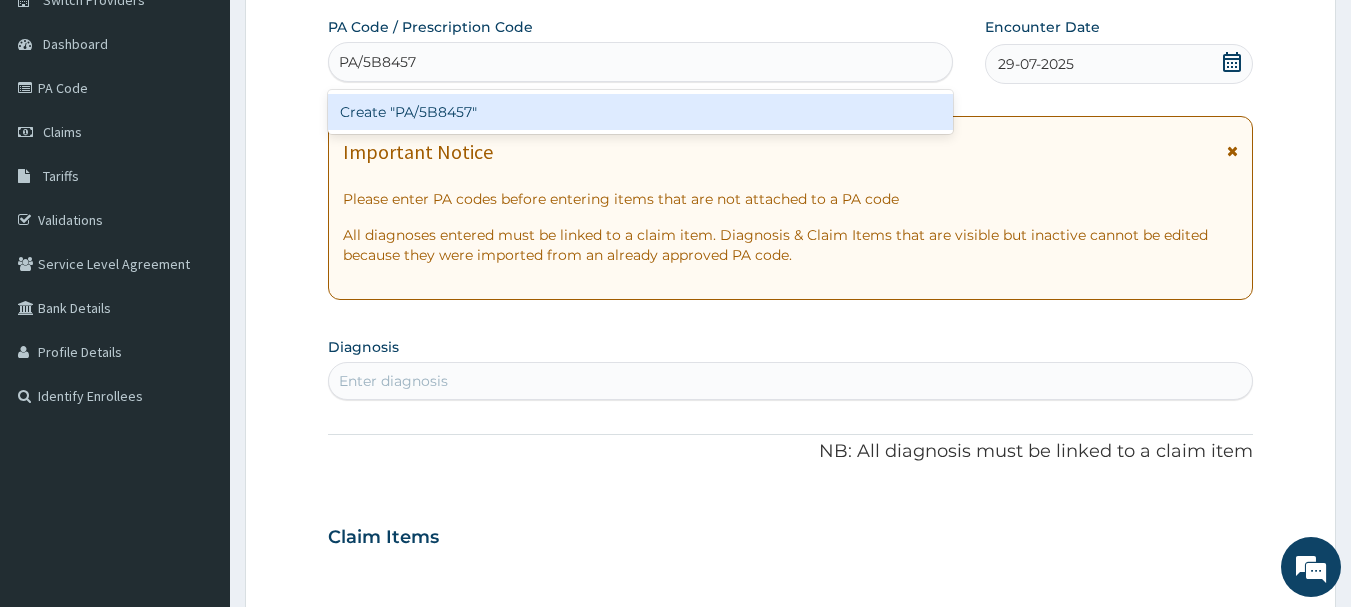 type 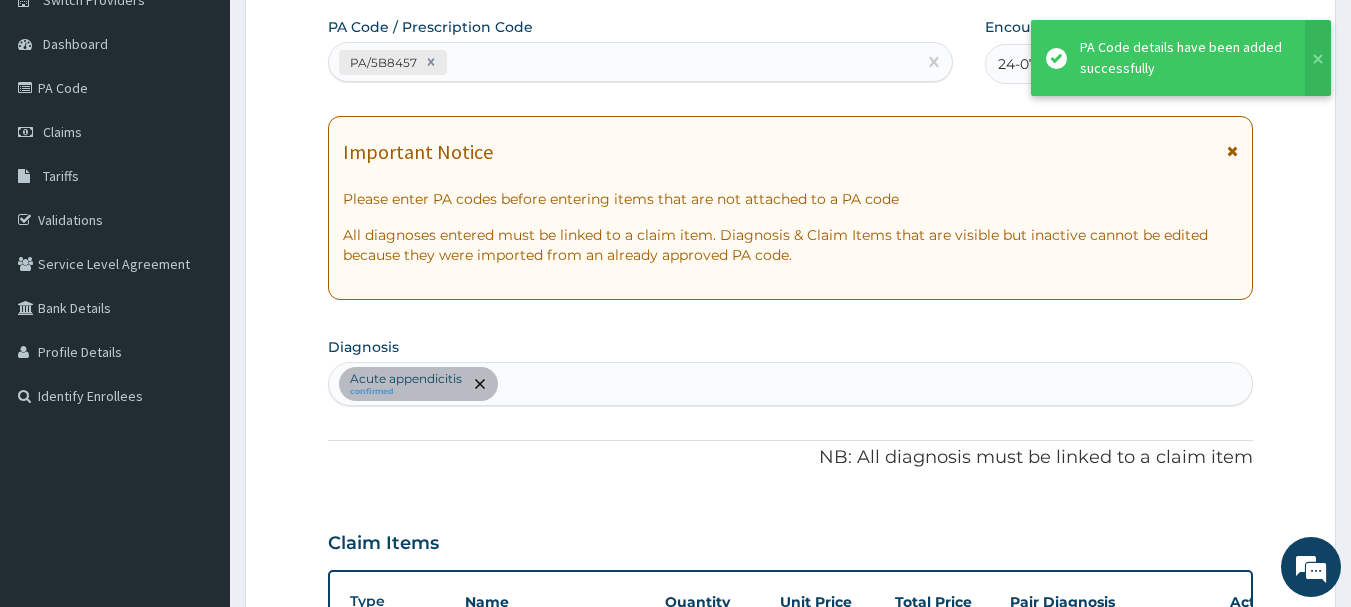 scroll, scrollTop: 529, scrollLeft: 0, axis: vertical 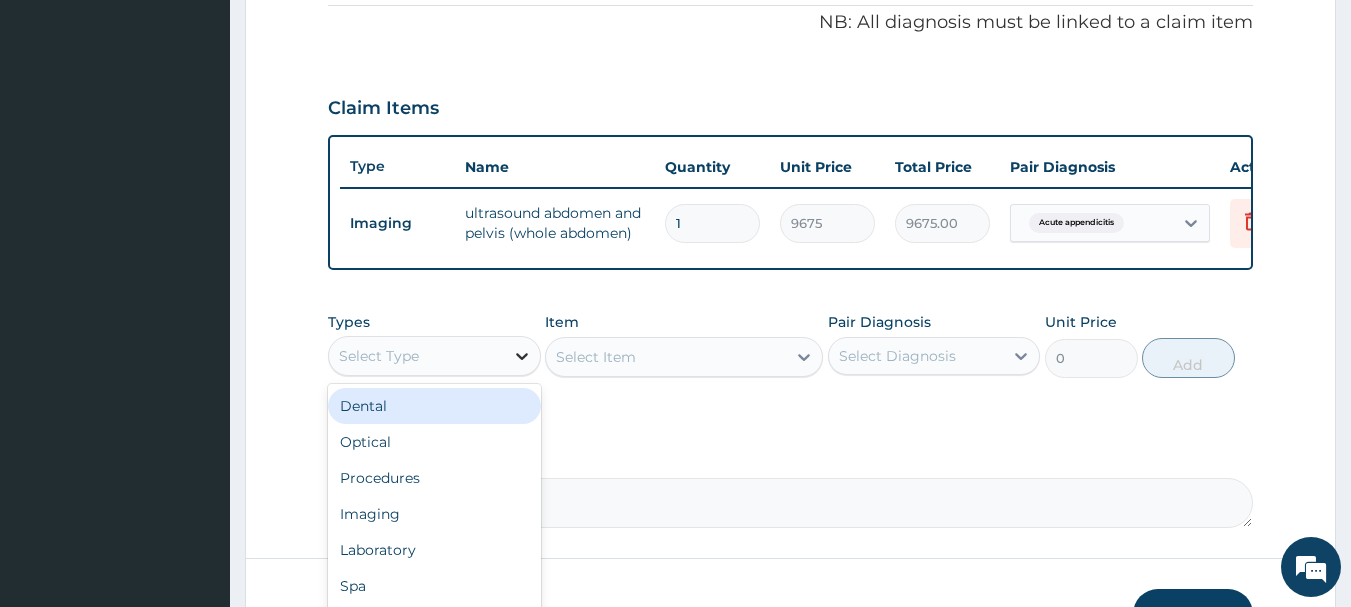 click at bounding box center (522, 356) 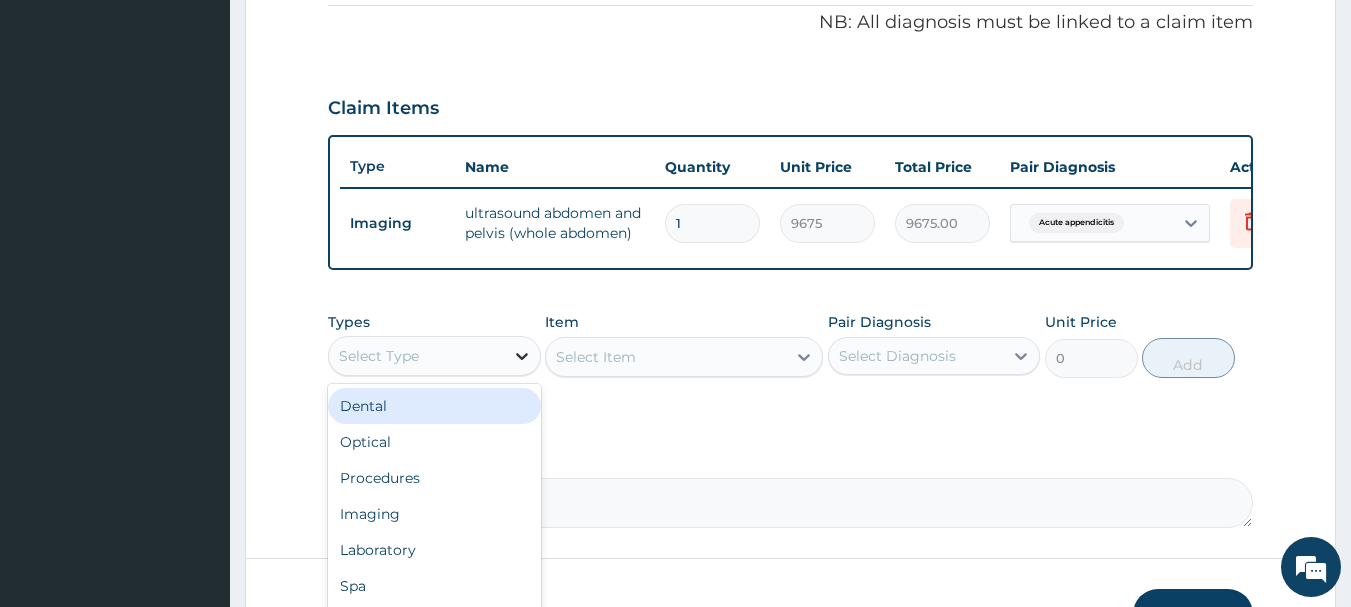 type on "G" 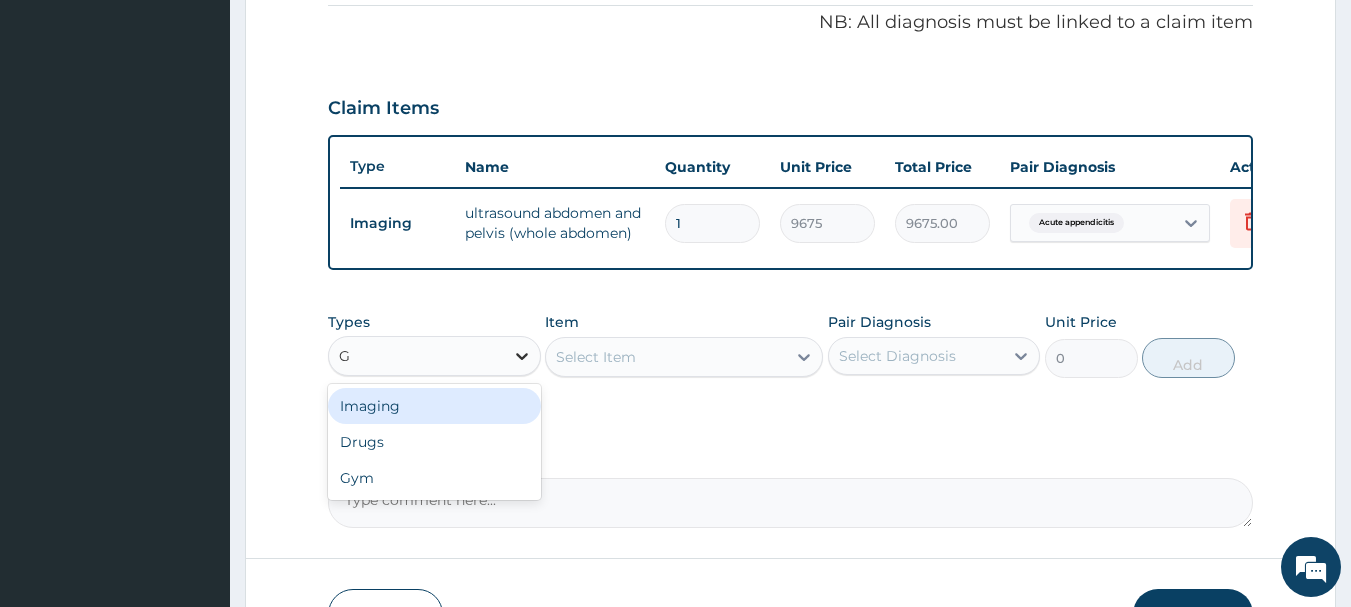 type 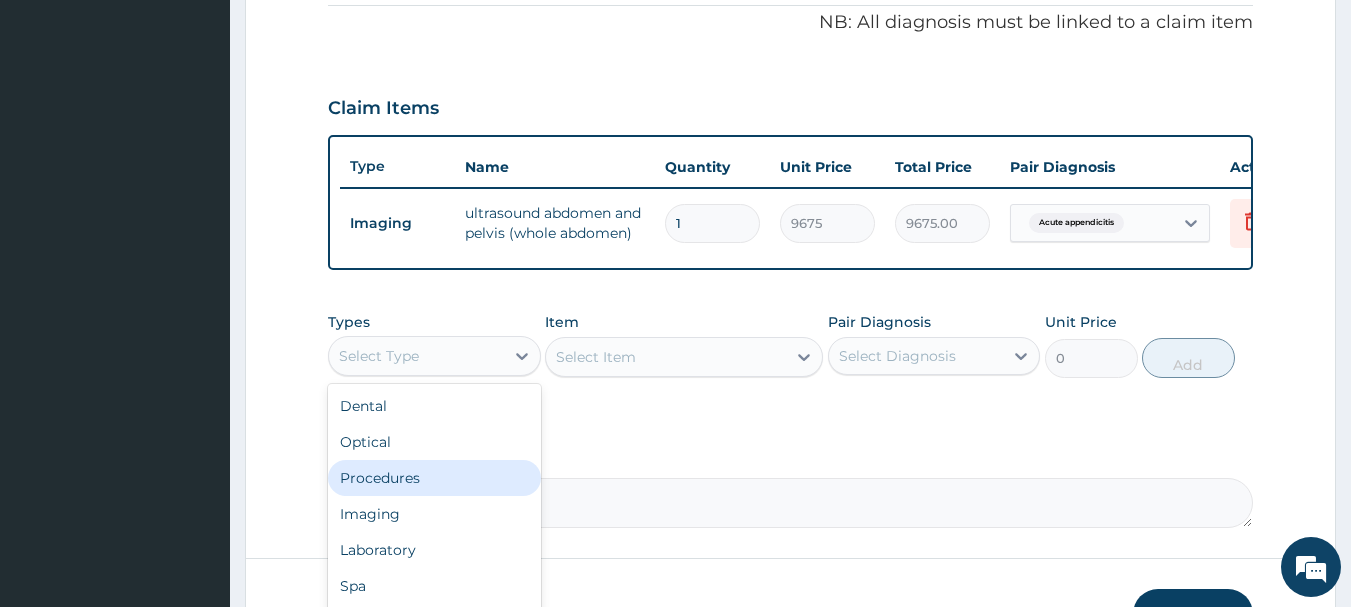 click on "Procedures" at bounding box center [434, 478] 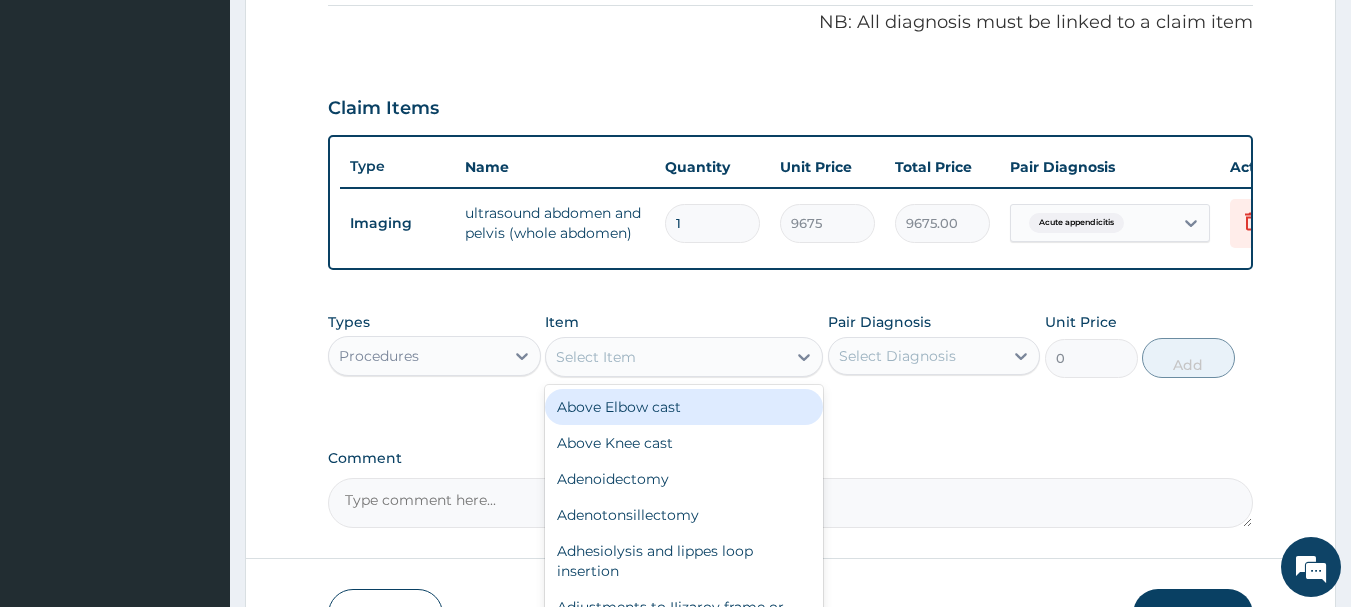 click on "Select Item" at bounding box center (666, 357) 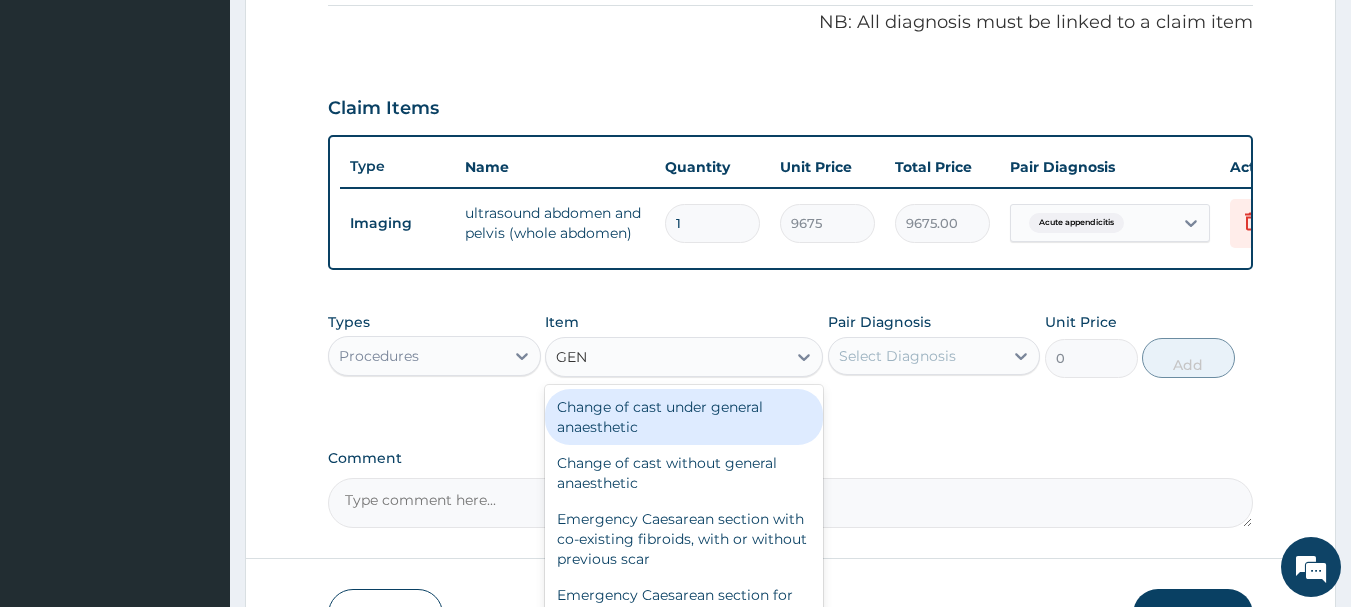 type on "GENE" 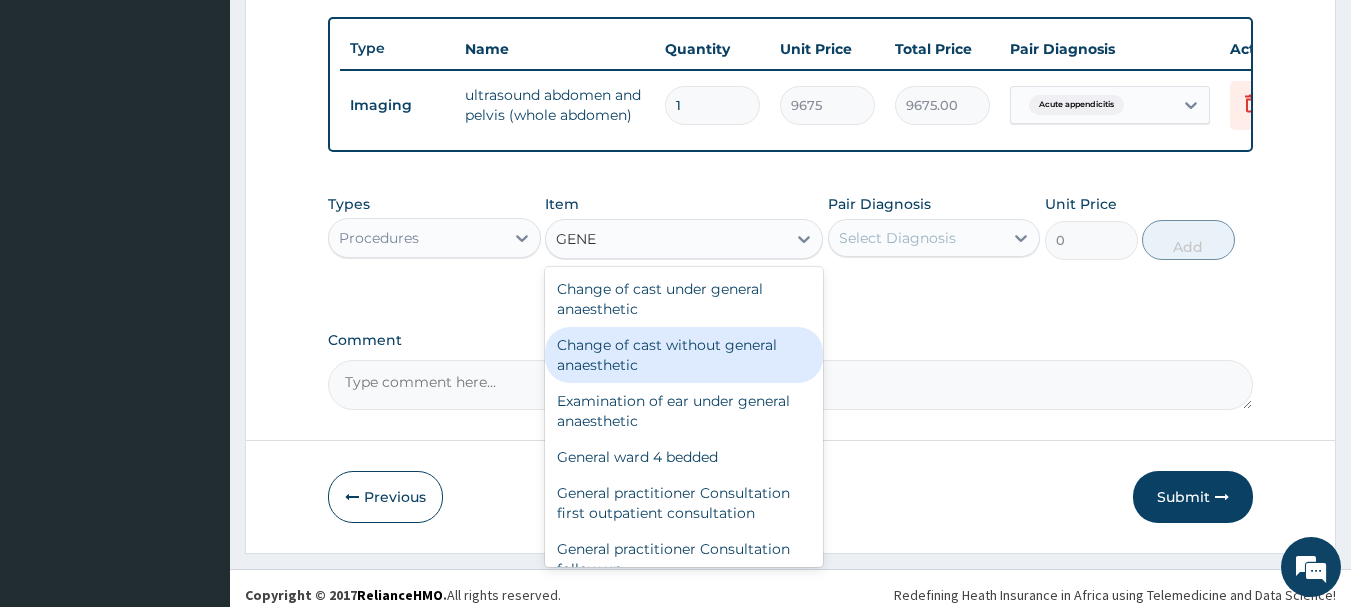 scroll, scrollTop: 729, scrollLeft: 0, axis: vertical 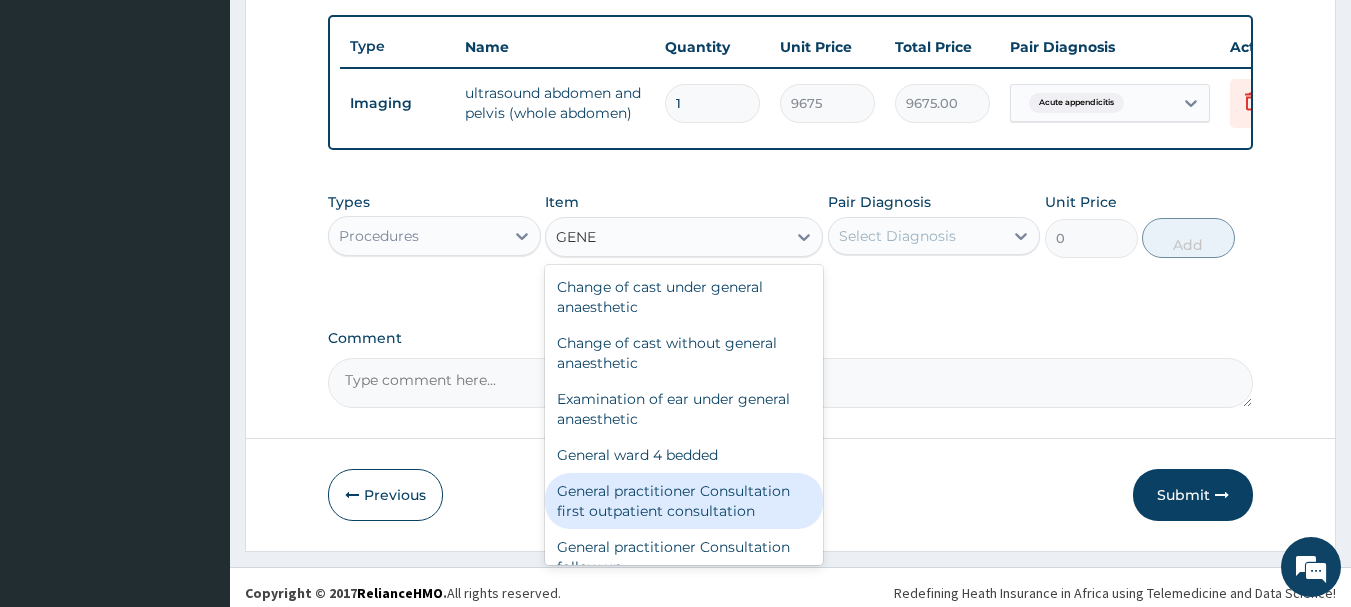 click on "General practitioner Consultation first outpatient consultation" at bounding box center [684, 501] 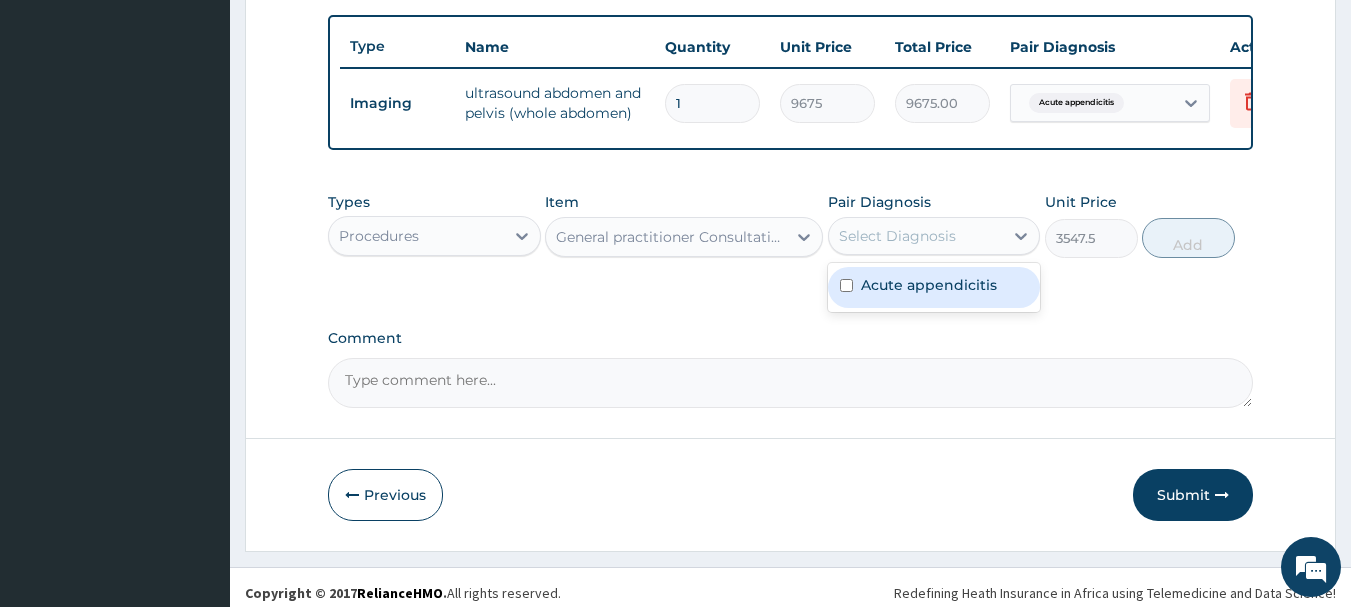 click on "Select Diagnosis" at bounding box center (916, 236) 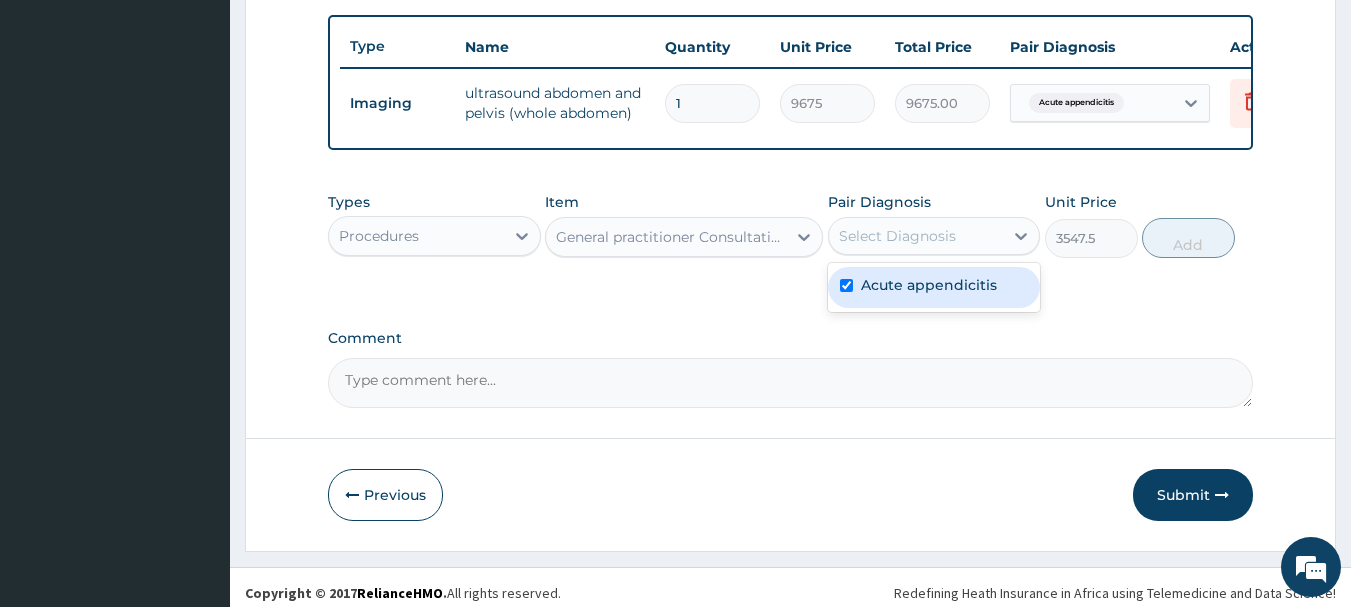 checkbox on "true" 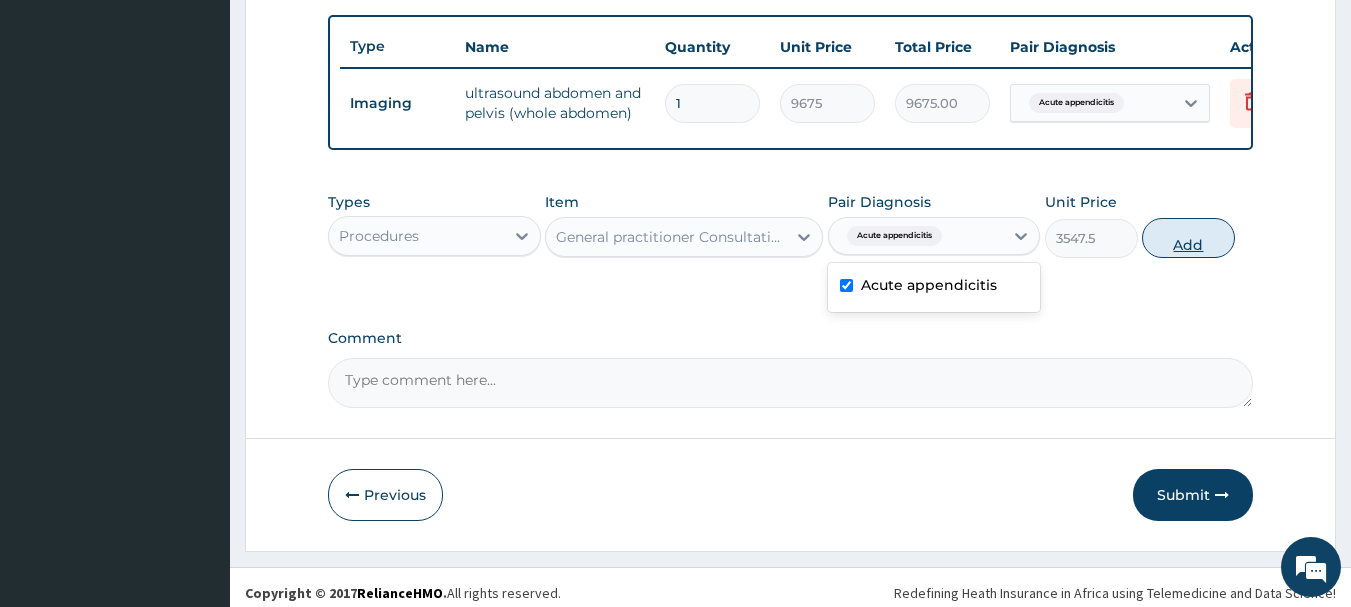 click on "Add" at bounding box center (1188, 238) 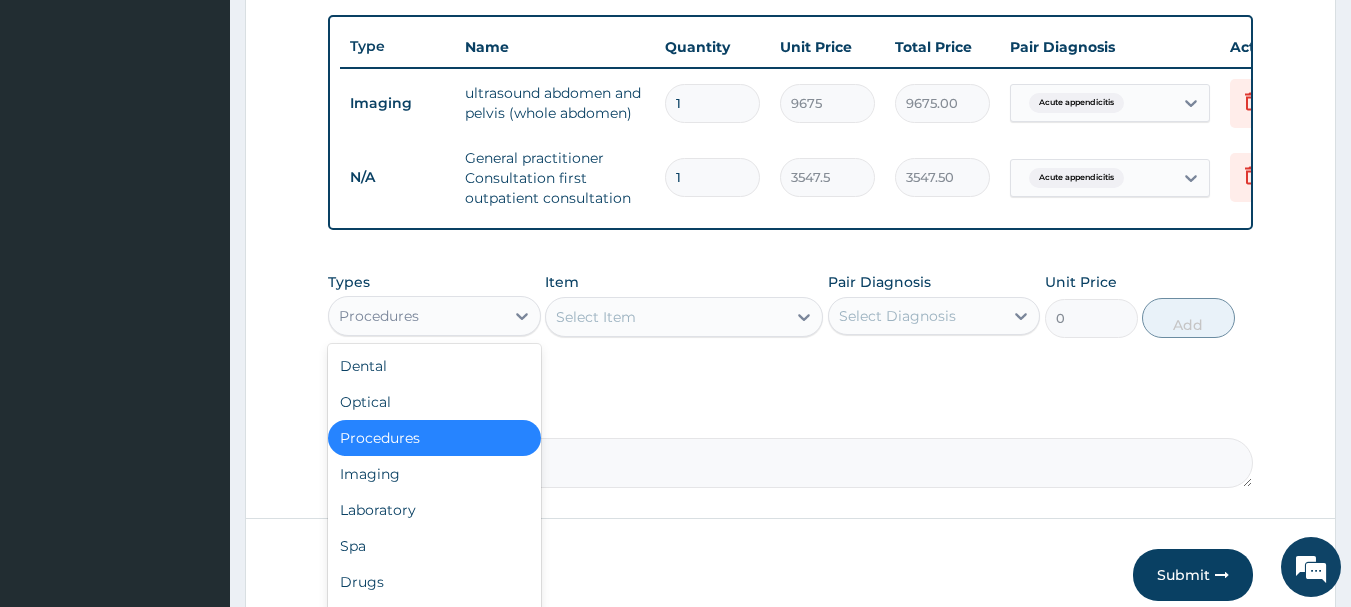 click on "Procedures" at bounding box center [416, 316] 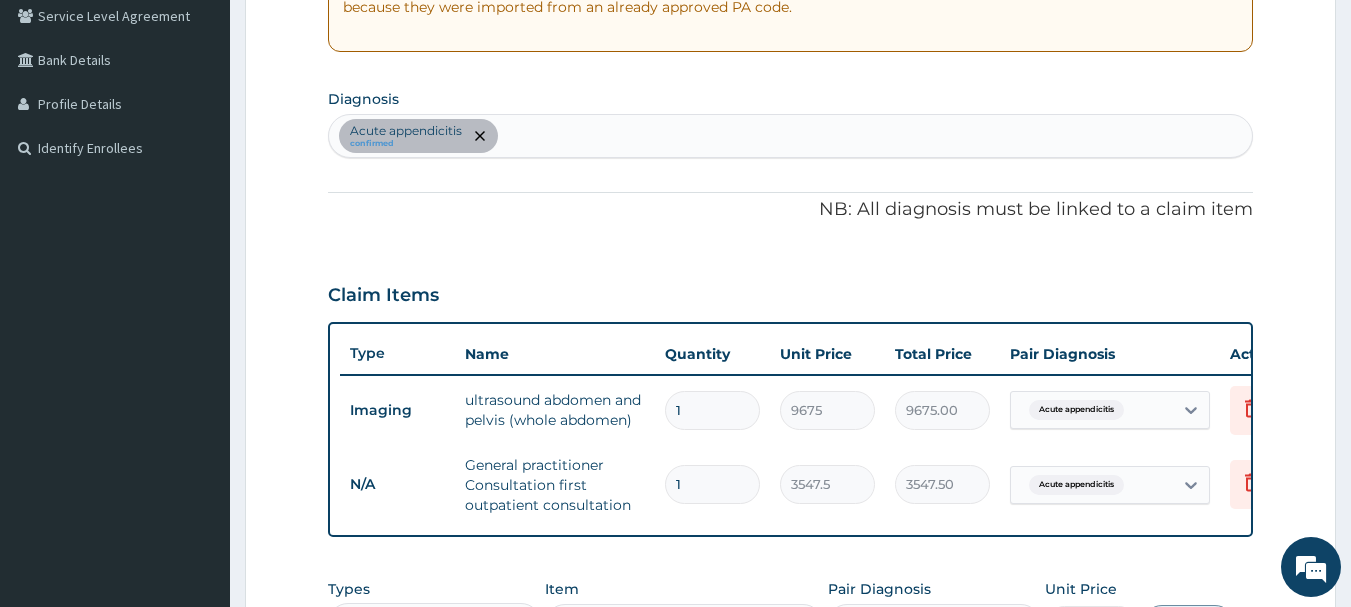 scroll, scrollTop: 409, scrollLeft: 0, axis: vertical 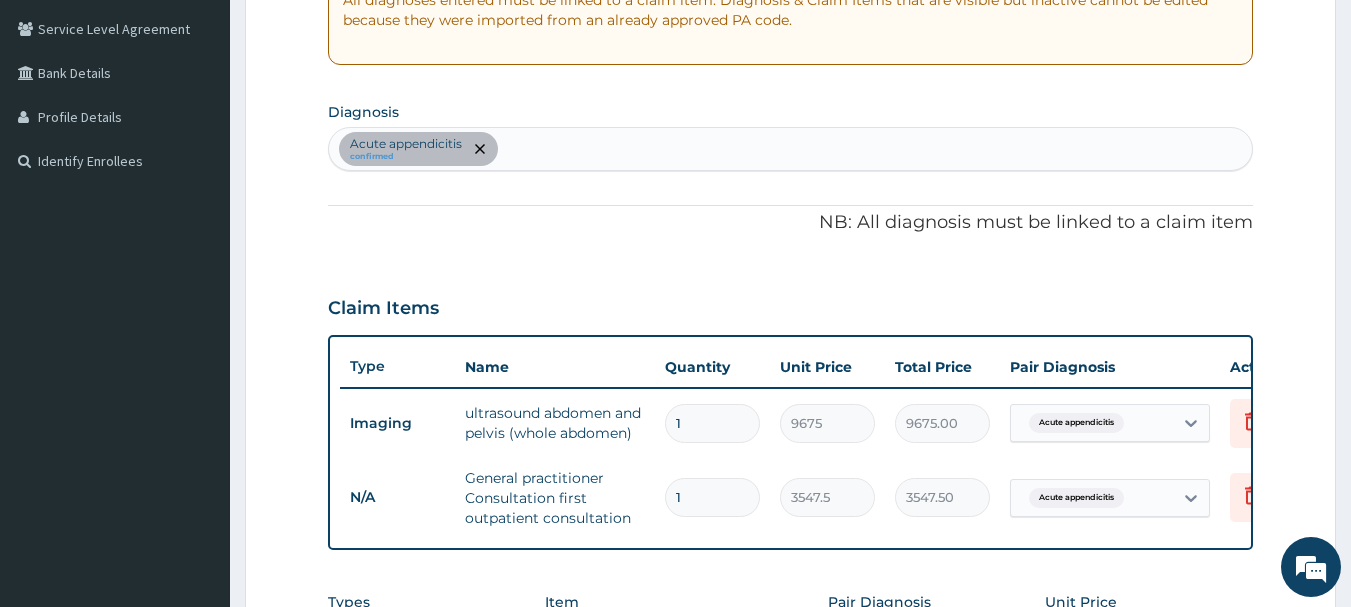 drag, startPoint x: 1365, startPoint y: 3, endPoint x: 747, endPoint y: 167, distance: 639.3903 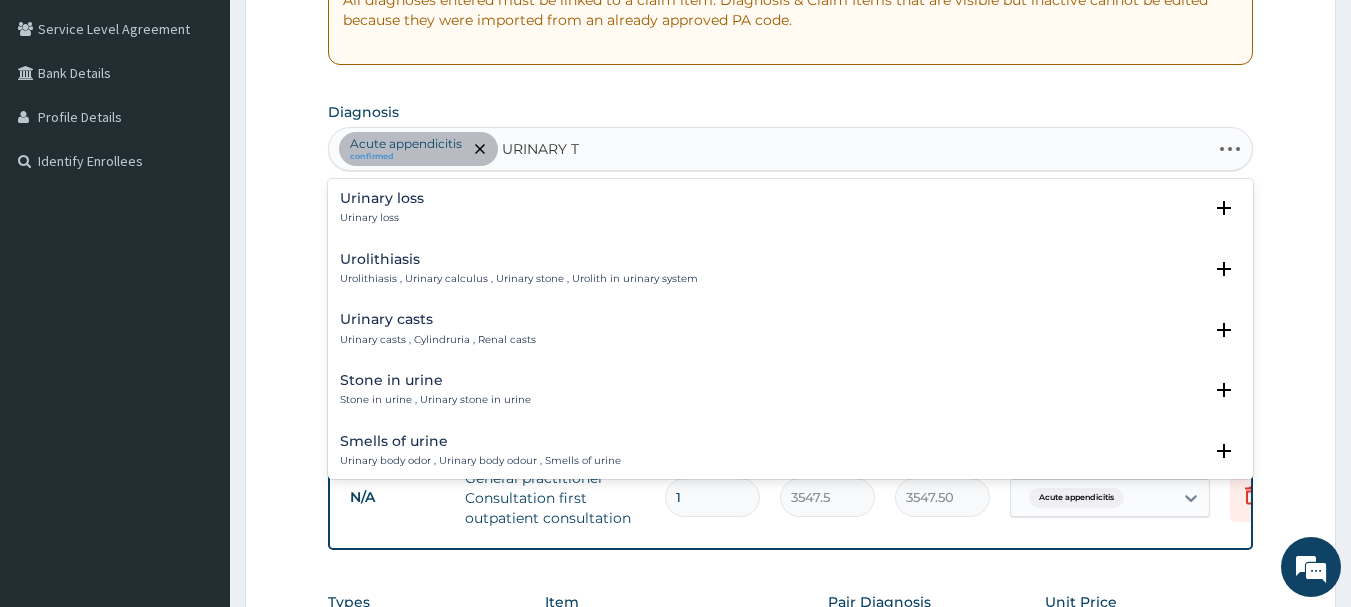 type on "URINARY TR" 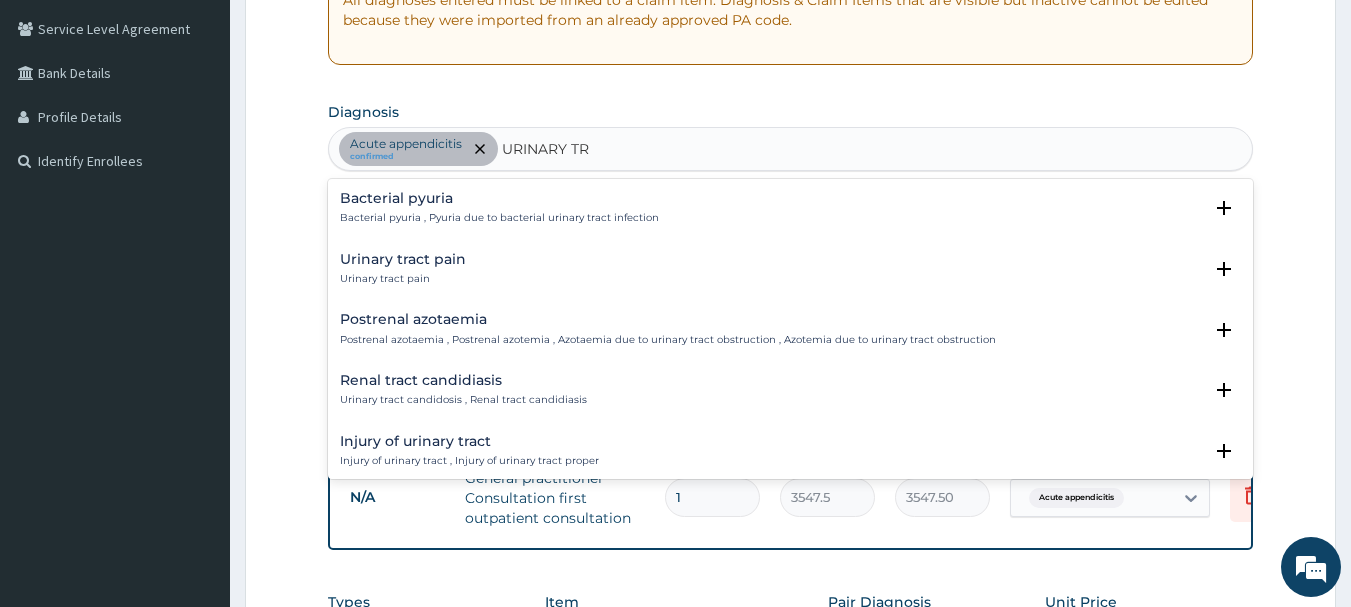 click on "Urinary tract pain" at bounding box center (403, 259) 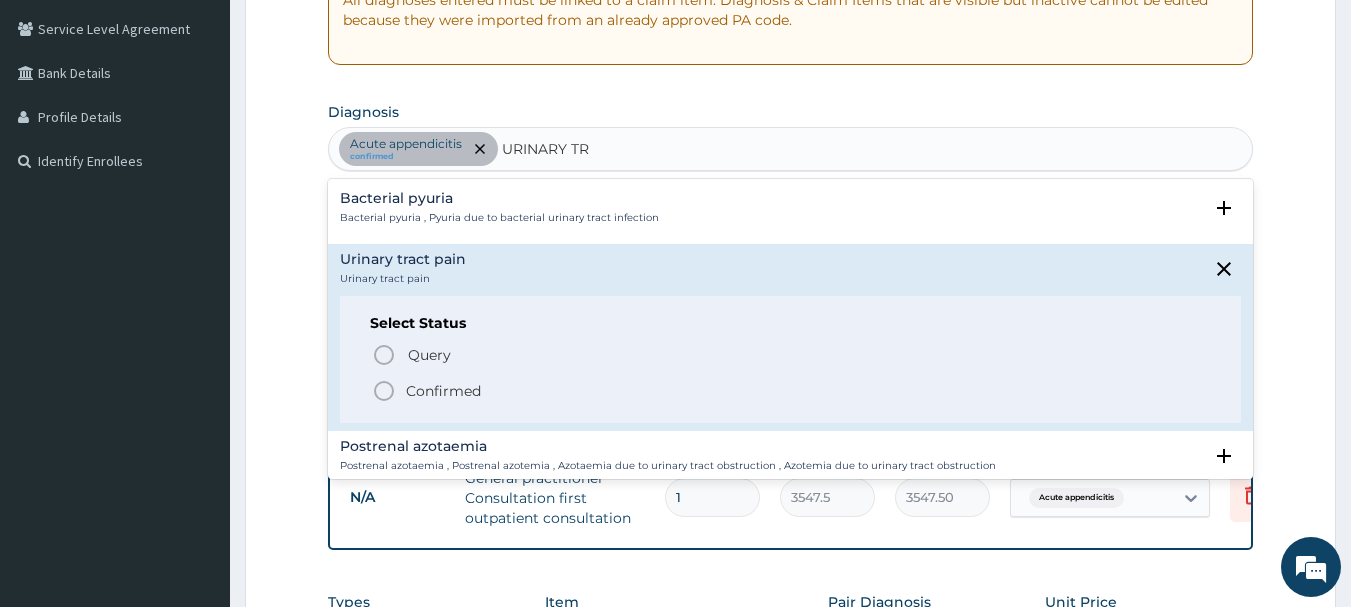 click 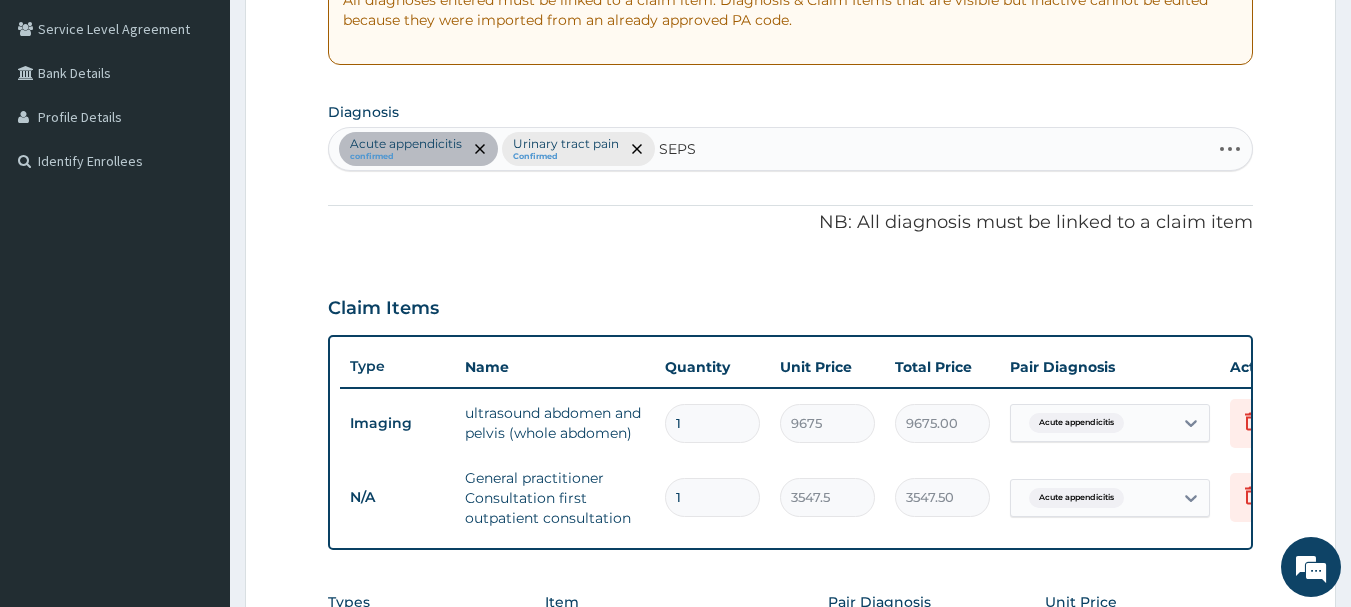 type on "SEPSI" 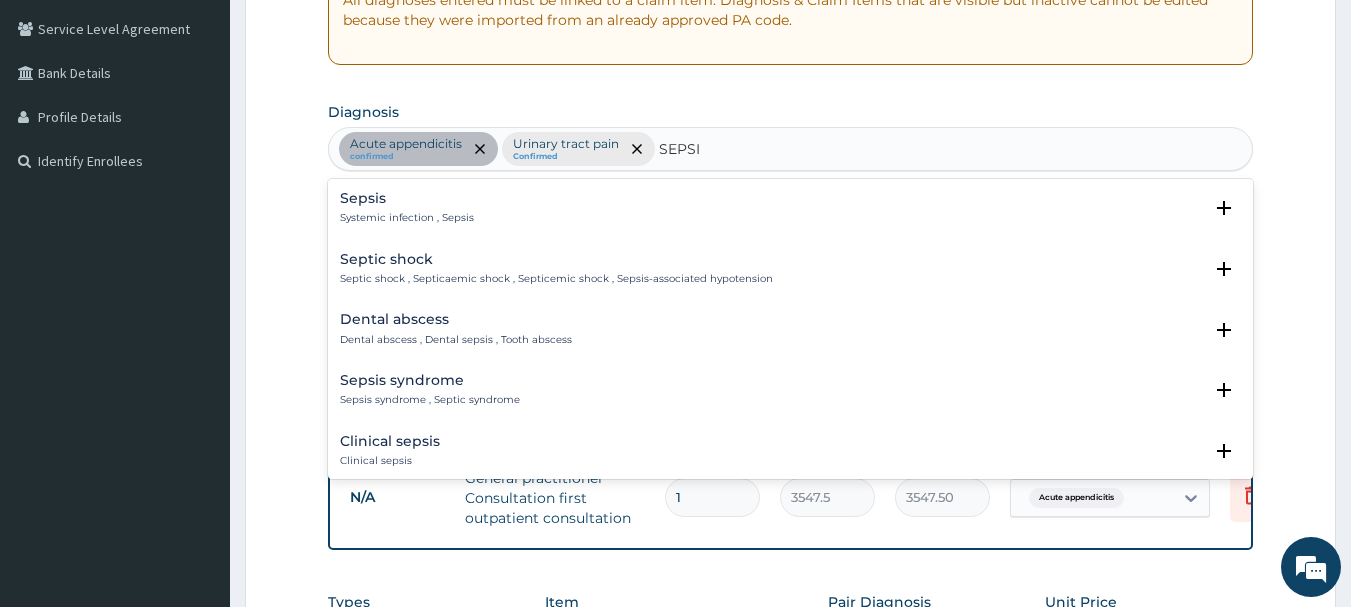 click on "Systemic infection , Sepsis" at bounding box center (407, 218) 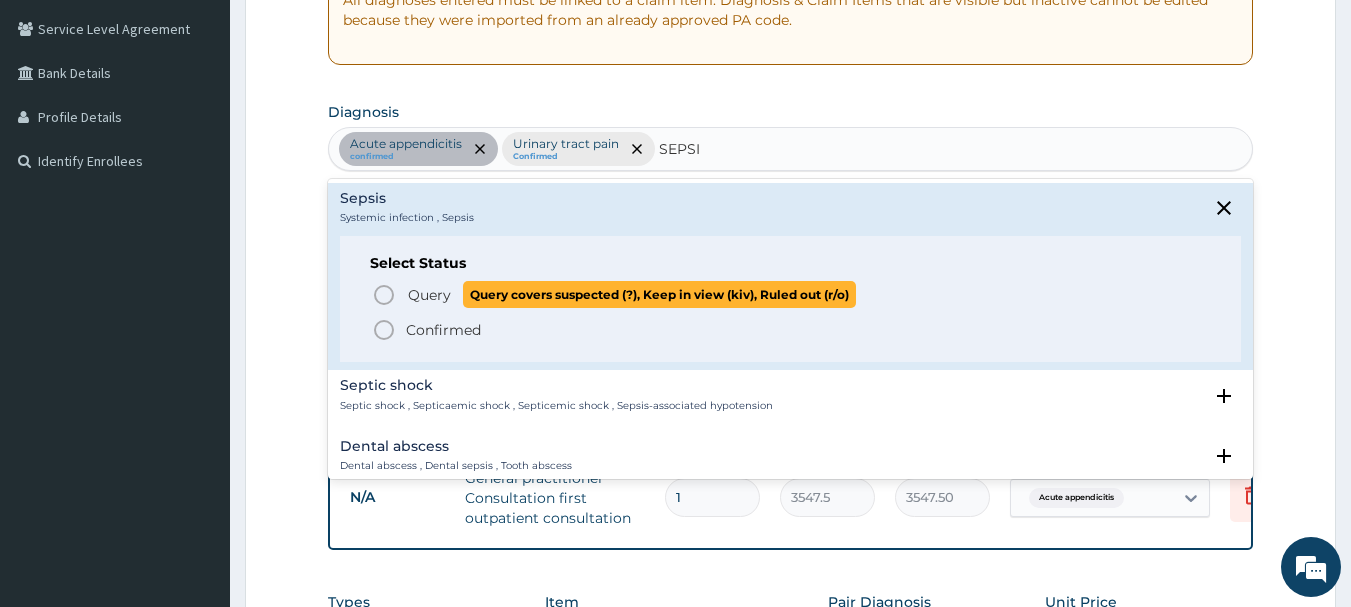 click 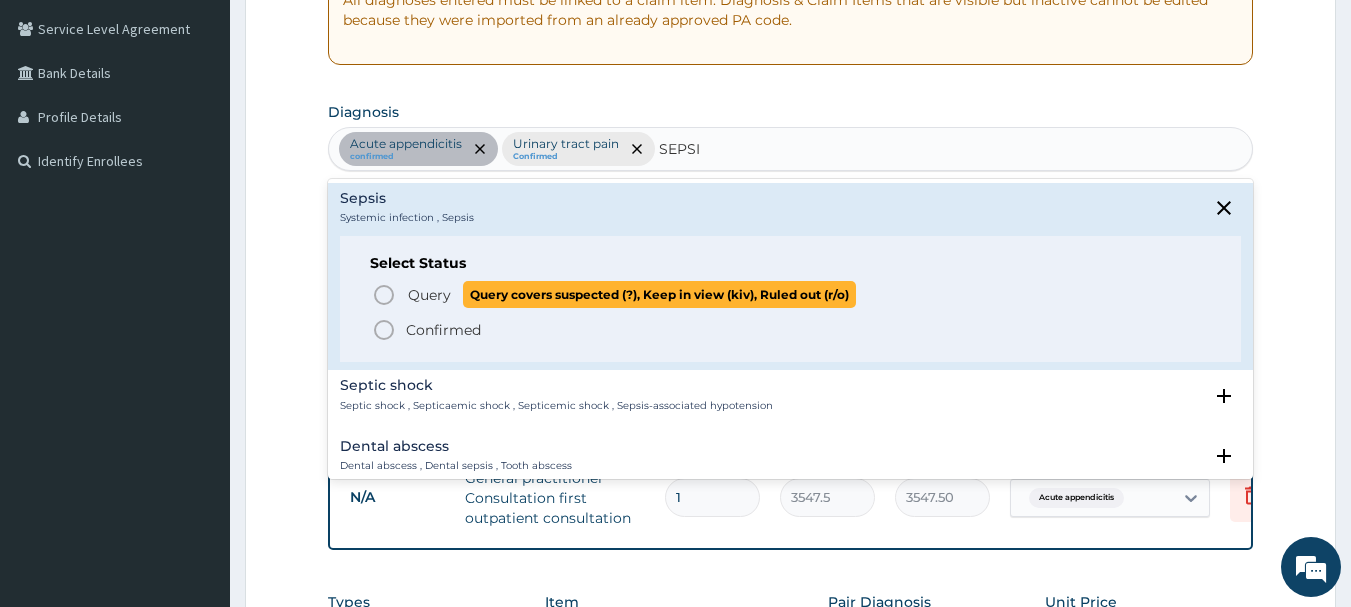 type 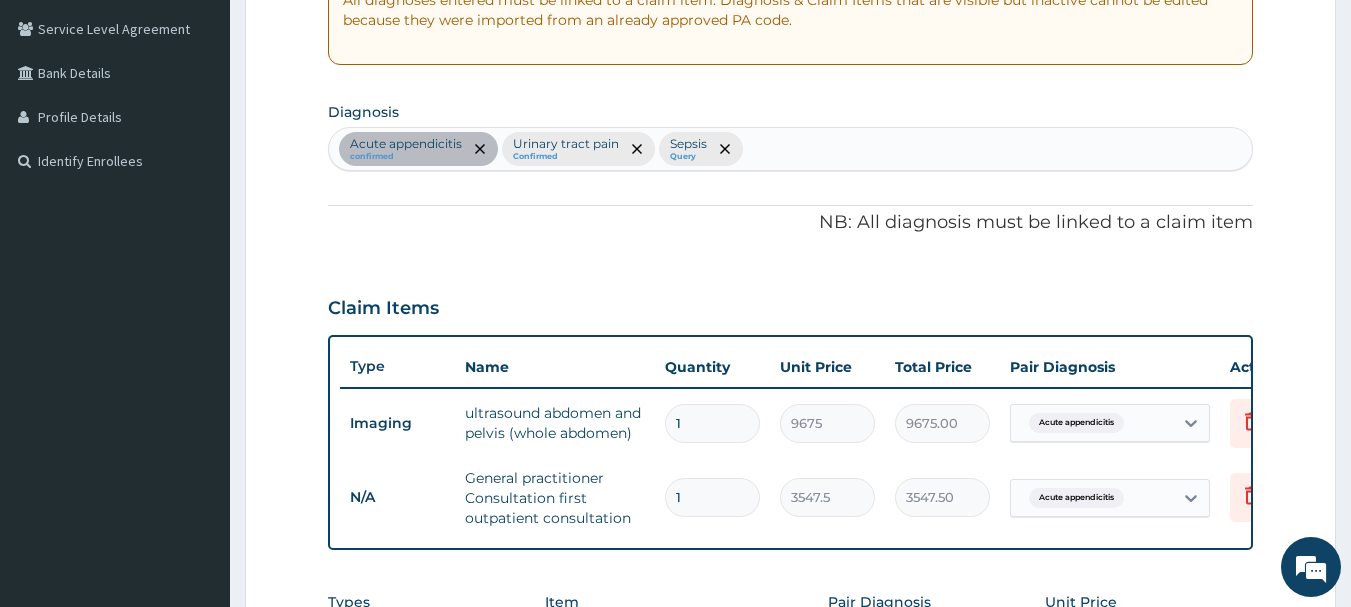 scroll, scrollTop: 835, scrollLeft: 0, axis: vertical 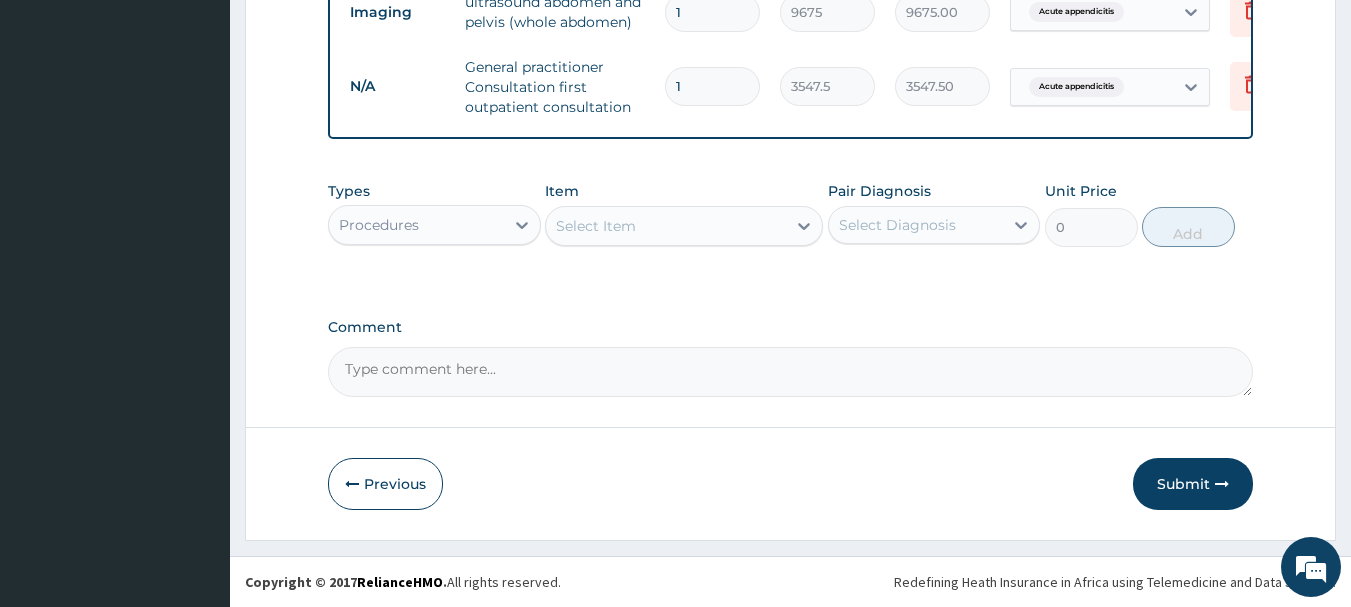 click on "PA Code / Prescription Code PA/5B8457 Encounter Date 24-07-2025 Important Notice Please enter PA codes before entering items that are not attached to a PA code   All diagnoses entered must be linked to a claim item. Diagnosis & Claim Items that are visible but inactive cannot be edited because they were imported from an already approved PA code. Diagnosis option Sepsis, selected.   Select is focused ,type to refine list, press Down to open the menu,  press left to focus selected values Acute appendicitis confirmed Urinary tract pain Confirmed Sepsis Query NB: All diagnosis must be linked to a claim item Claim Items Type Name Quantity Unit Price Total Price Pair Diagnosis Actions Imaging ultrasound abdomen and pelvis (whole abdomen) 1 9675 9675.00 Acute appendicitis Delete N/A General practitioner Consultation first outpatient consultation 1 3547.5 3547.50 Acute appendicitis Delete Types Procedures Item Select Item Pair Diagnosis Select Diagnosis Unit Price 0 Add Comment" at bounding box center [791, -116] 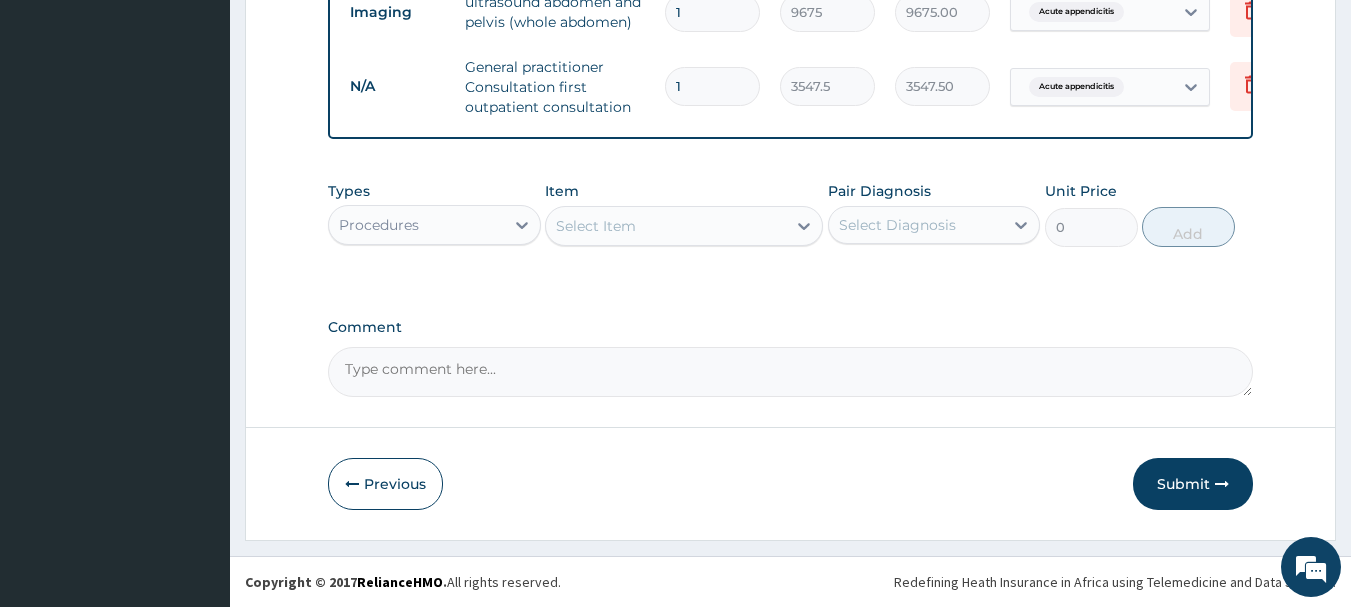 drag, startPoint x: 640, startPoint y: 301, endPoint x: 611, endPoint y: 287, distance: 32.202484 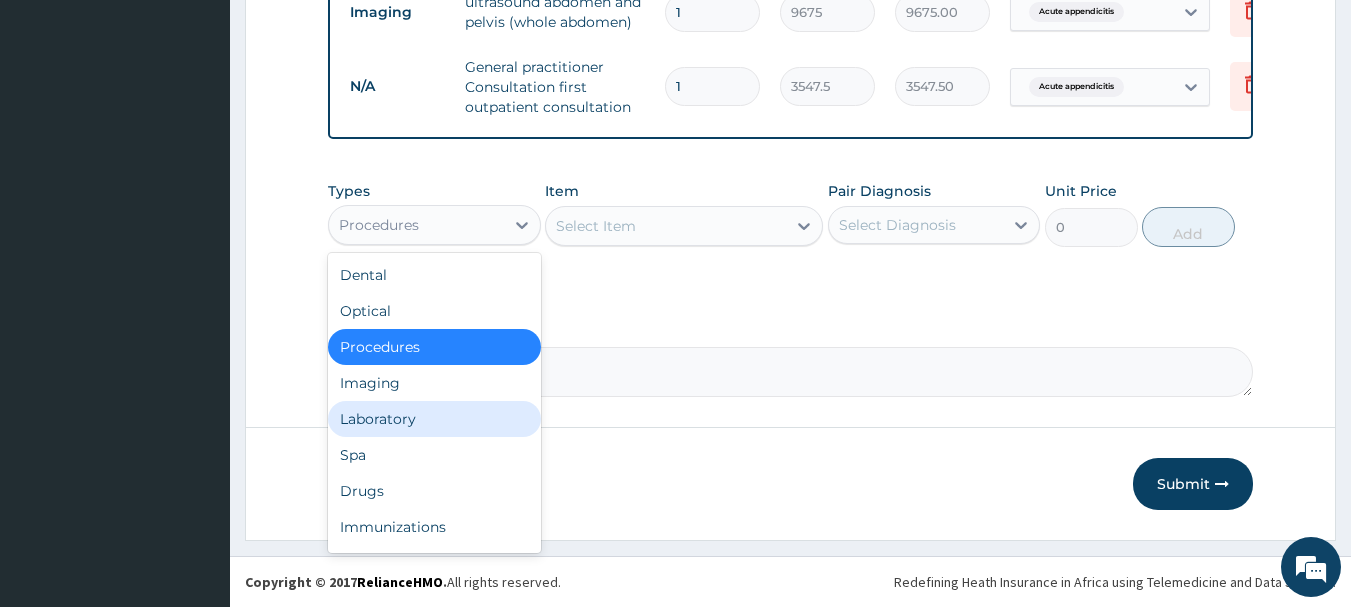 click on "Laboratory" at bounding box center (434, 419) 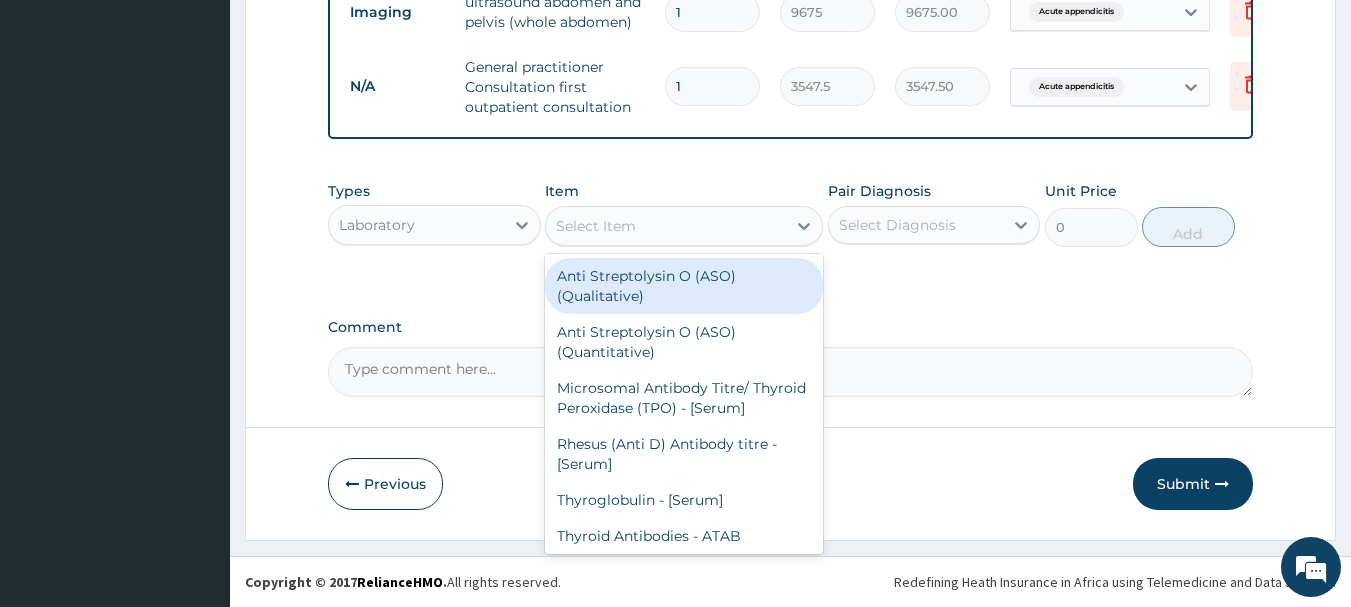 click on "Select Item" at bounding box center [666, 226] 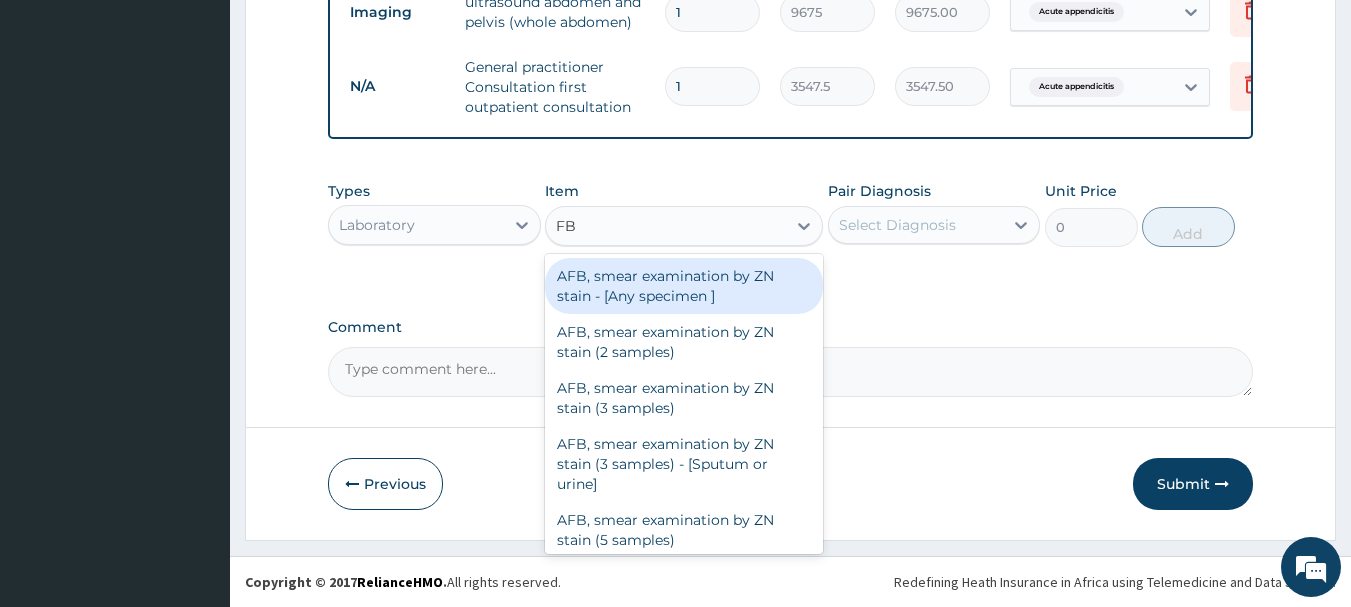 type on "FBC" 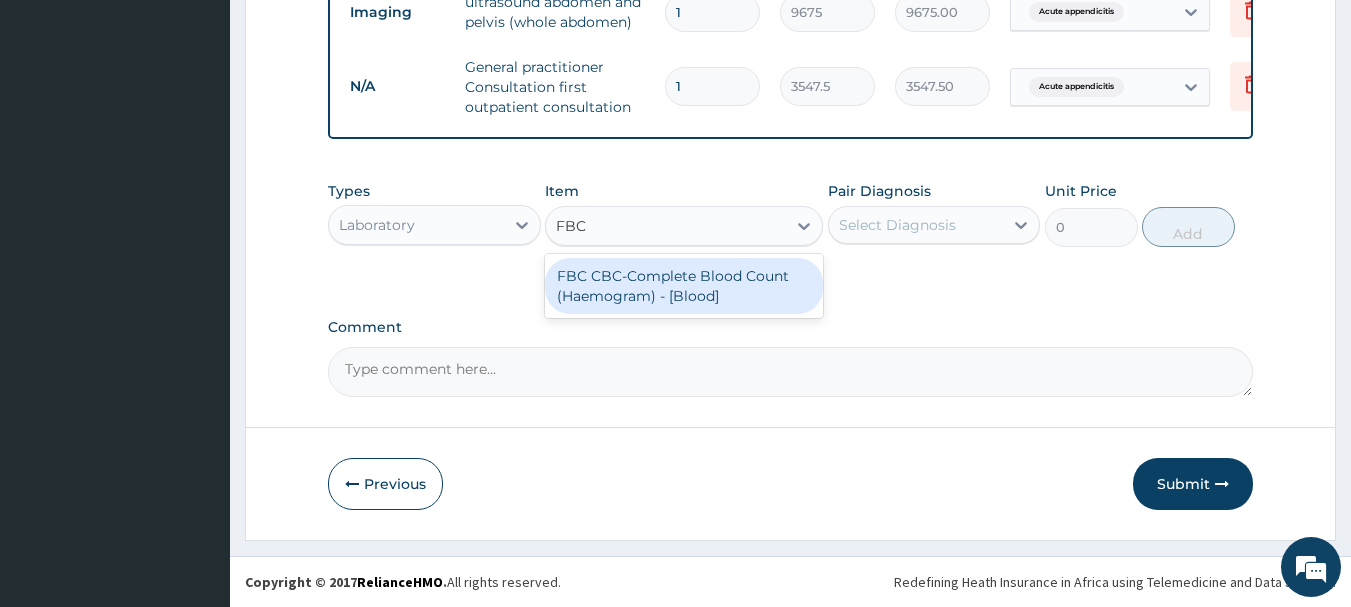 click on "FBC CBC-Complete Blood Count (Haemogram) - [Blood]" at bounding box center (684, 286) 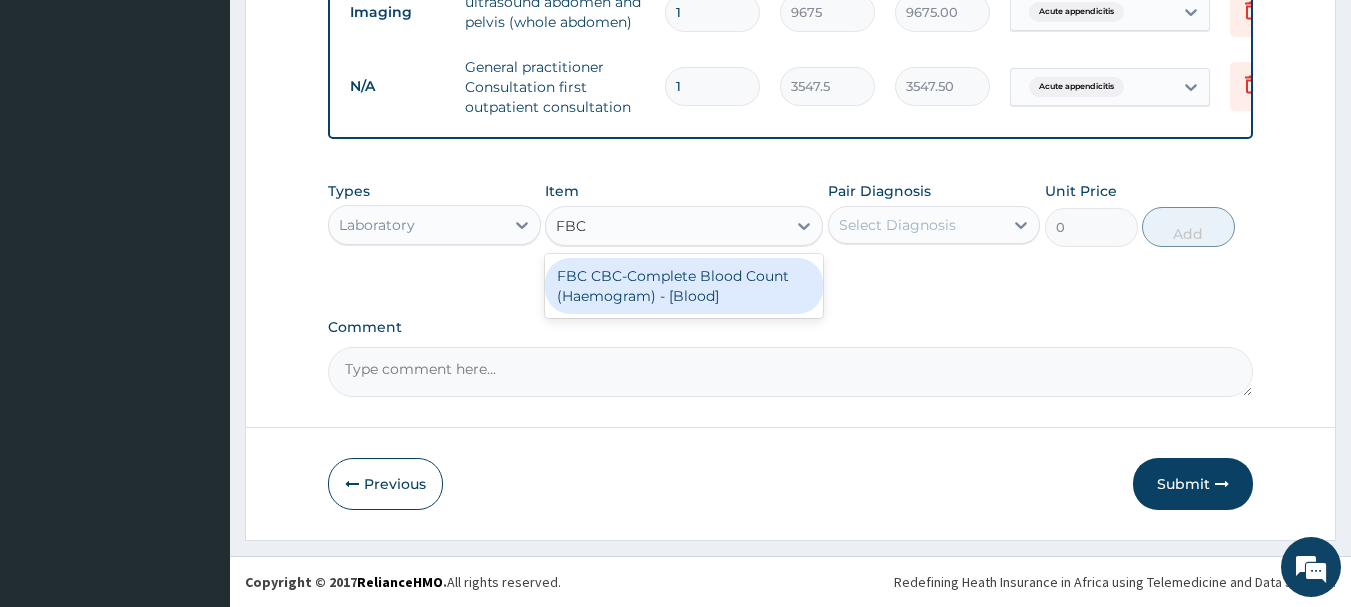 type 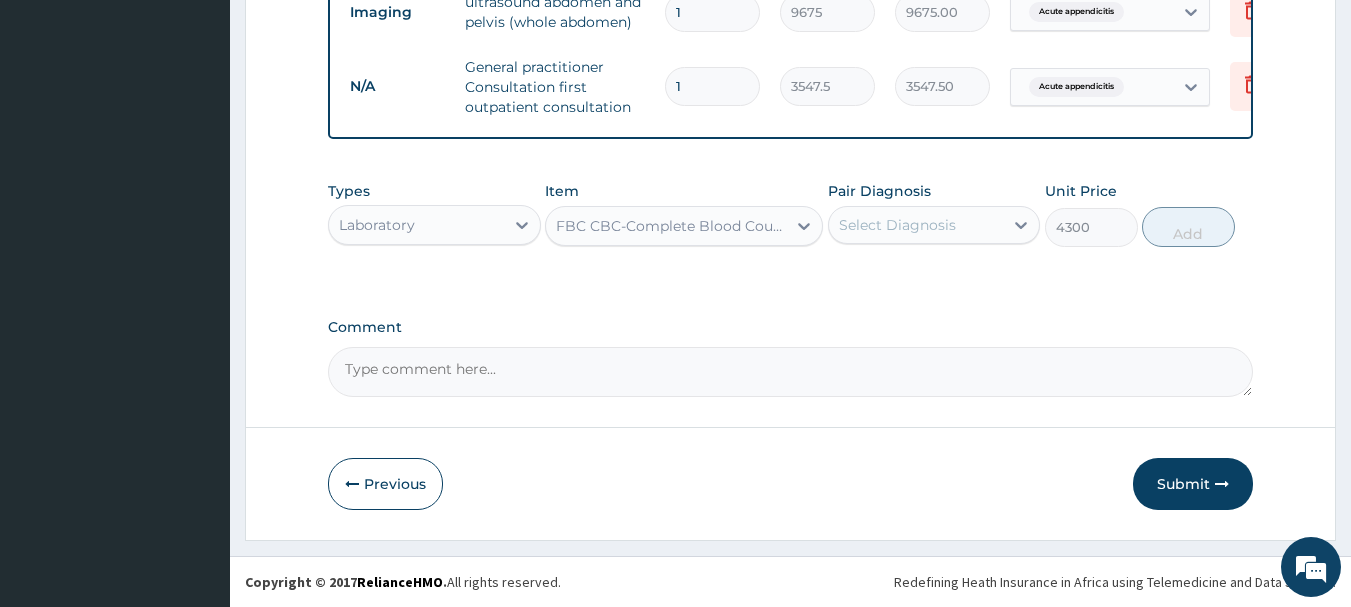 click on "Select Diagnosis" at bounding box center (897, 225) 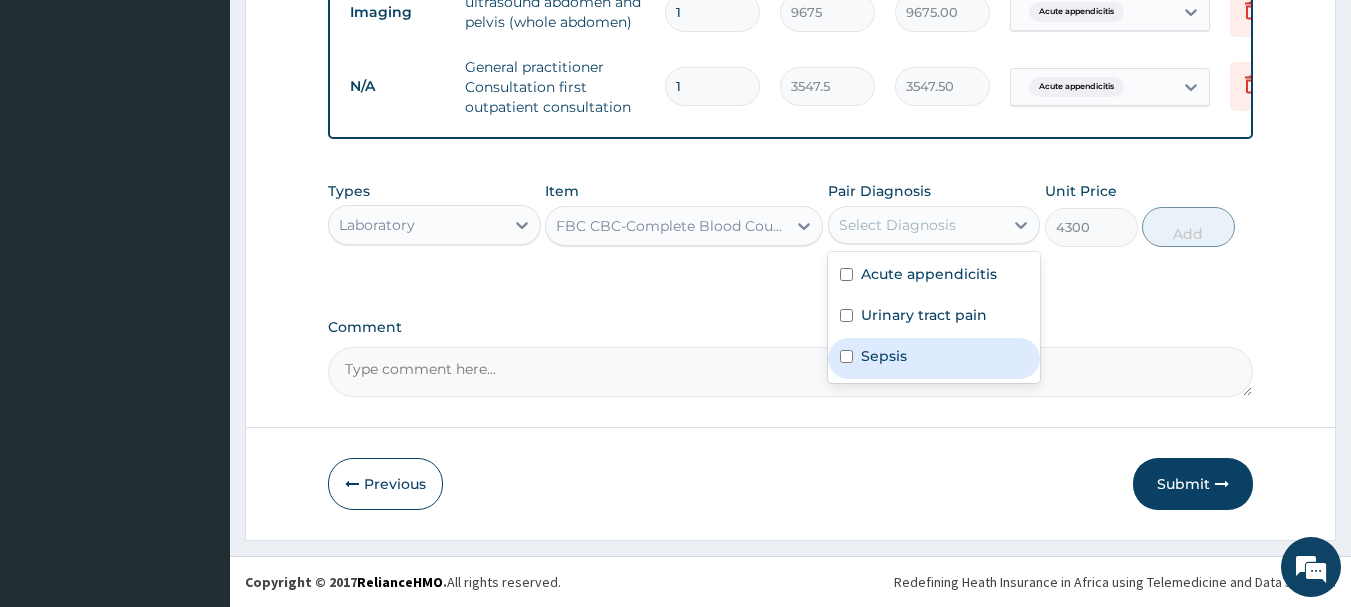 click on "Sepsis" at bounding box center (934, 358) 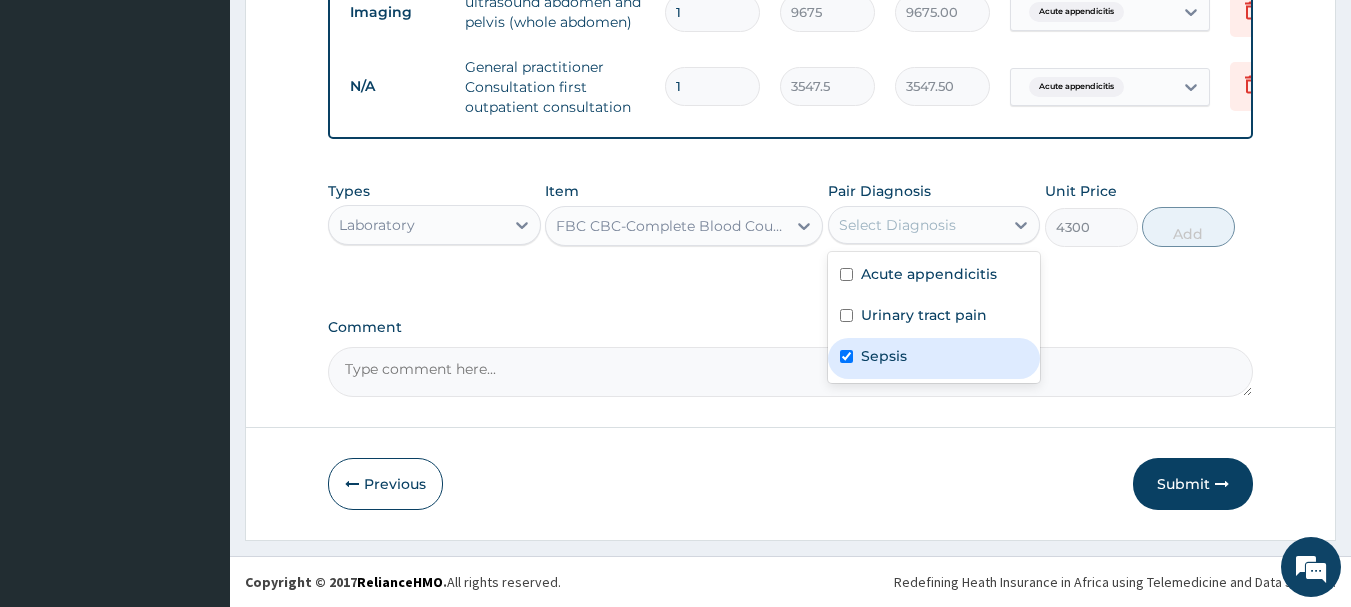 checkbox on "true" 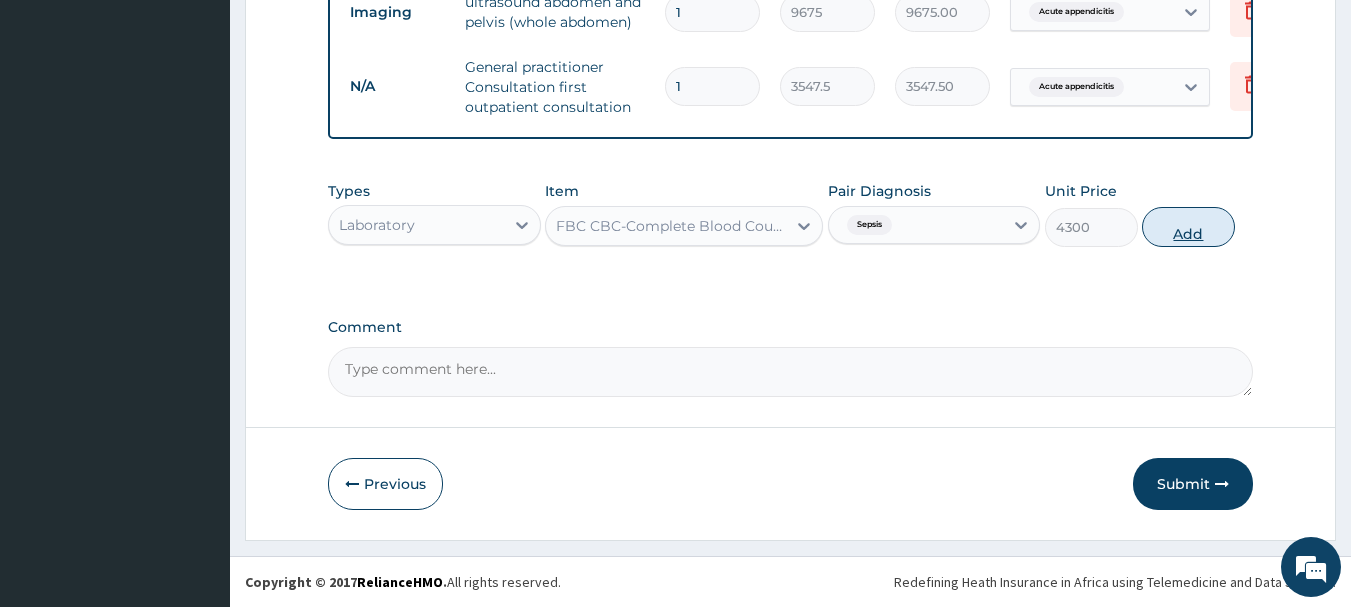 click on "Add" at bounding box center (1188, 227) 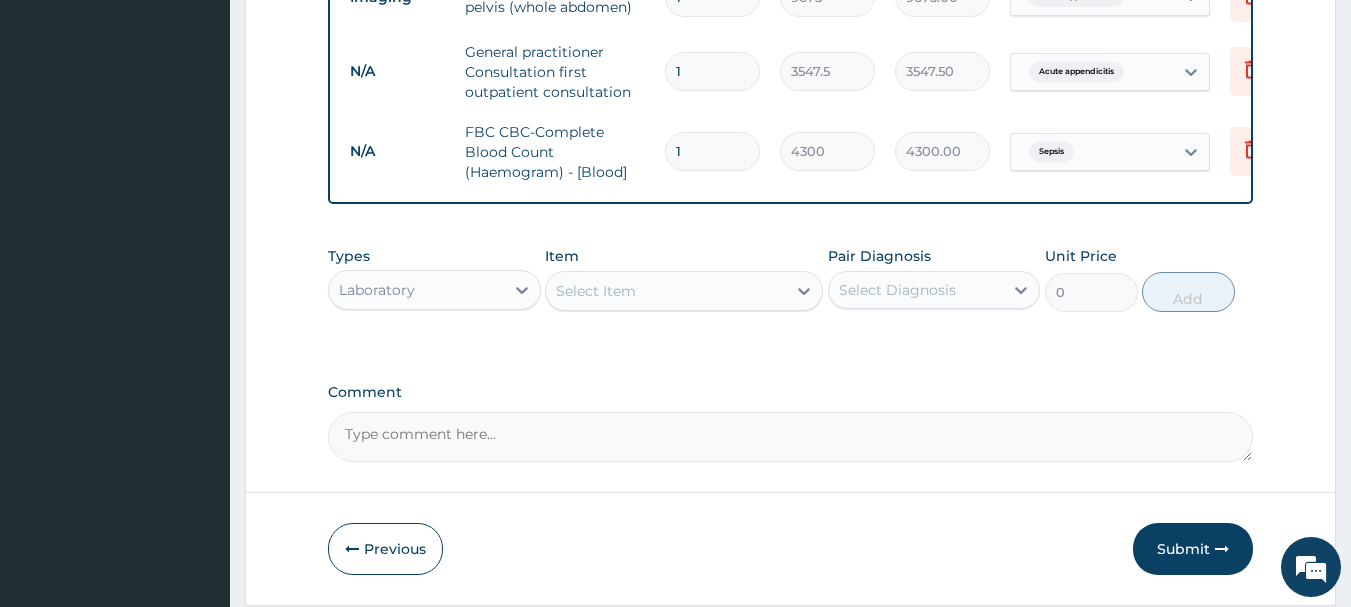 click on "Select Item" at bounding box center [666, 291] 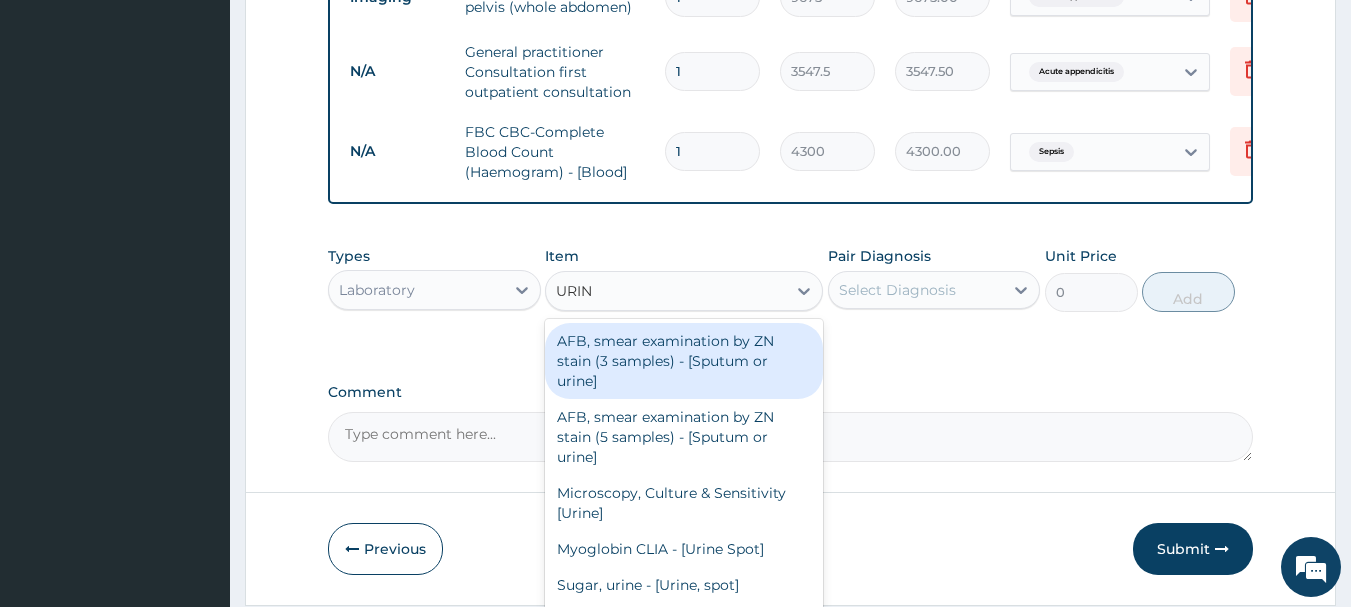 type on "URINA" 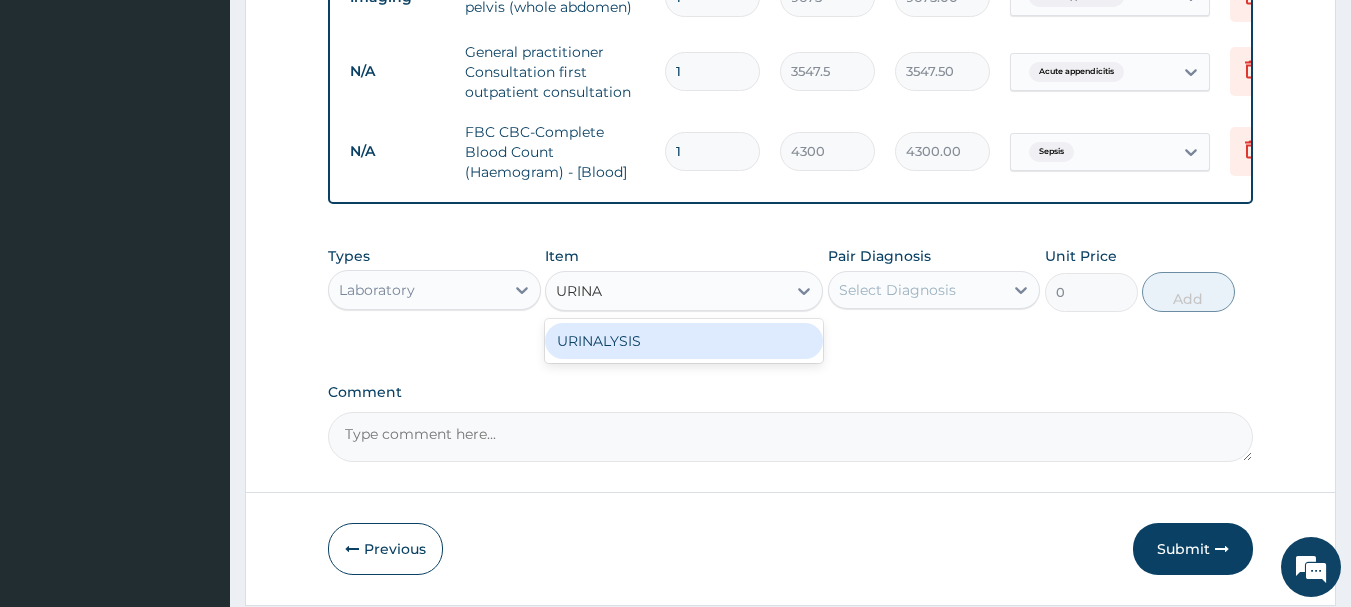click on "URINALYSIS" at bounding box center [684, 341] 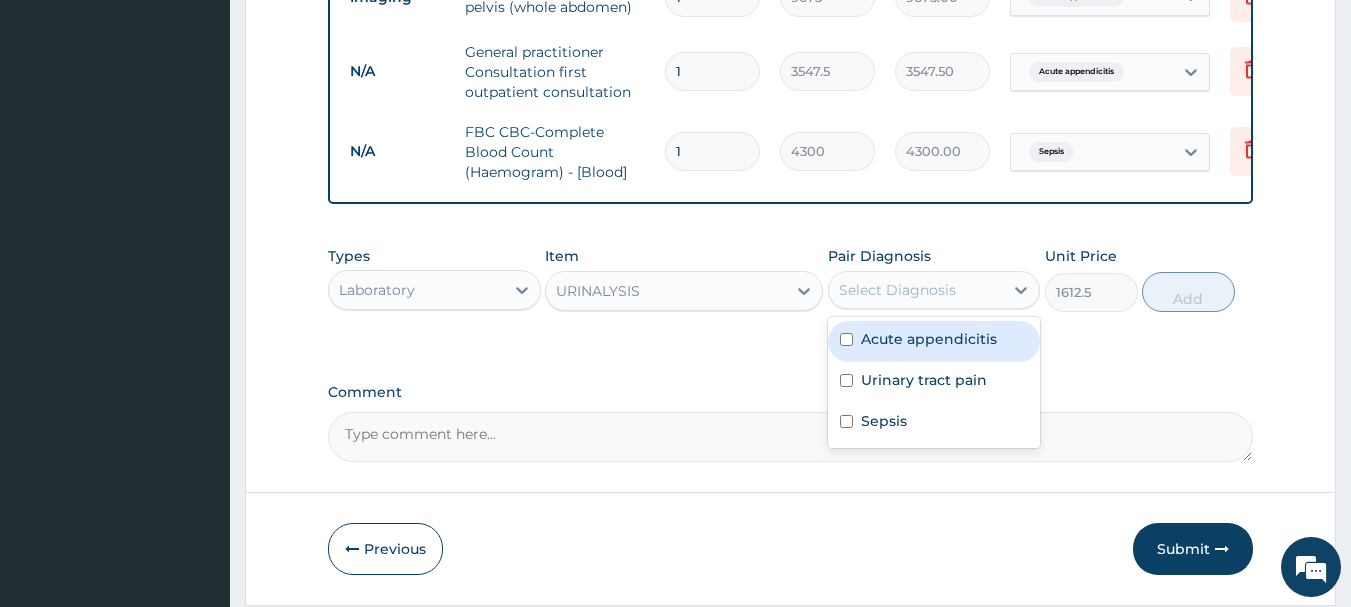 click on "Select Diagnosis" at bounding box center (897, 290) 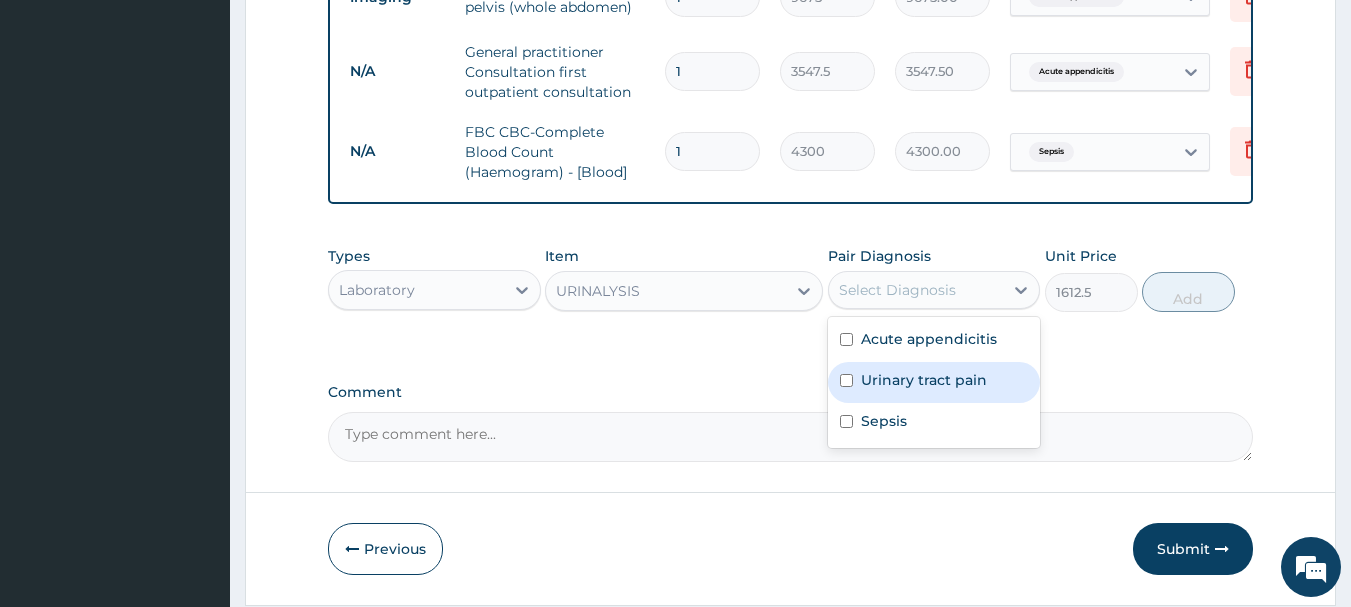 click on "Urinary tract pain" at bounding box center (924, 380) 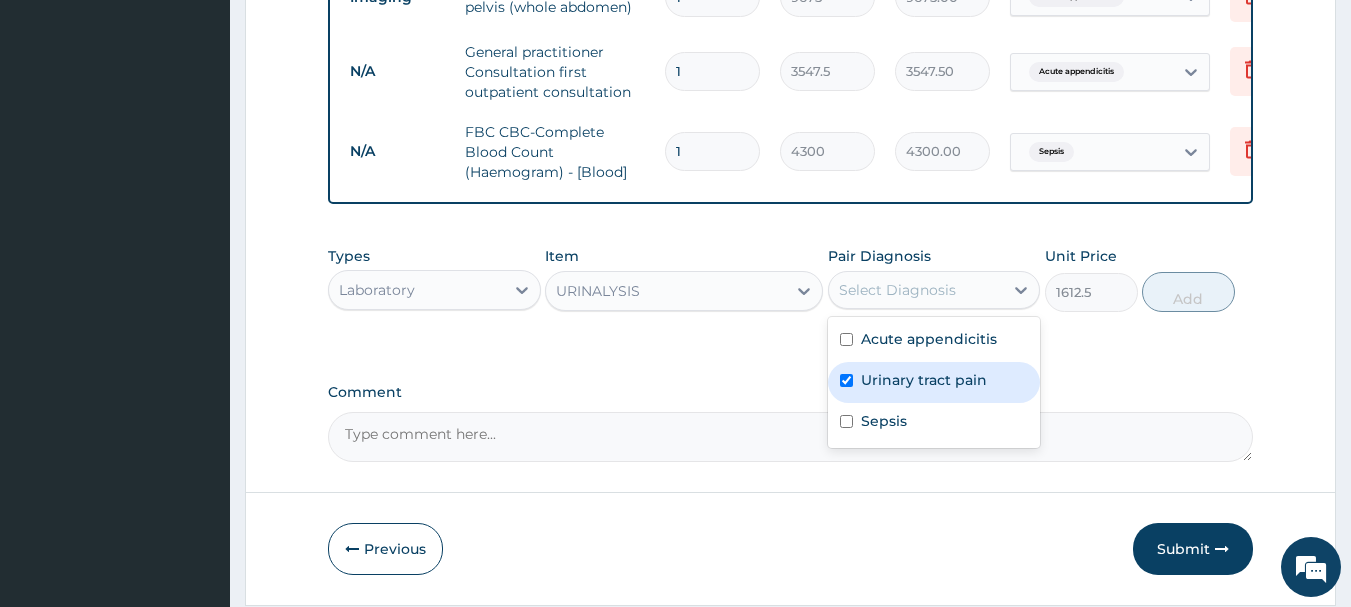 checkbox on "true" 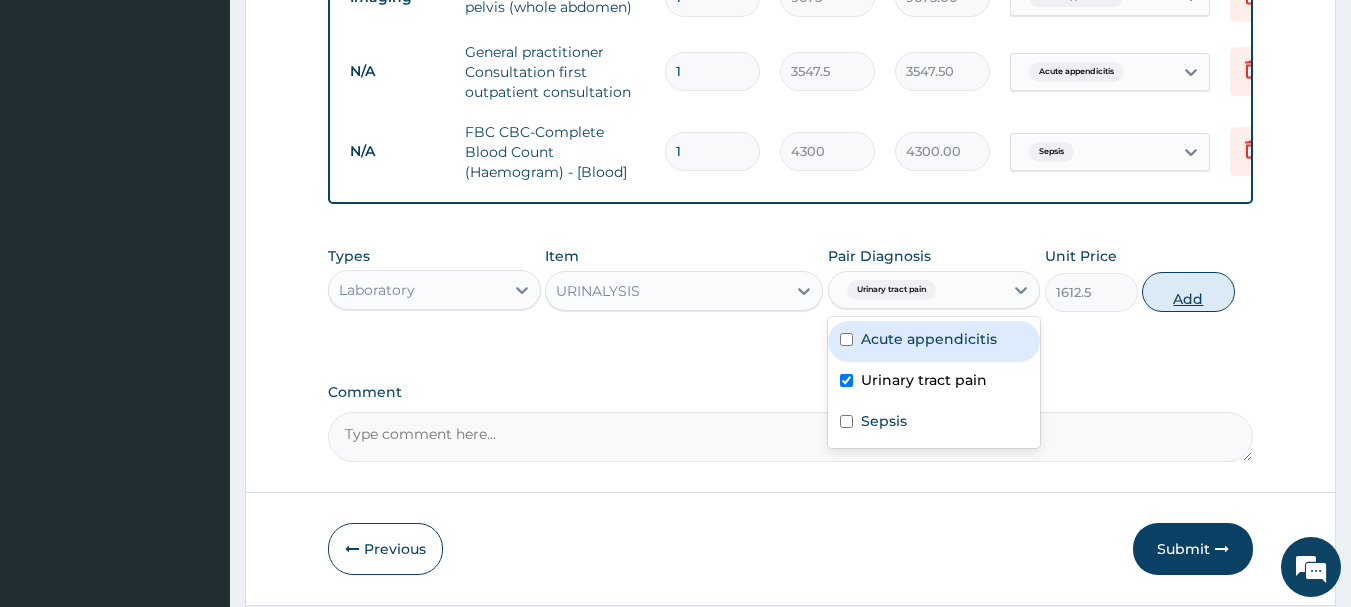 click on "Add" at bounding box center (1188, 292) 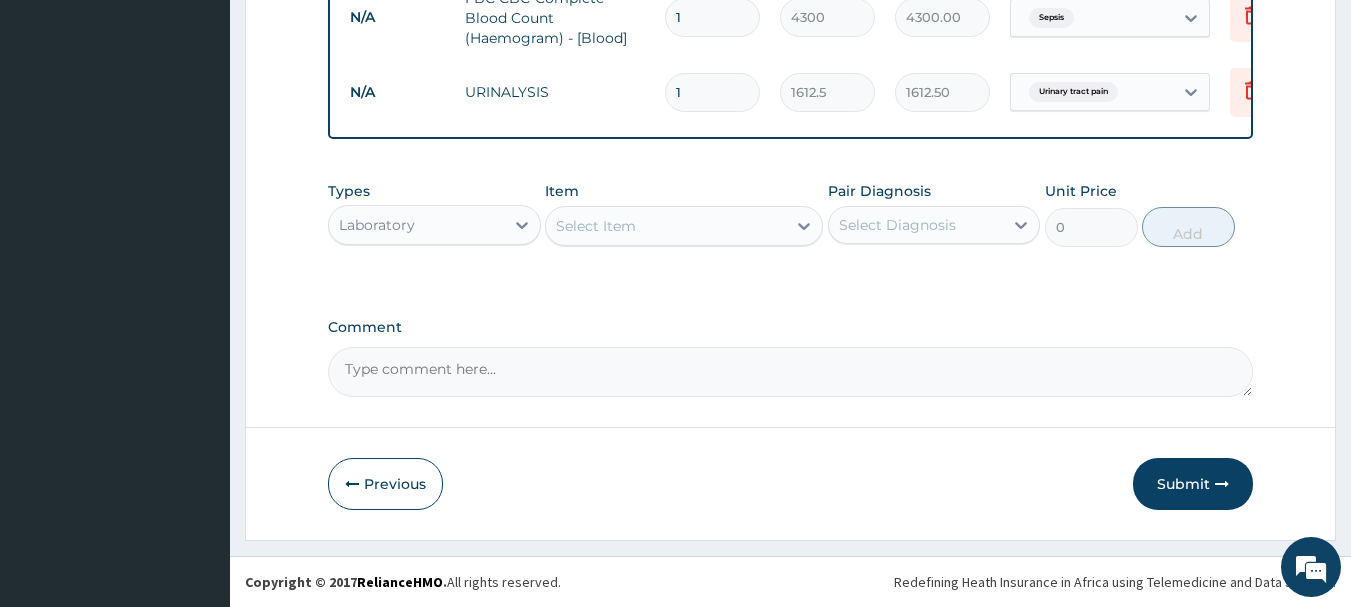 scroll, scrollTop: 984, scrollLeft: 0, axis: vertical 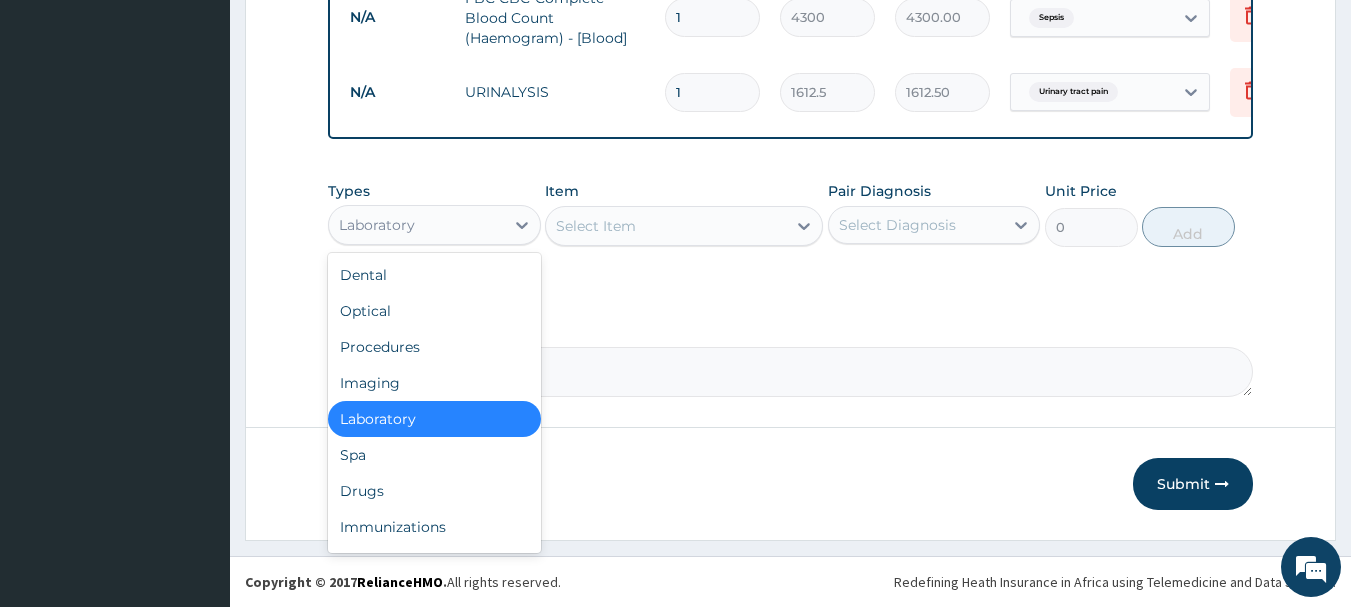 click on "Laboratory" at bounding box center [416, 225] 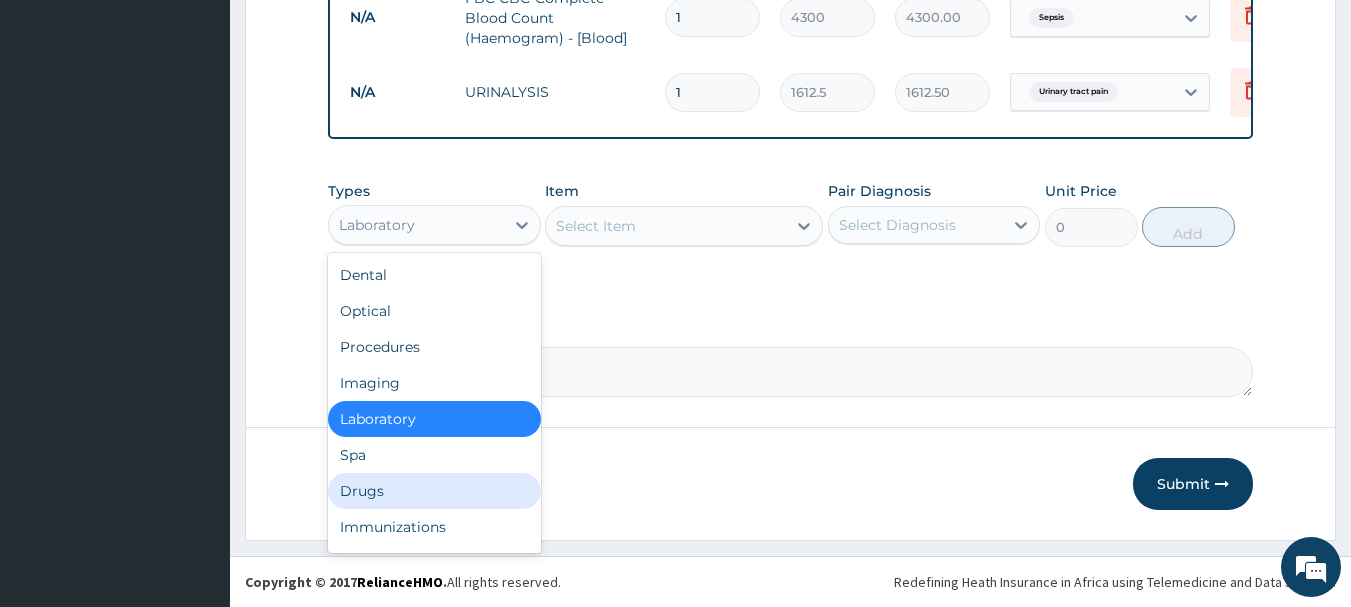 click on "Drugs" at bounding box center (434, 491) 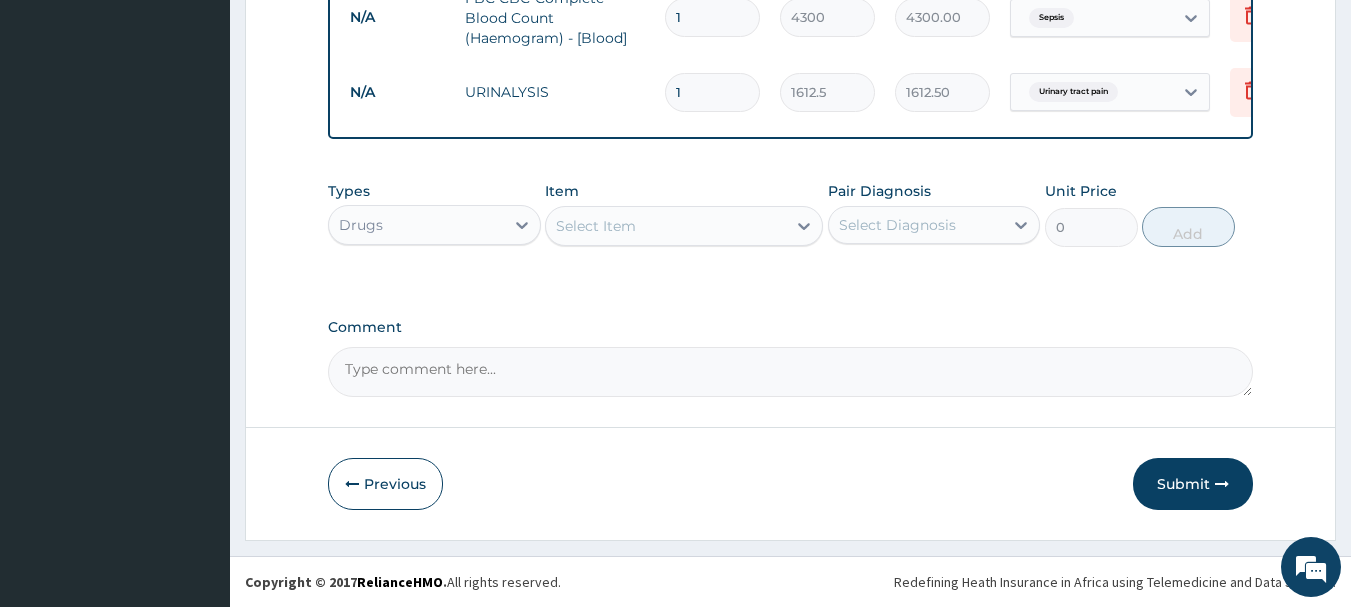 click on "Select Item" at bounding box center (684, 226) 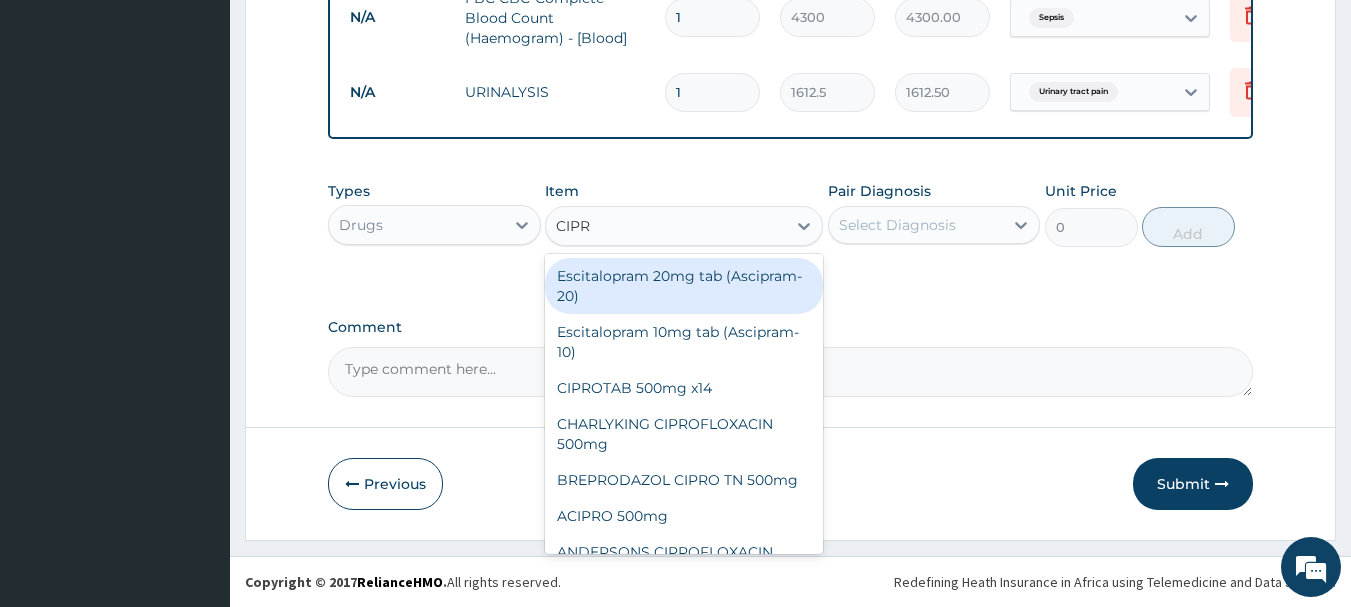 type on "CIPRO" 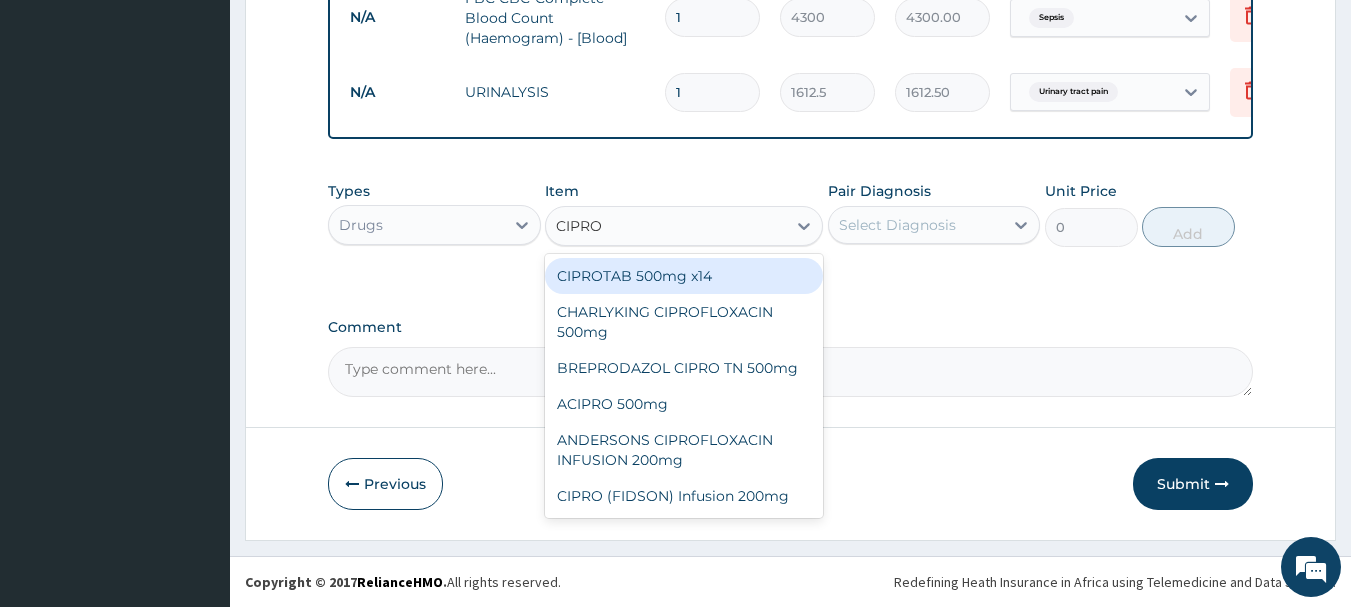 click on "CIPROTAB 500mg x14" at bounding box center [684, 276] 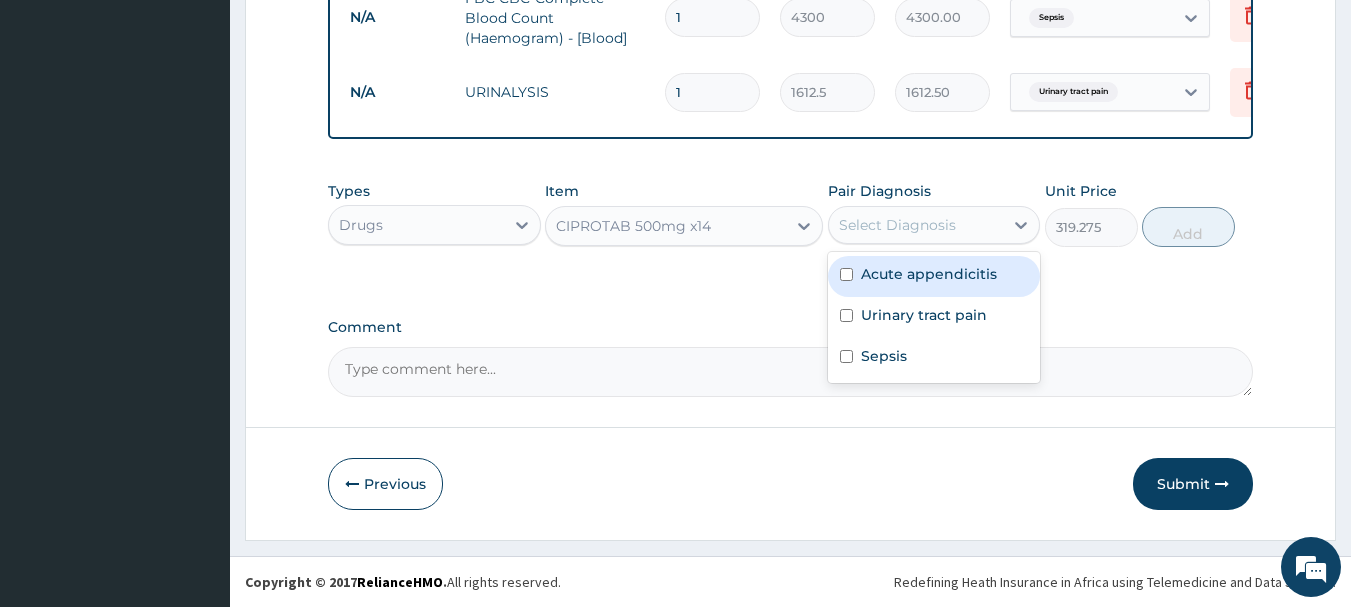 click on "Select Diagnosis" at bounding box center [916, 225] 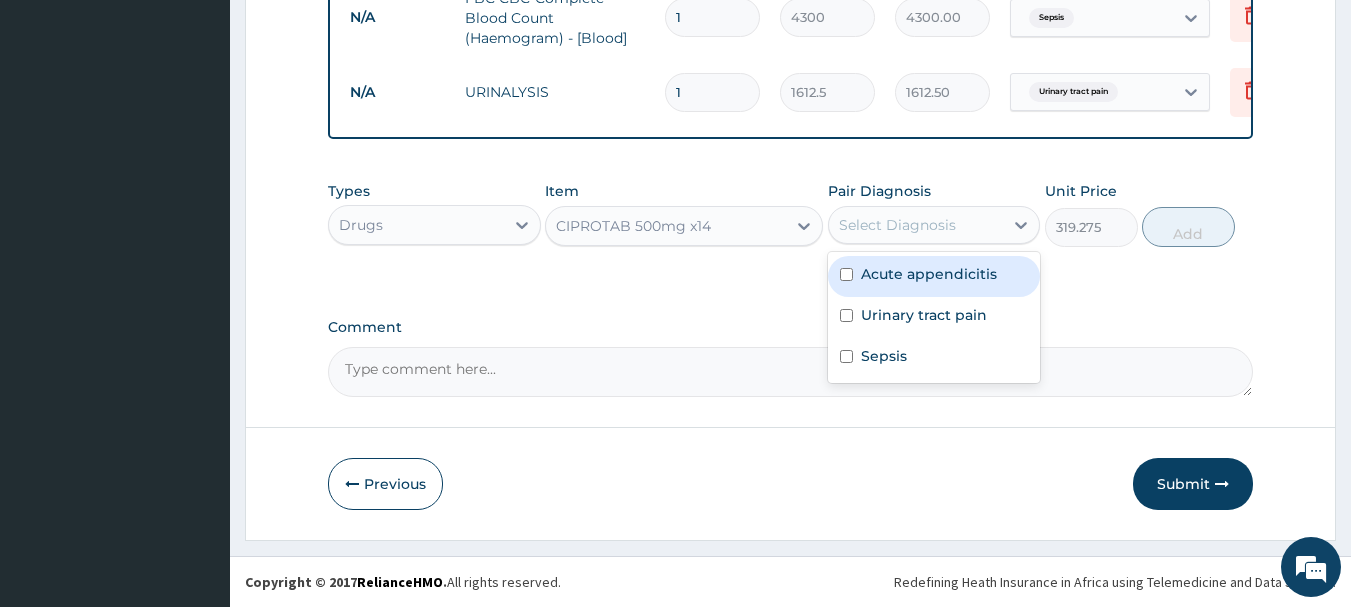 click on "Acute appendicitis" at bounding box center [929, 274] 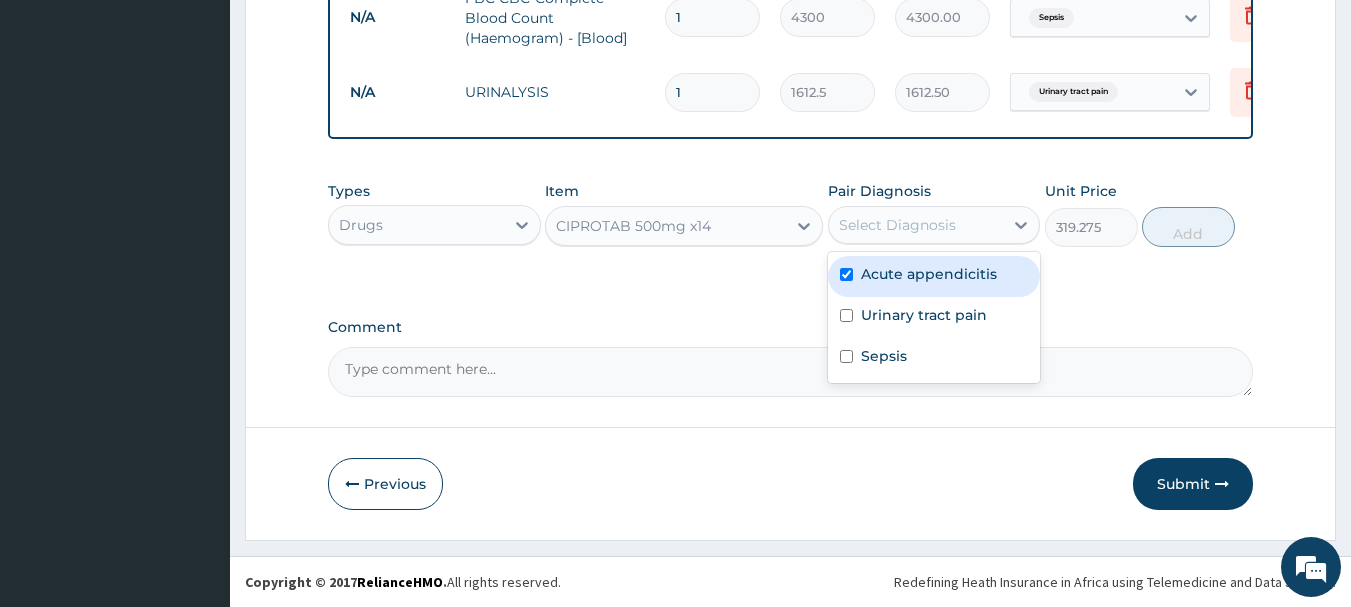 checkbox on "true" 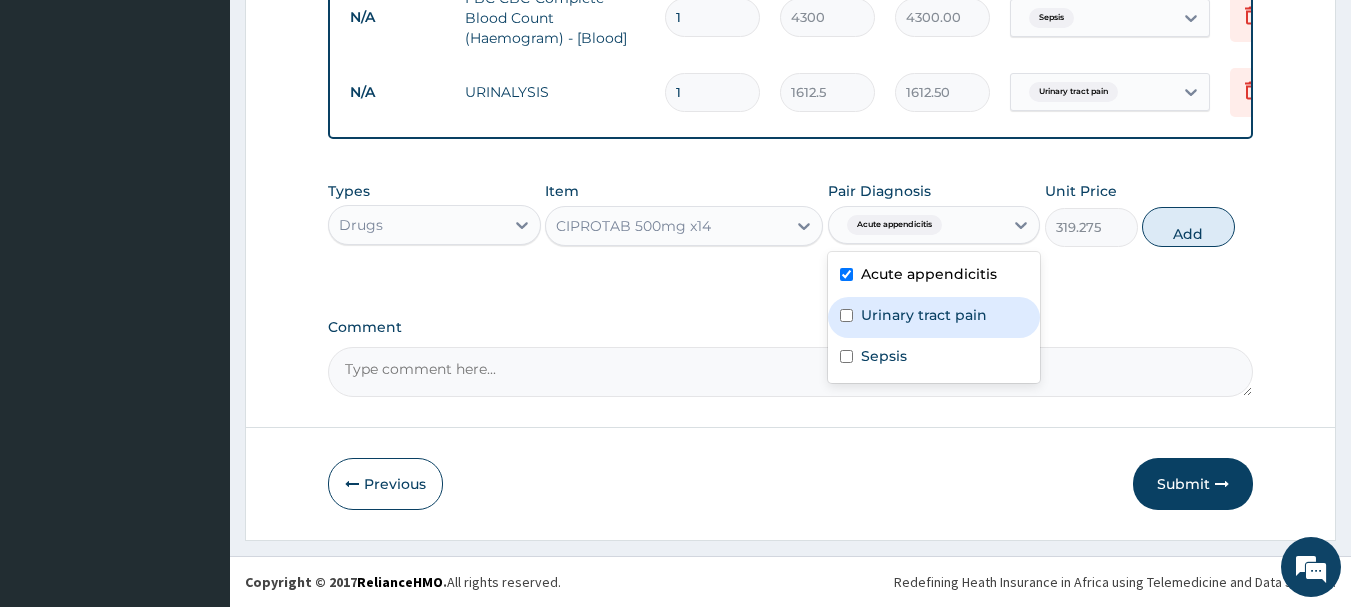 click on "Urinary tract pain" at bounding box center (924, 315) 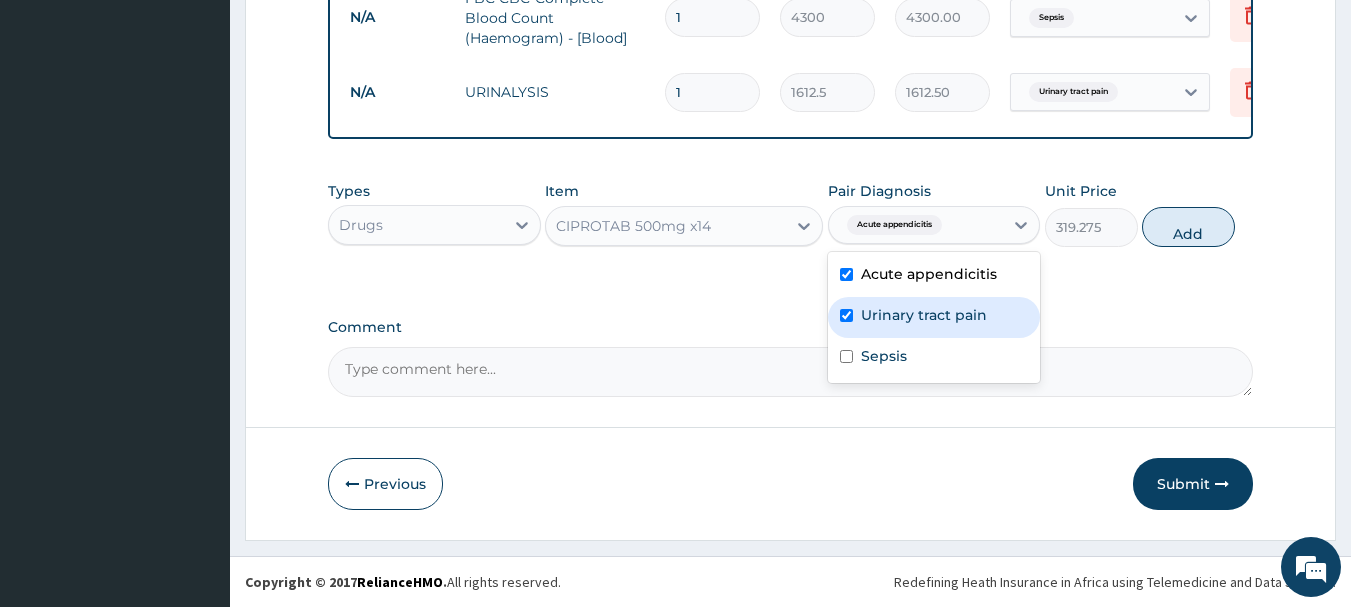 checkbox on "true" 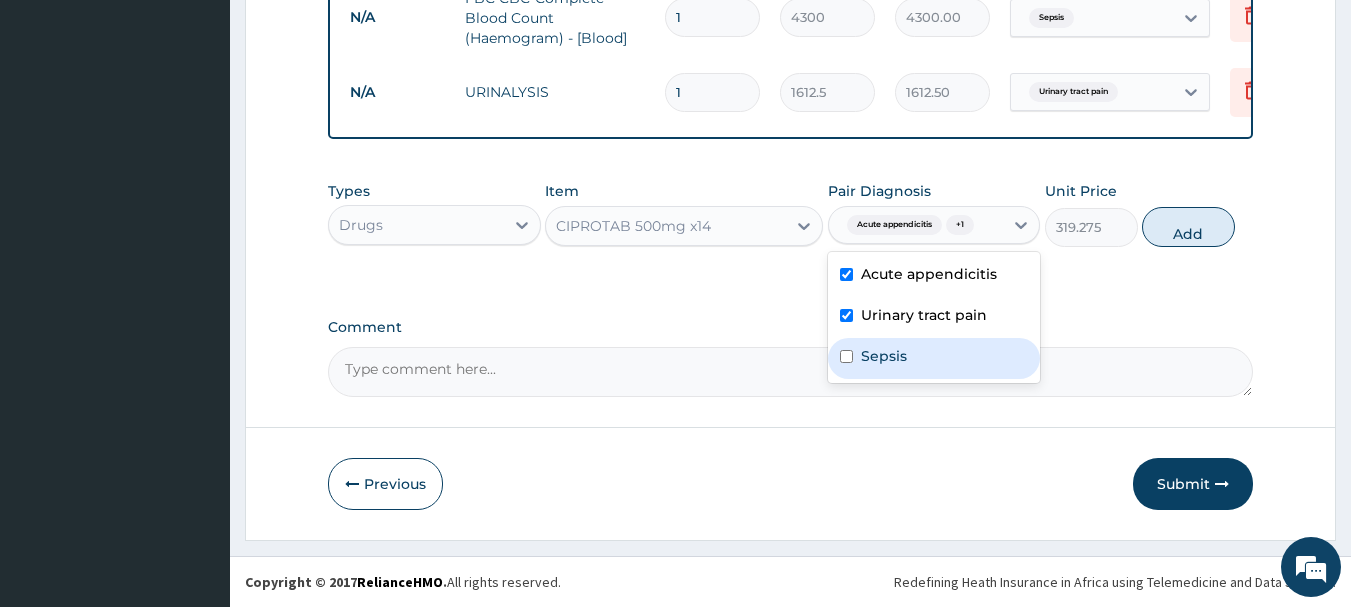 click on "Sepsis" at bounding box center [934, 358] 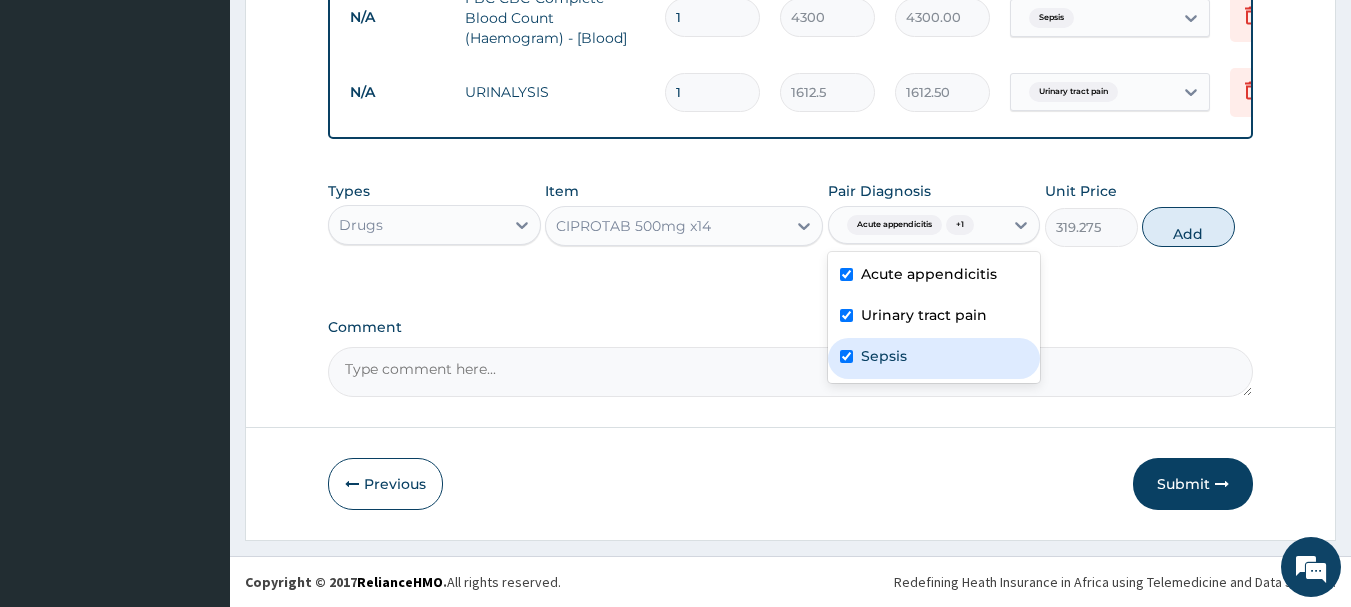 checkbox on "true" 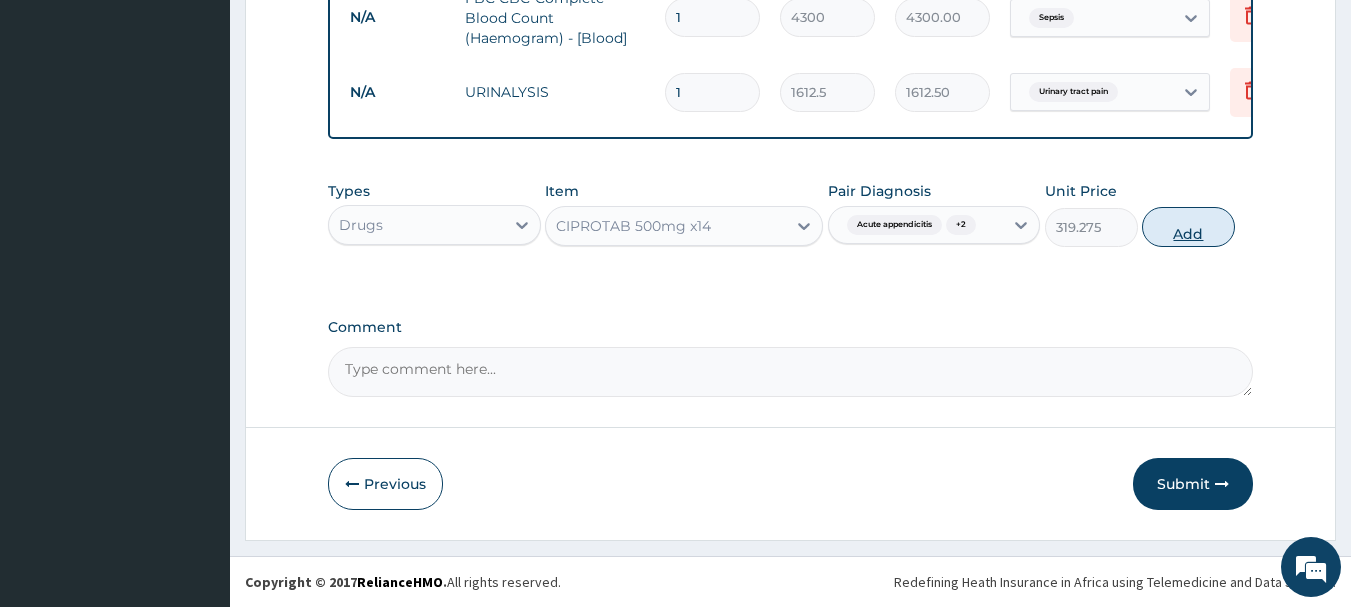 click on "Add" at bounding box center [1188, 227] 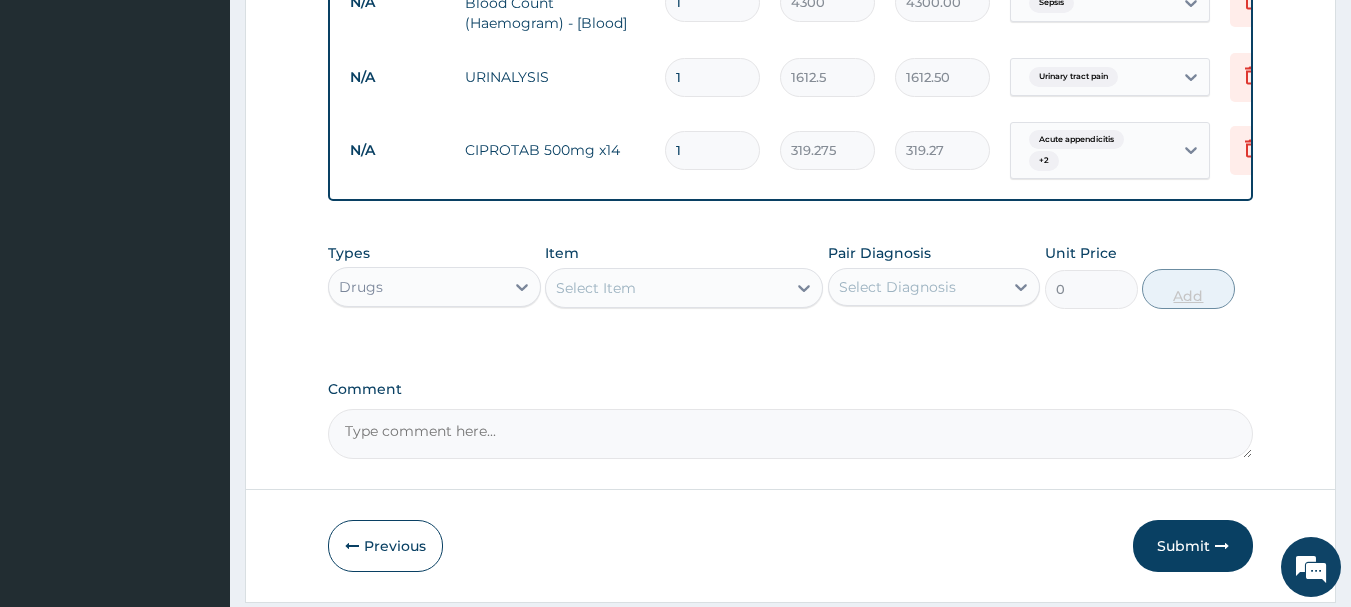 type on "14" 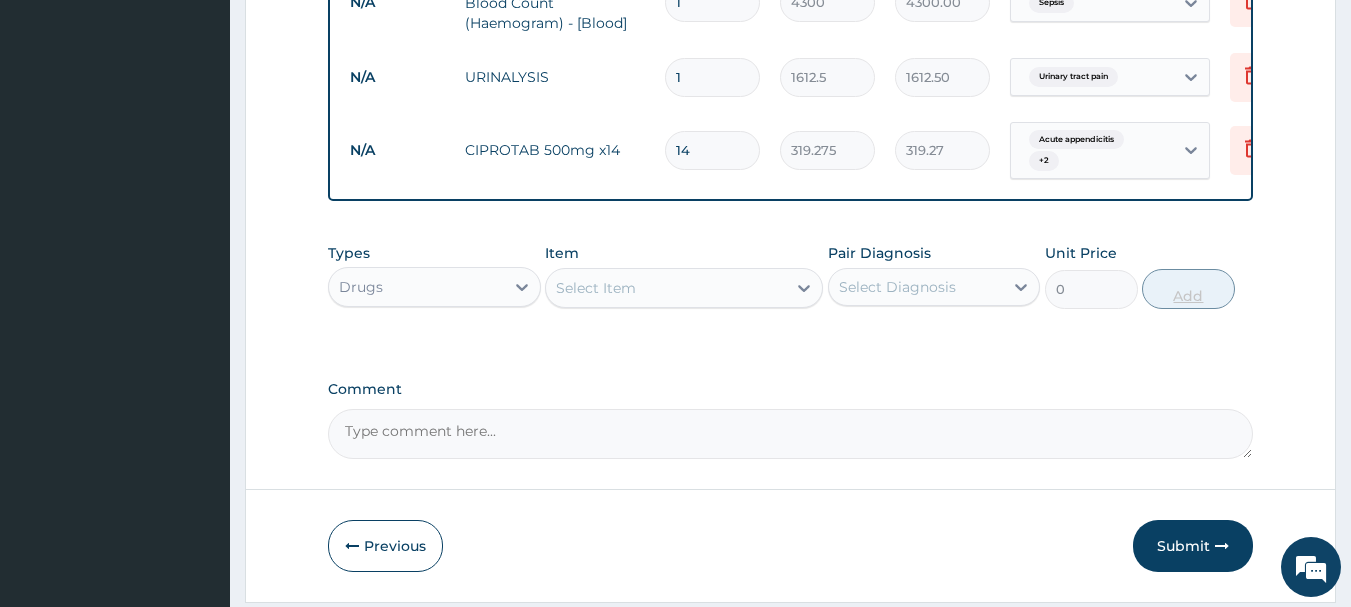 type on "4469.85" 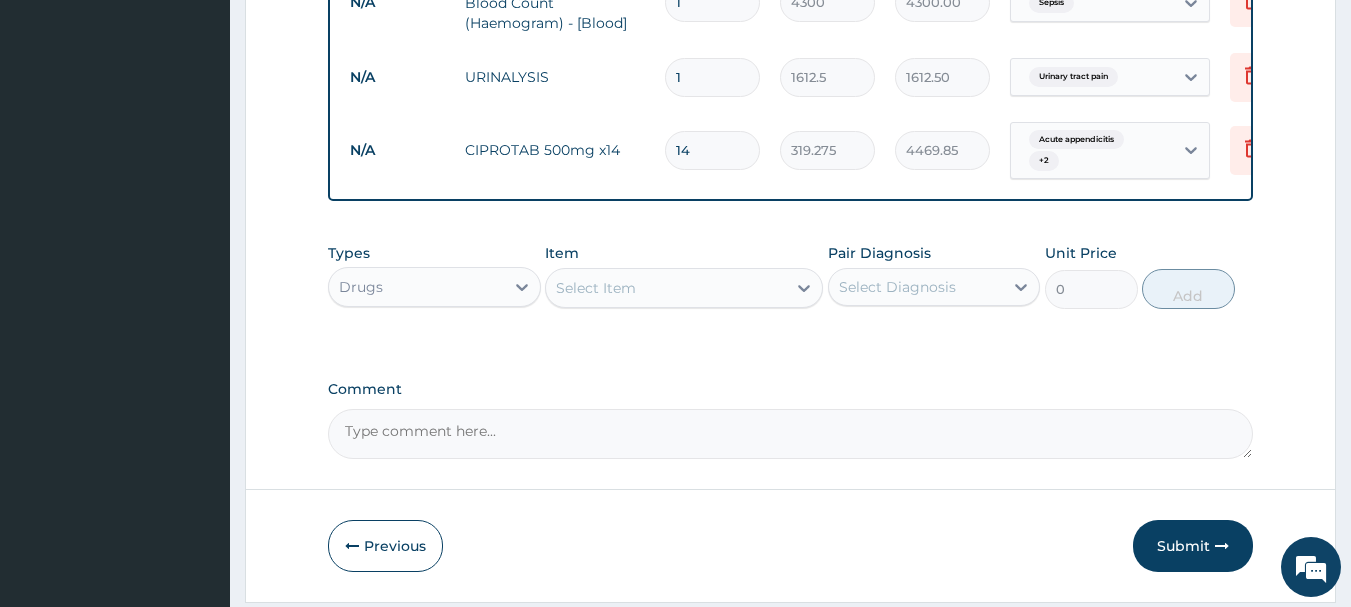type on "14" 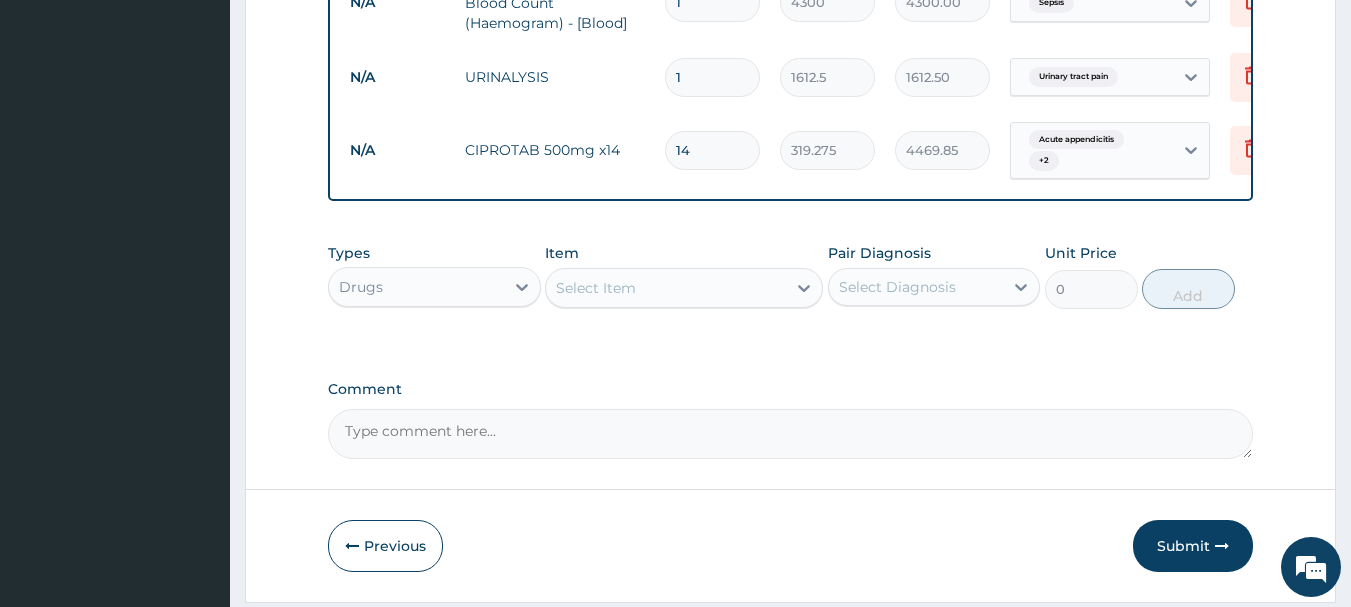 click on "Select Item" at bounding box center (666, 288) 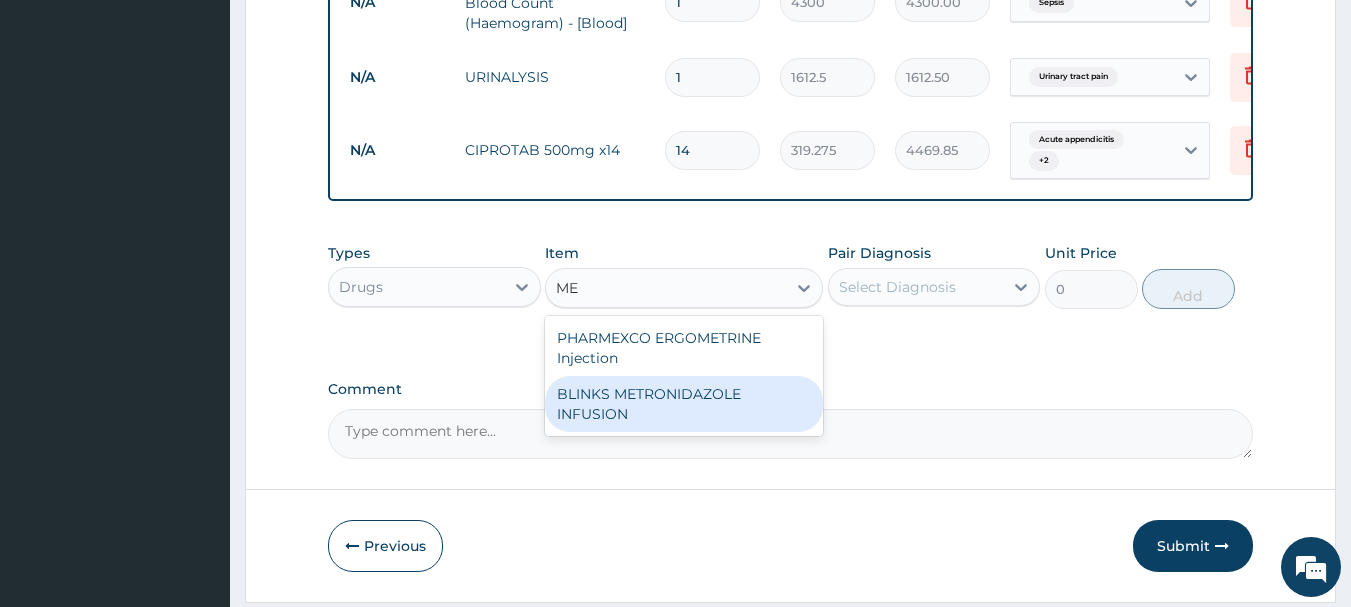 type on "M" 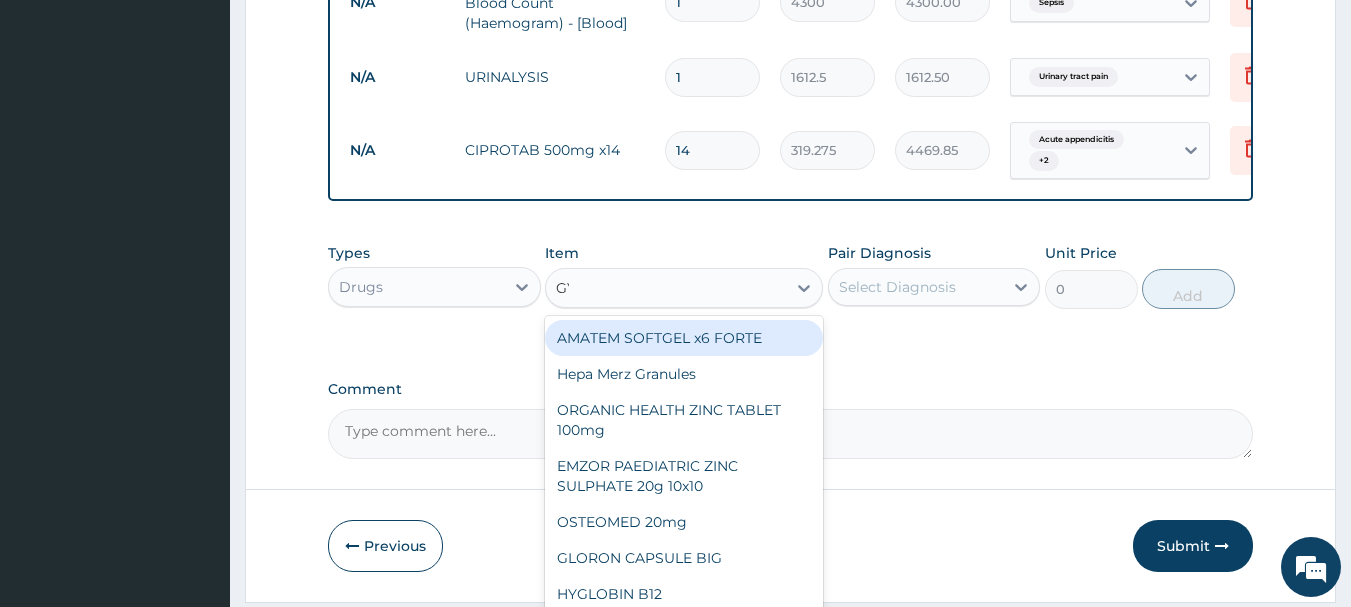 type on "GYL" 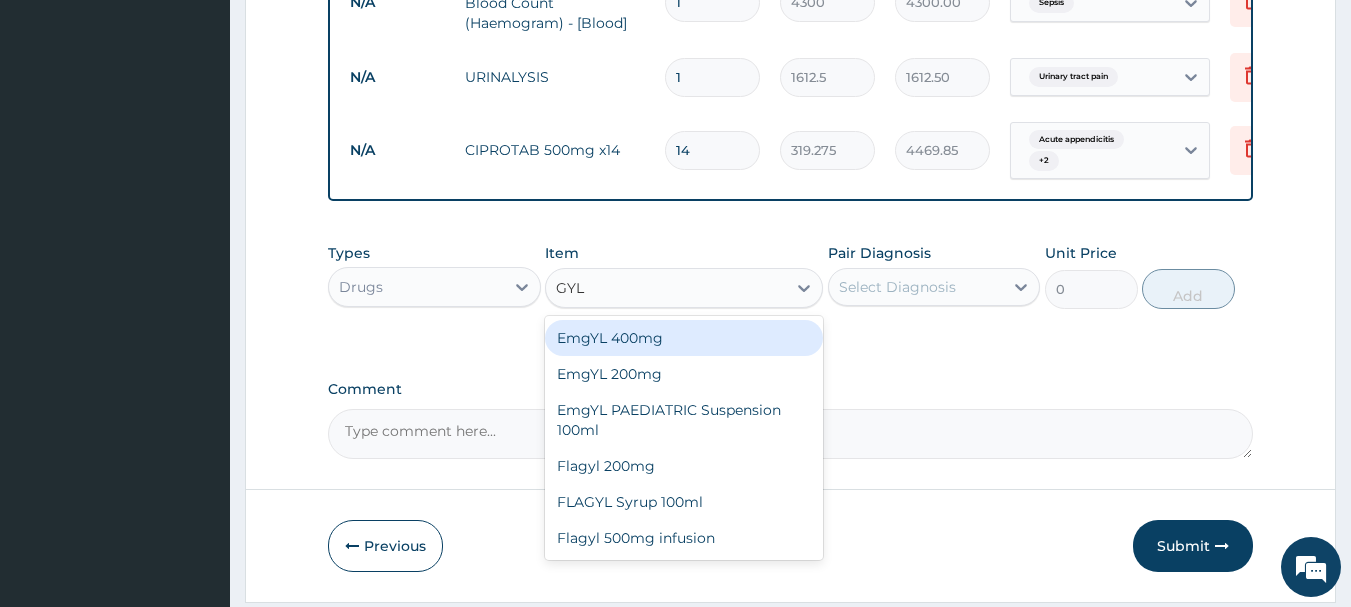 click on "EmgYL 400mg" at bounding box center [684, 338] 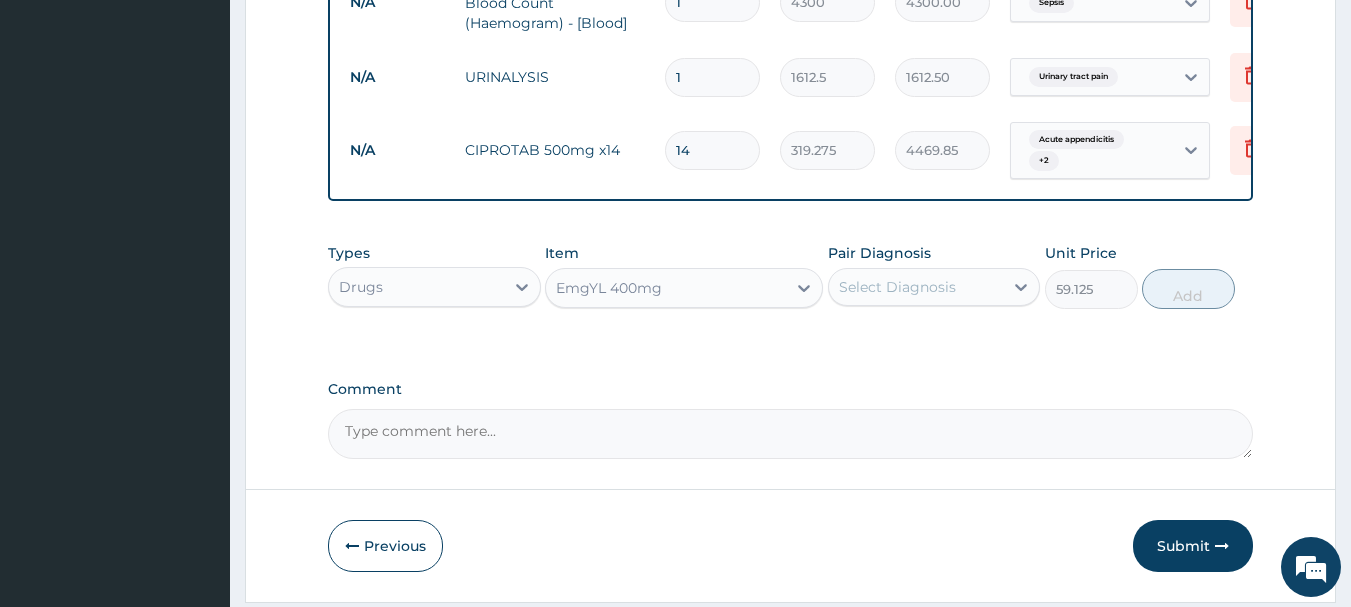 click on "EmgYL 400mg" at bounding box center (666, 288) 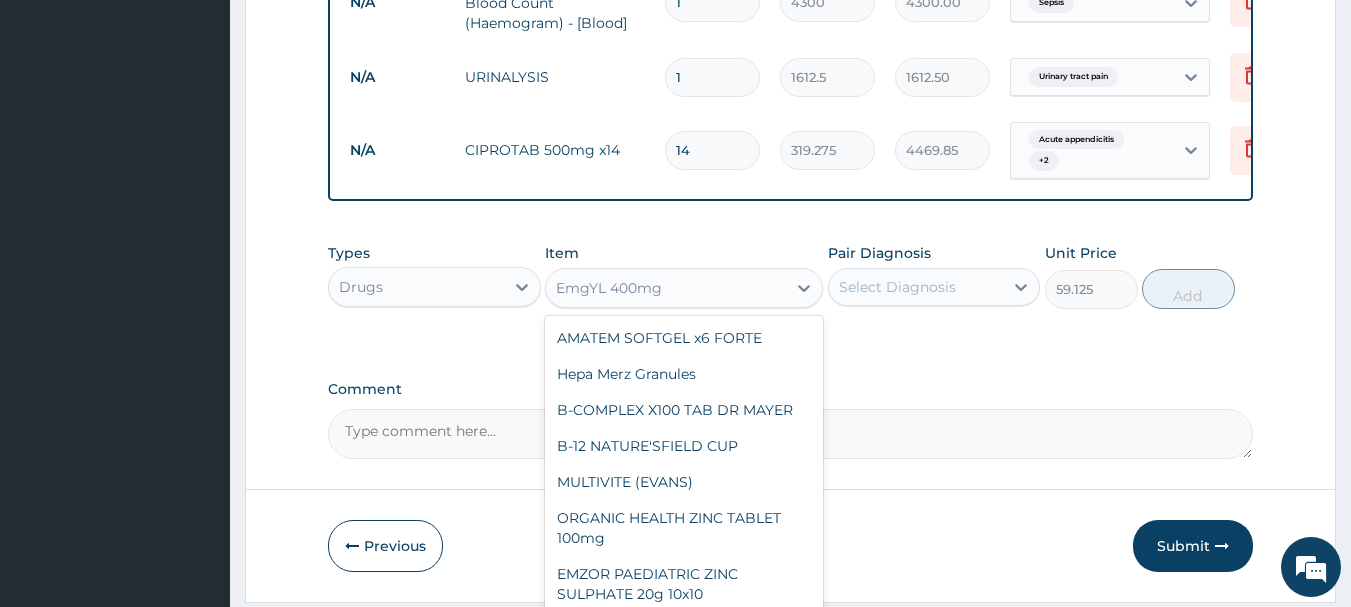 scroll, scrollTop: 20400, scrollLeft: 0, axis: vertical 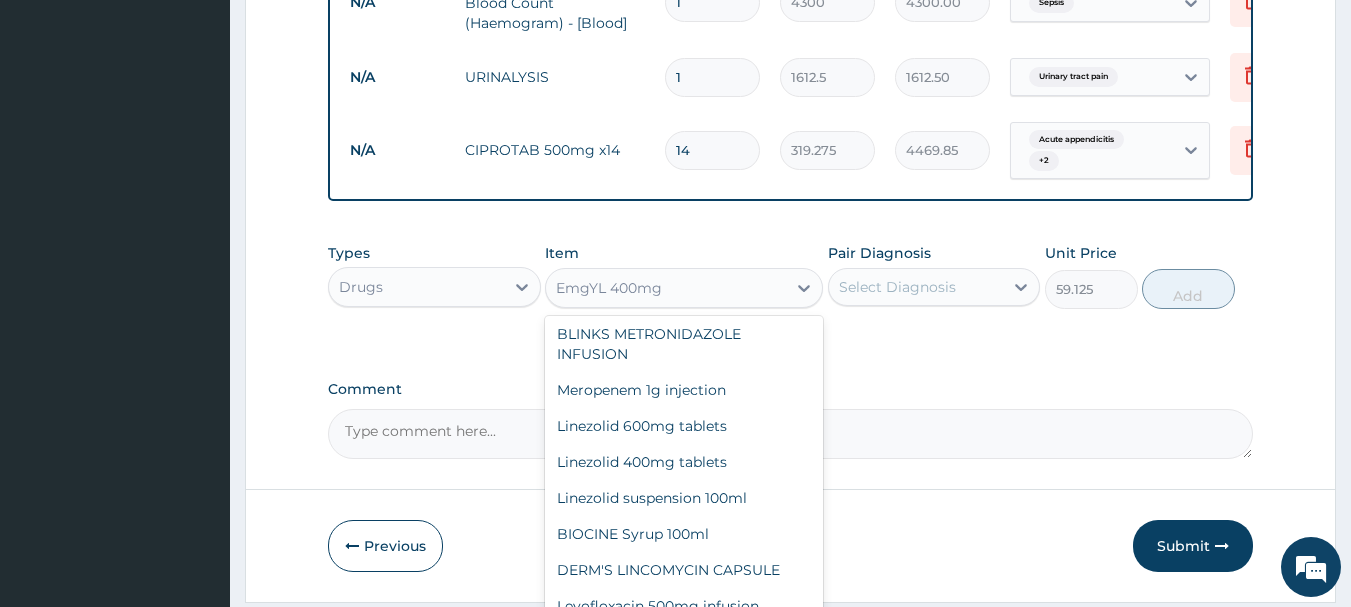 click on "EmgYL 400mg" at bounding box center (666, 288) 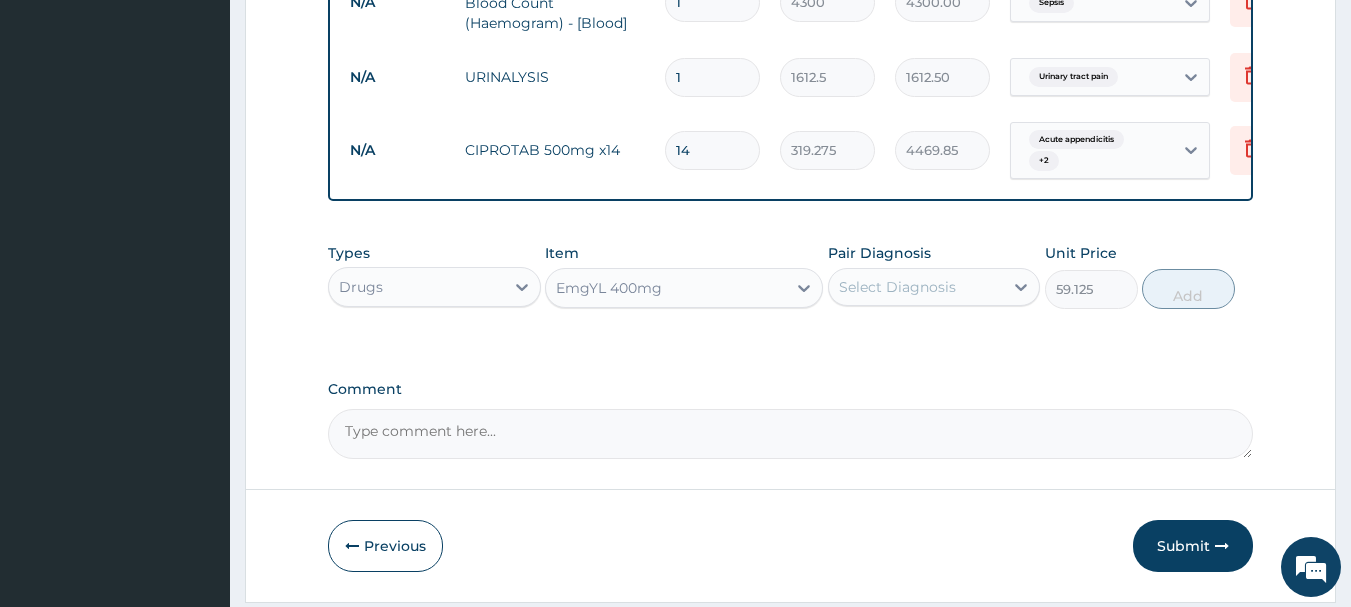 click on "EmgYL 400mg" at bounding box center [684, 288] 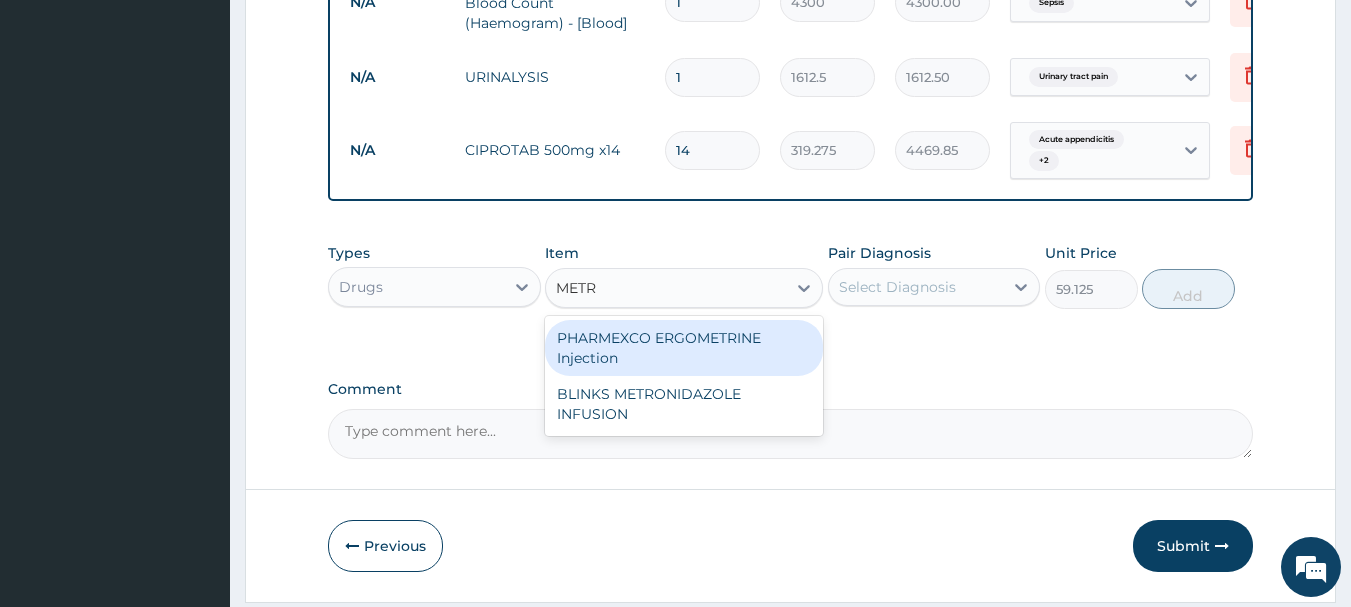 scroll, scrollTop: 0, scrollLeft: 0, axis: both 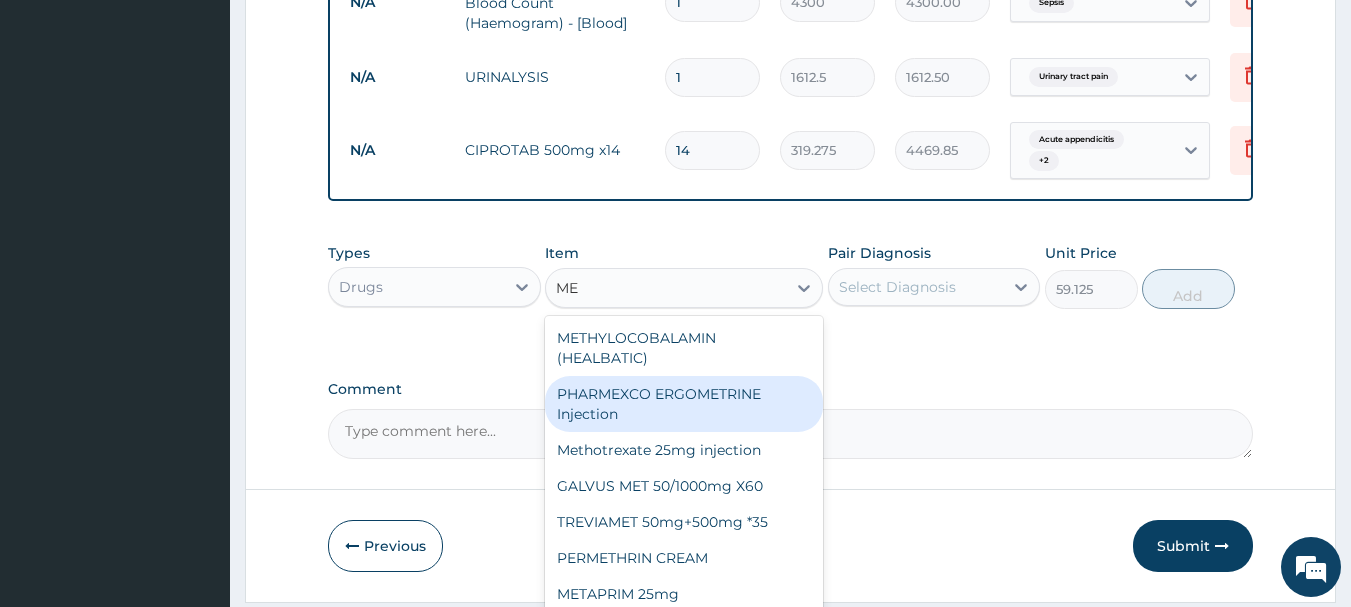 type on "M" 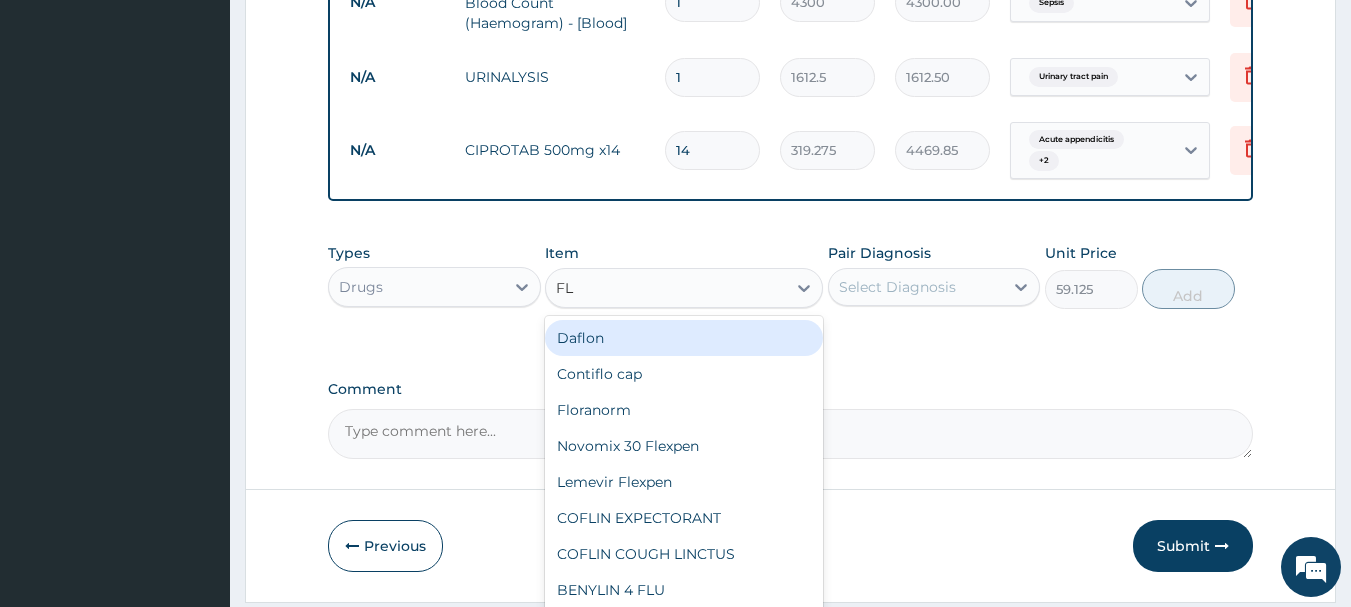 type on "FLA" 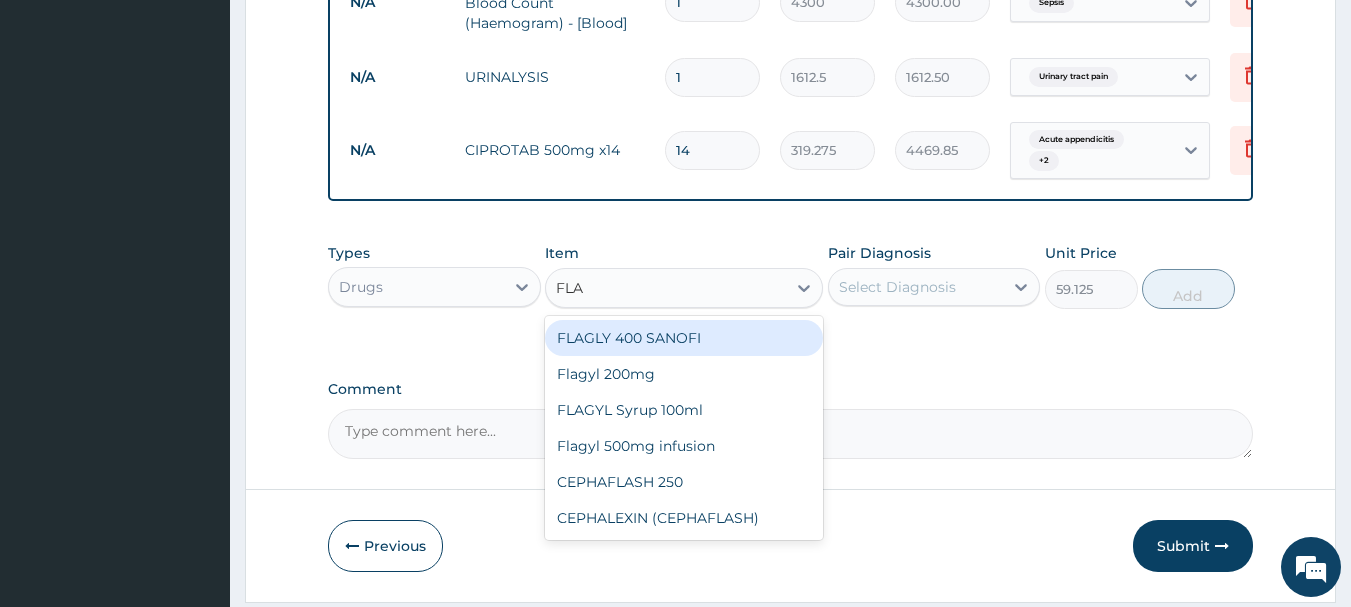 click on "FLAGLY 400 SANOFI" at bounding box center (684, 338) 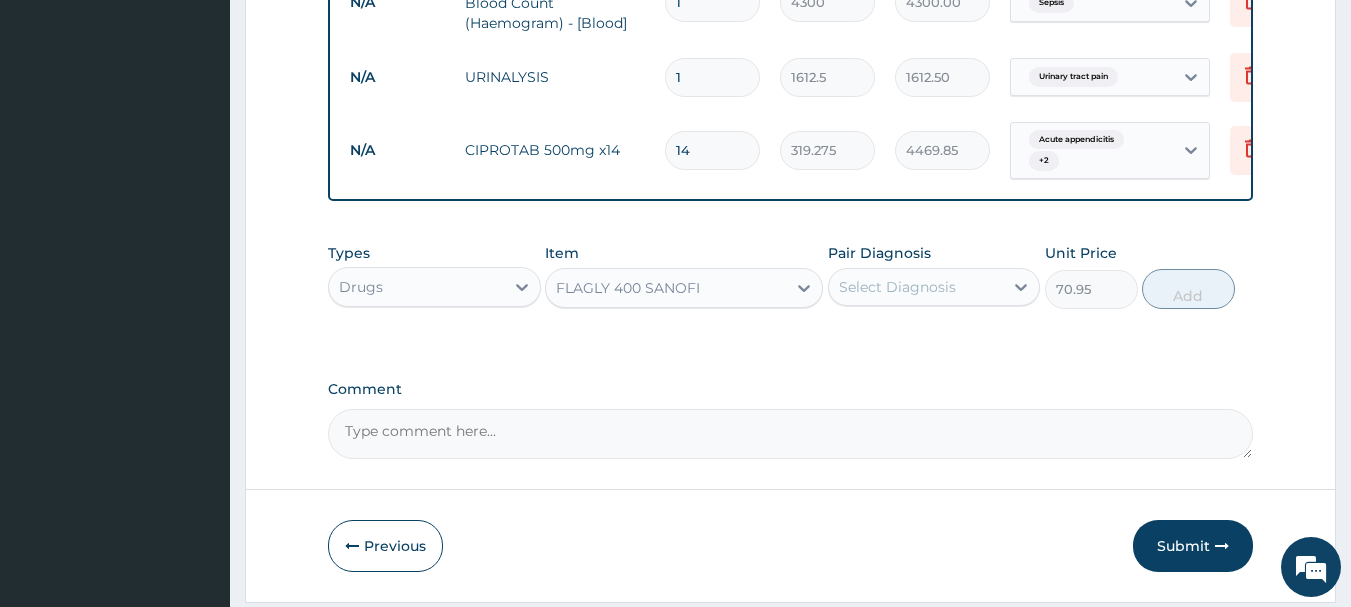click on "Select Diagnosis" at bounding box center (897, 287) 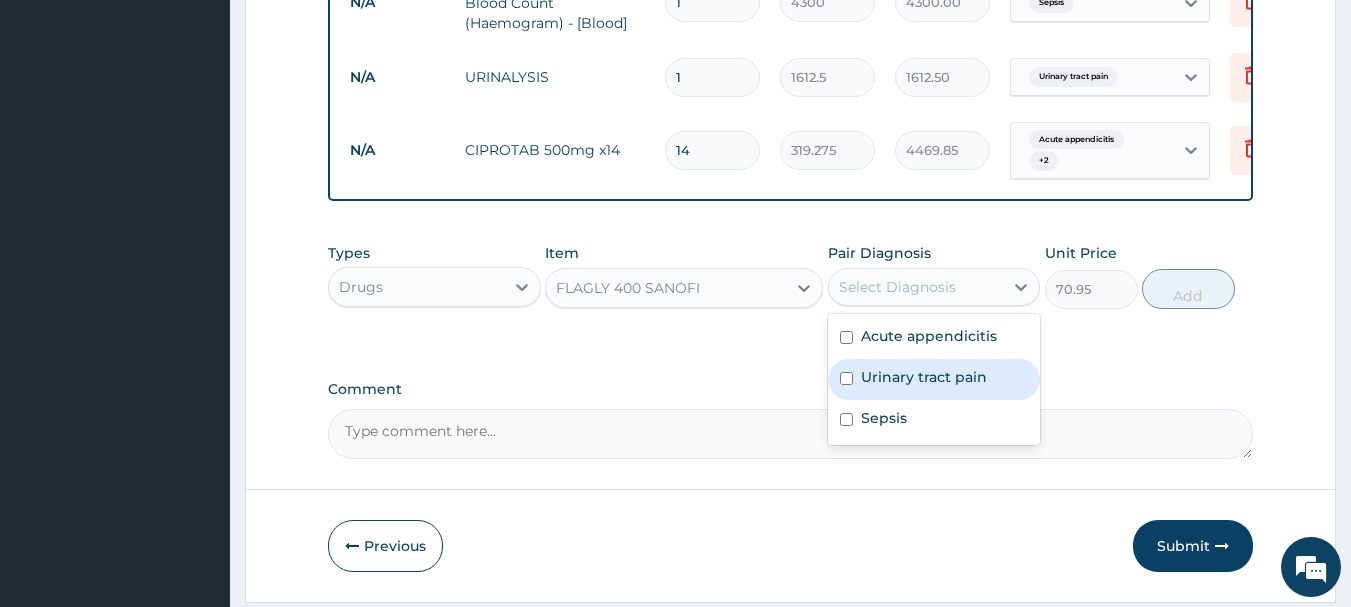 click on "Urinary tract pain" at bounding box center (934, 379) 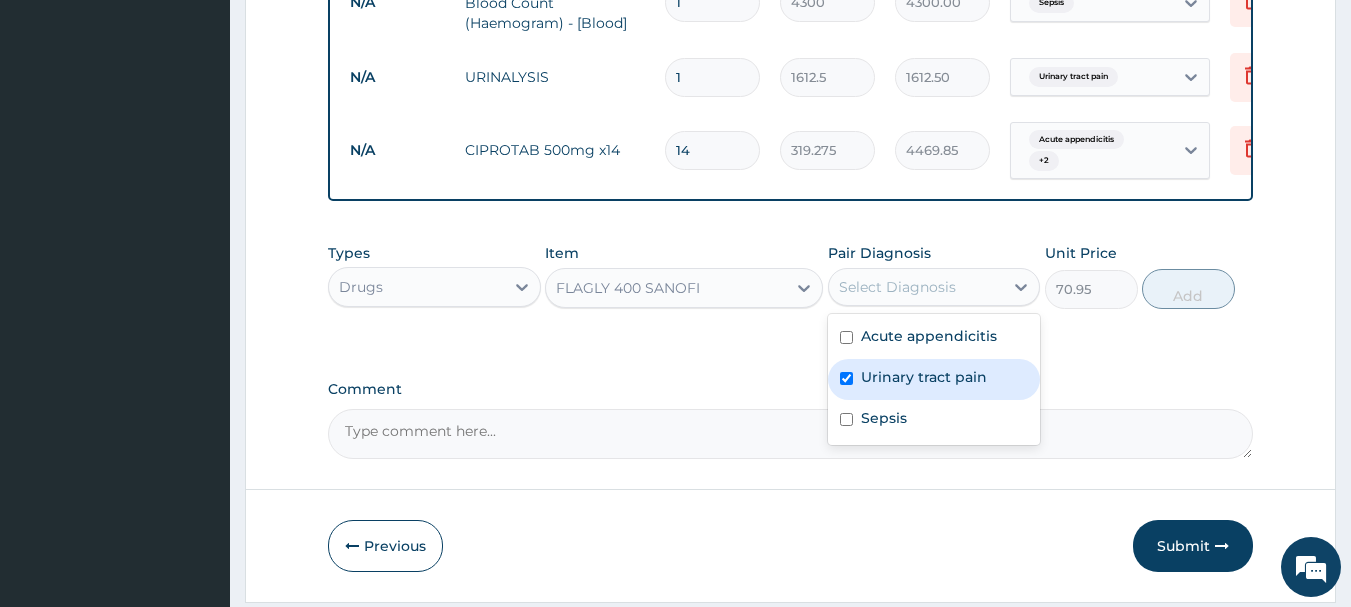 checkbox on "true" 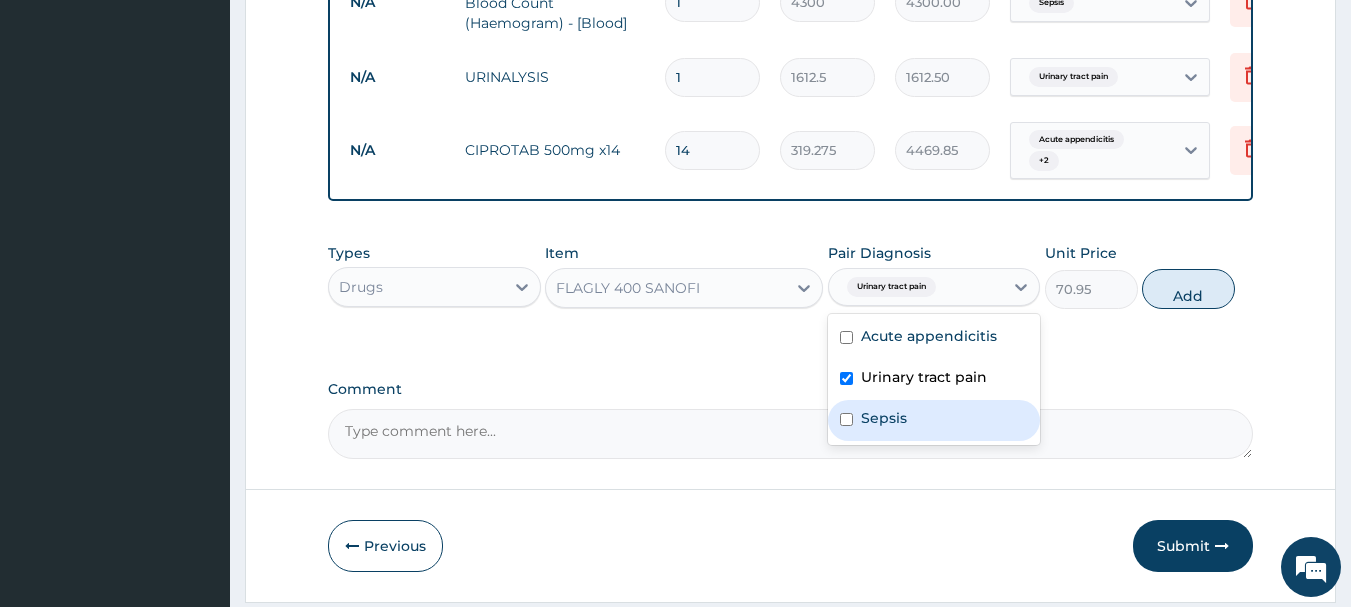 click on "Sepsis" at bounding box center (934, 420) 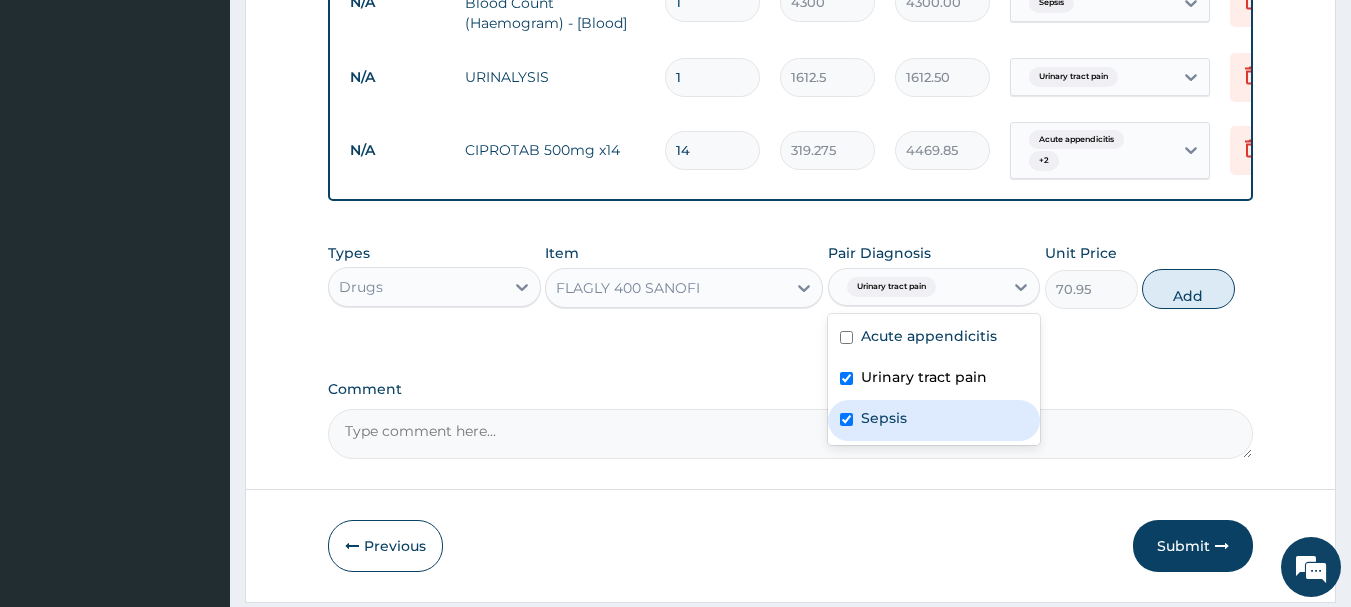 checkbox on "true" 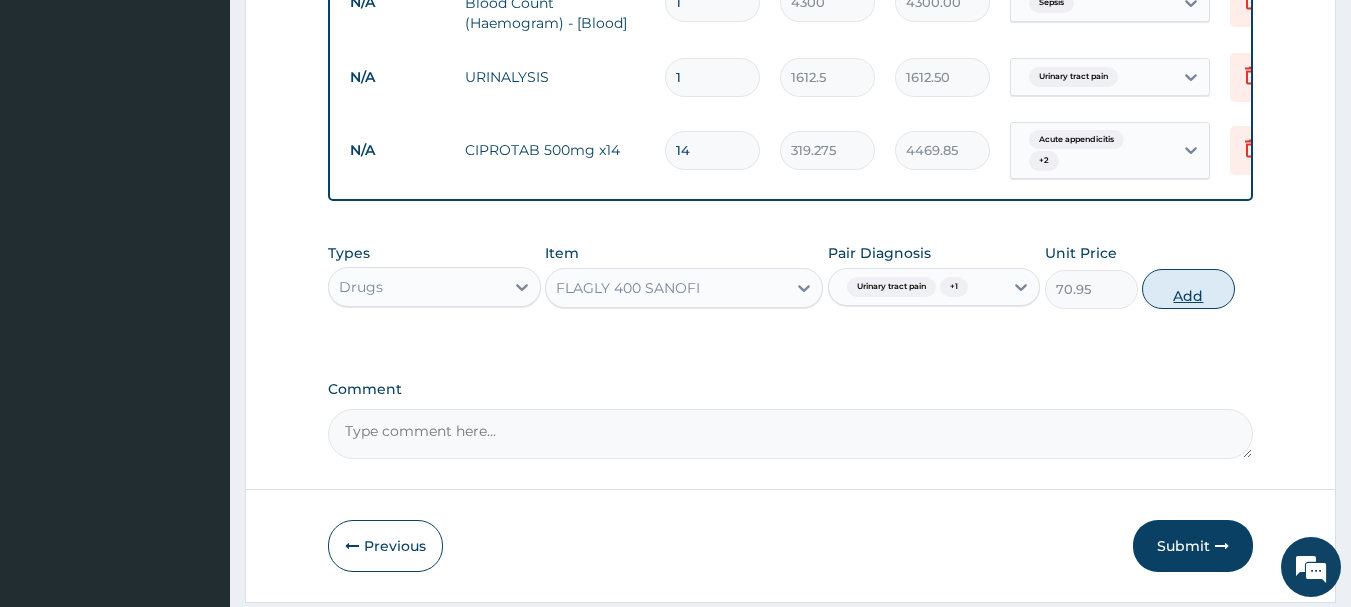 click on "Add" at bounding box center (1188, 289) 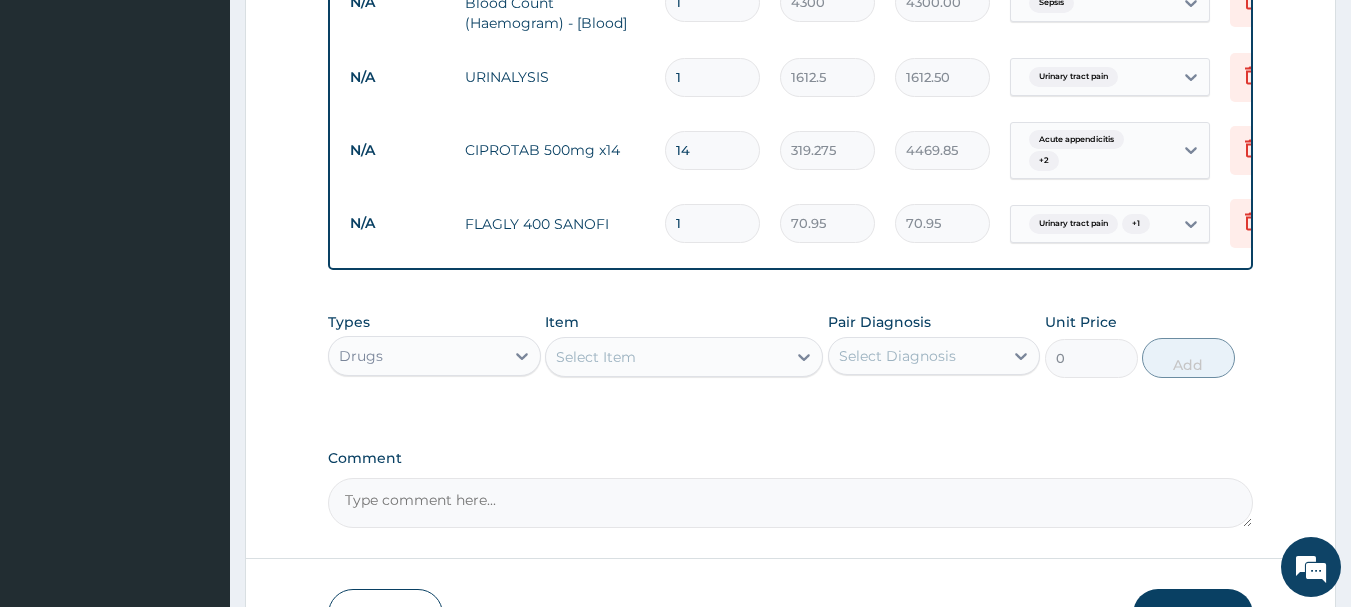 type on "15" 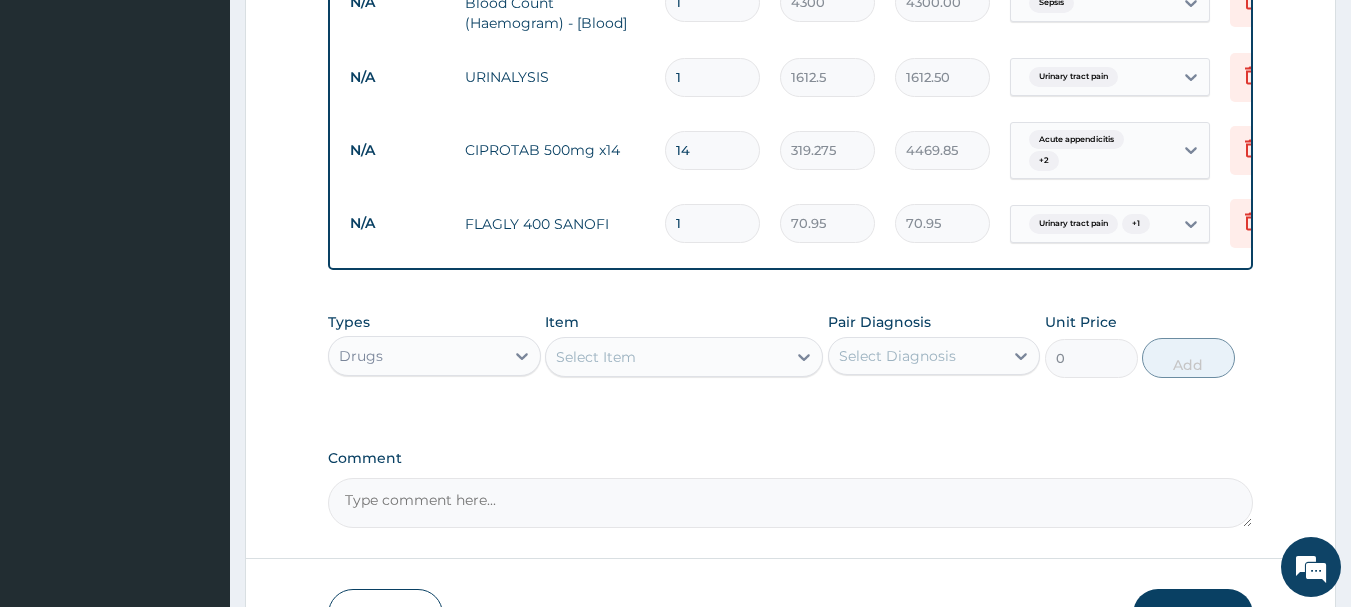 type on "1064.25" 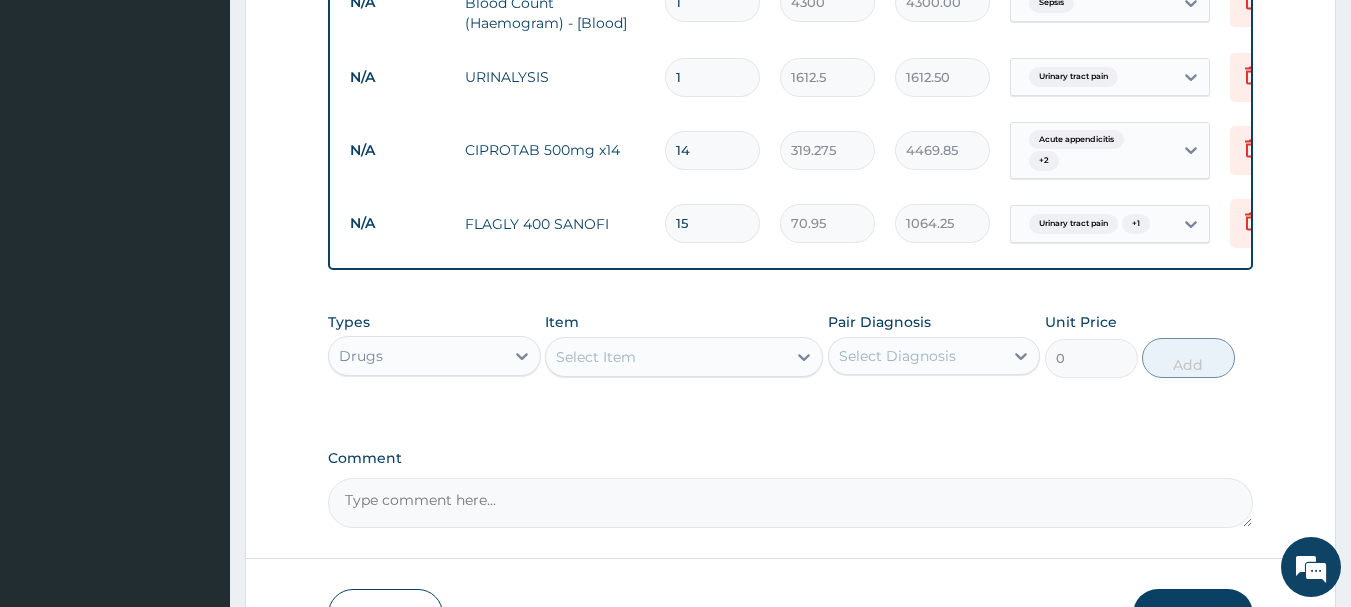 type on "15" 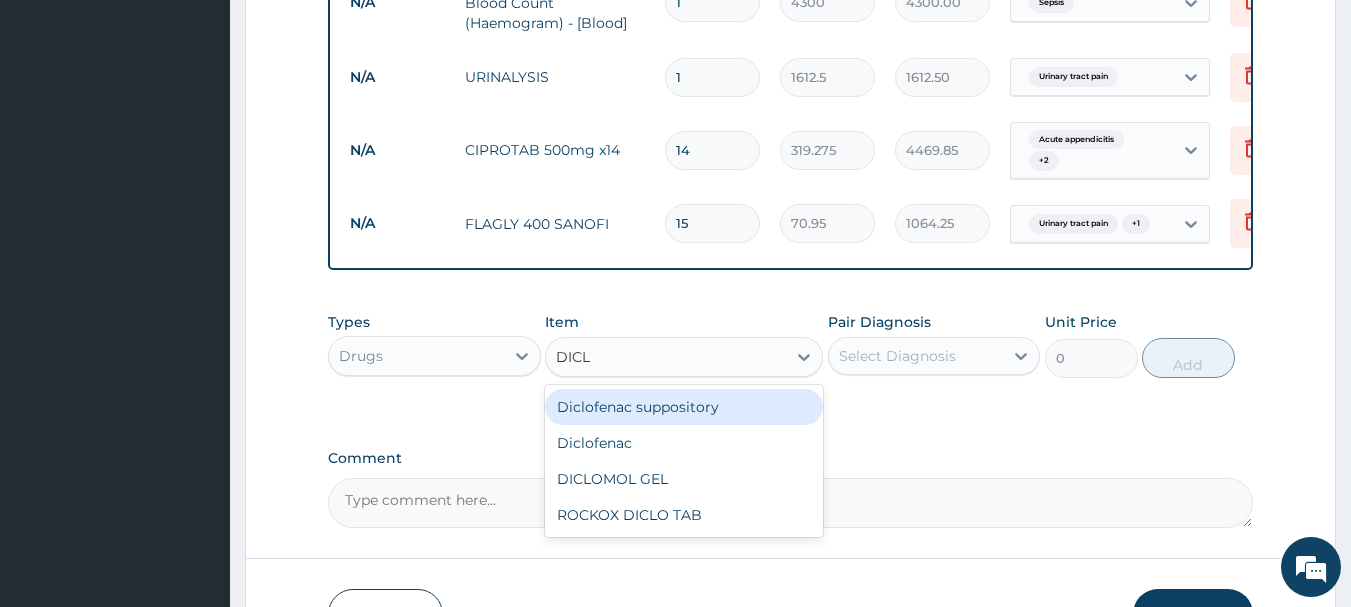 type on "DICLO" 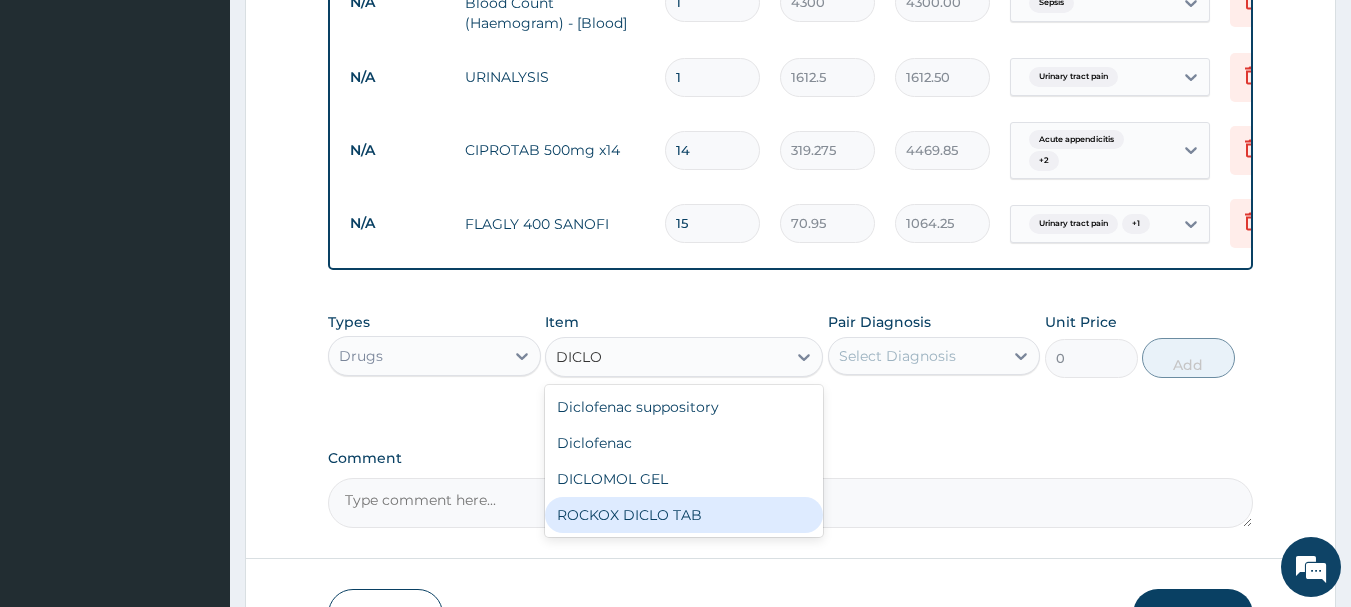 click on "ROCKOX DICLO TAB" at bounding box center (684, 515) 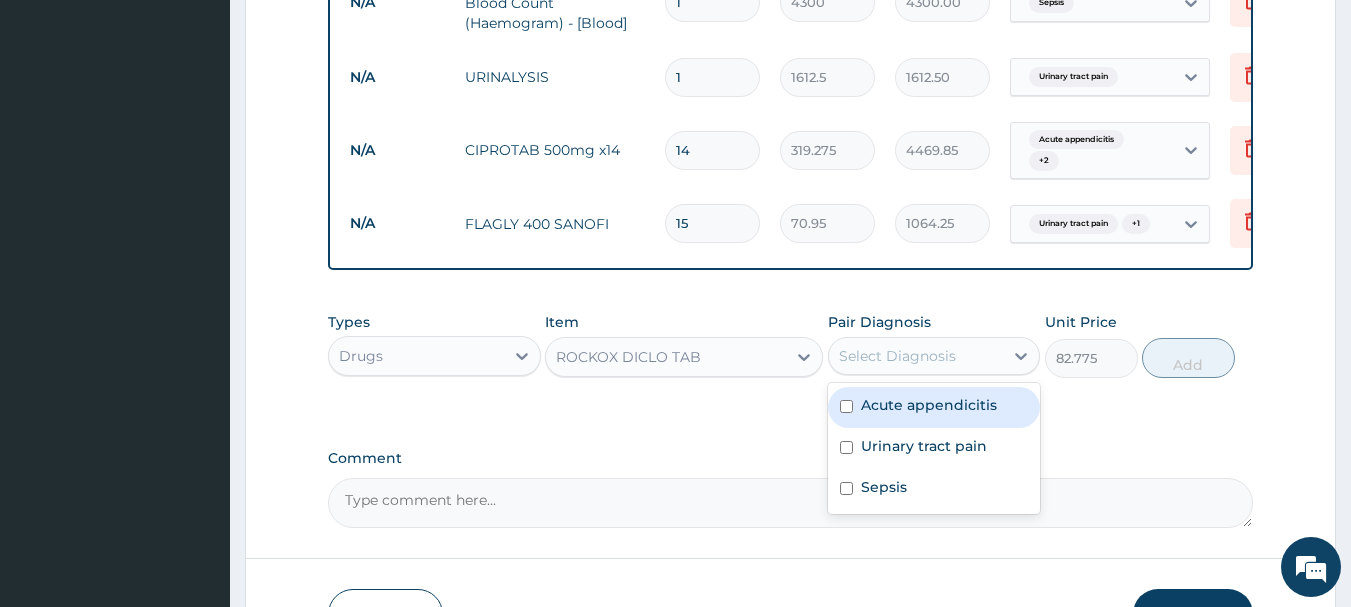 click on "Select Diagnosis" at bounding box center [897, 356] 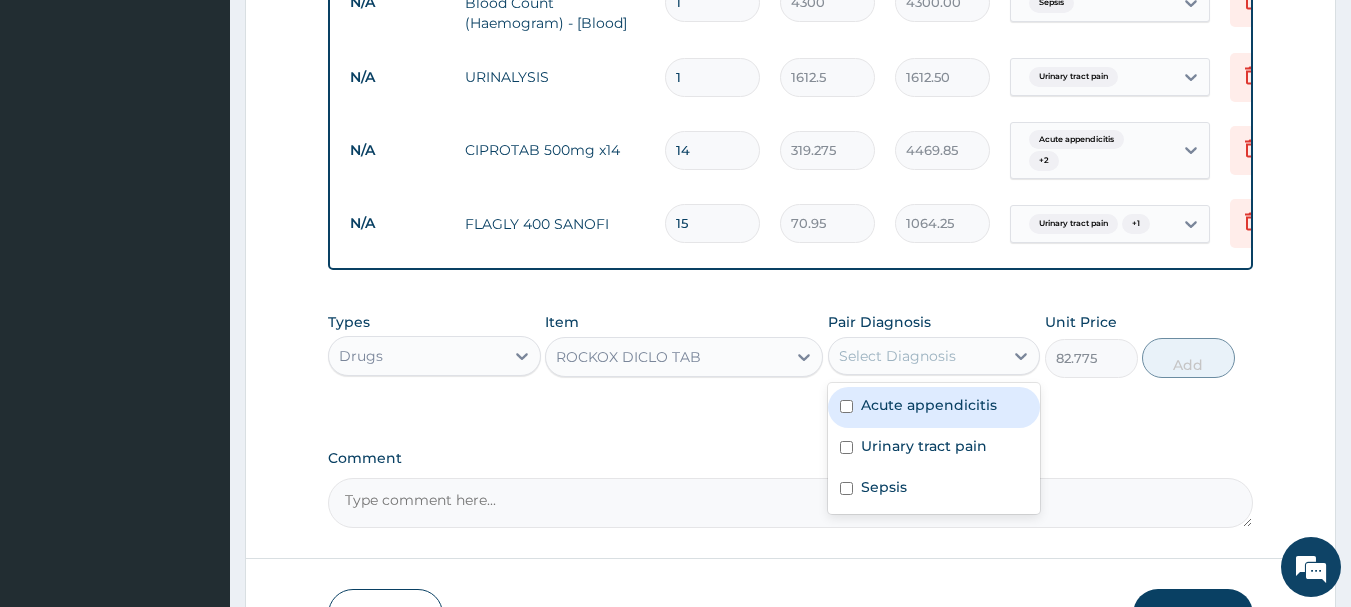 click on "Acute appendicitis" at bounding box center (929, 405) 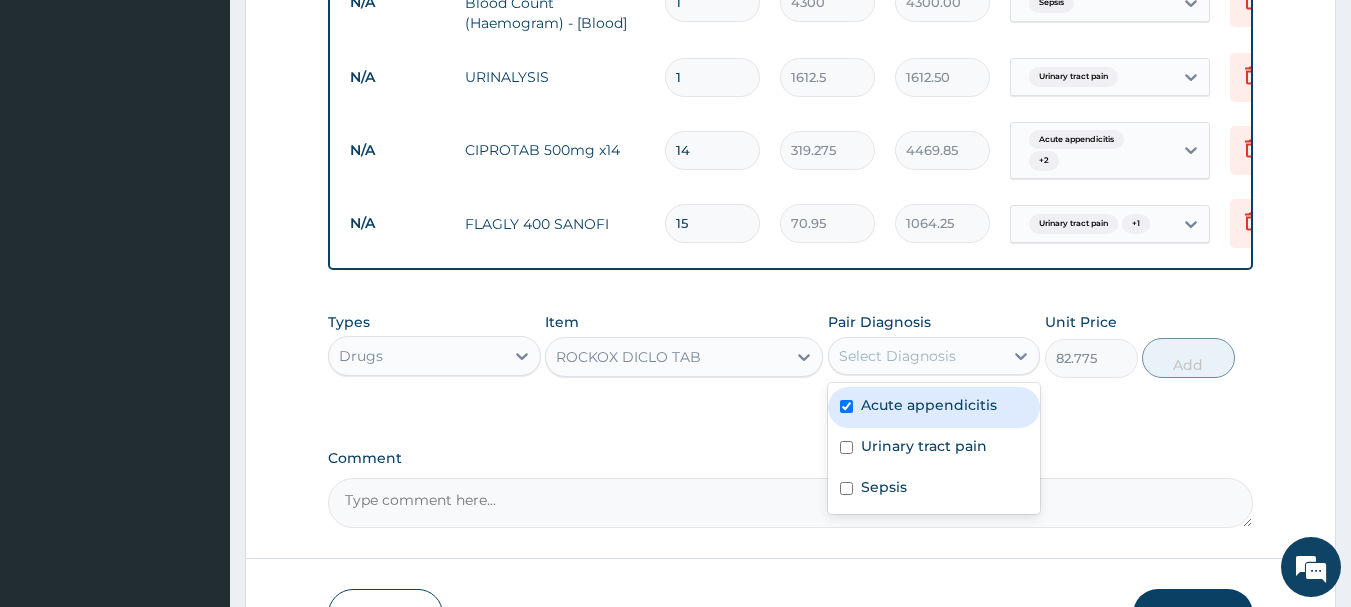 checkbox on "true" 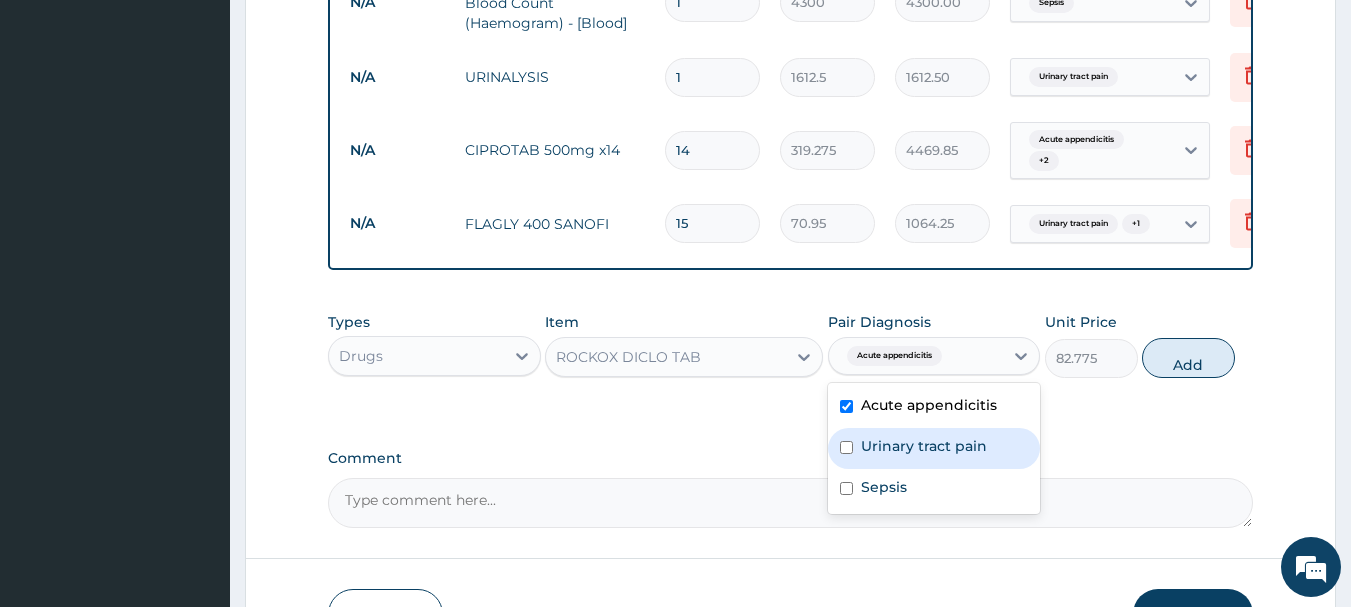 click on "Urinary tract pain" at bounding box center (924, 446) 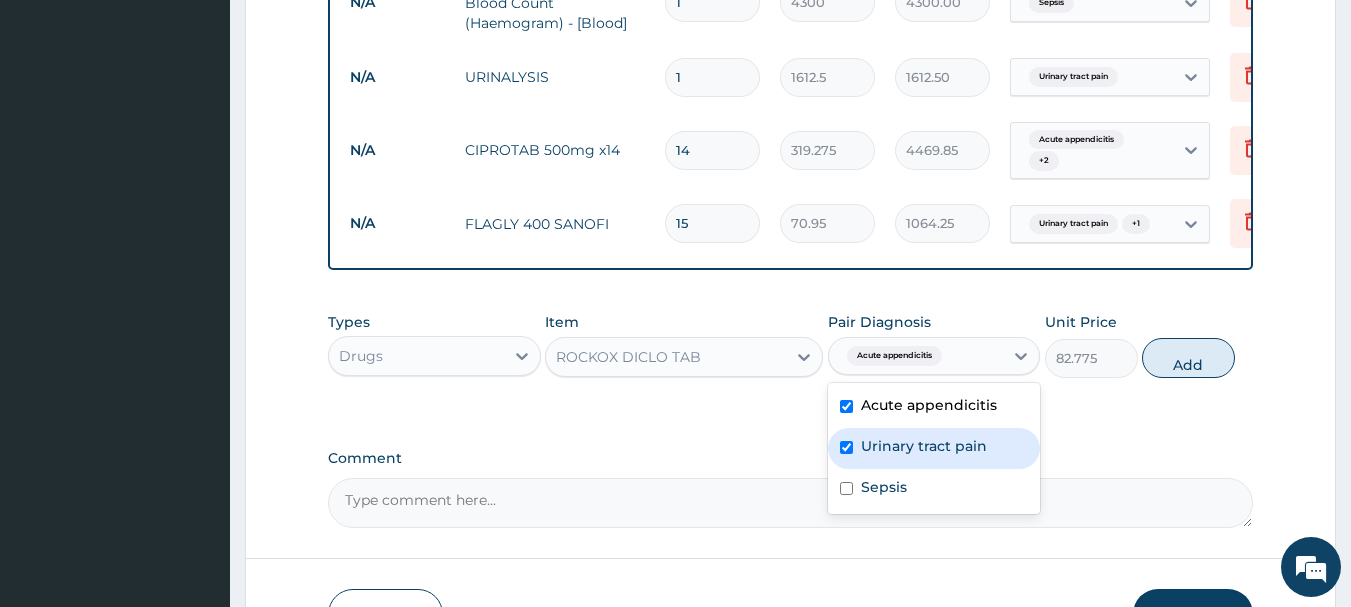 checkbox on "true" 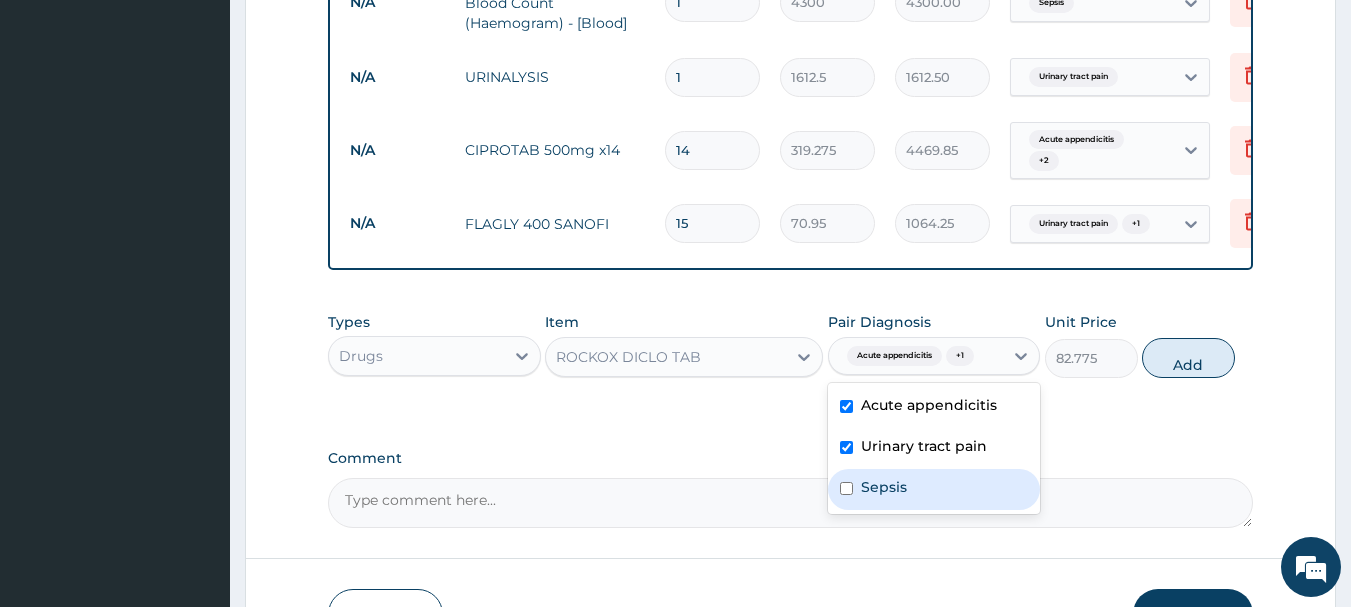 click on "Sepsis" at bounding box center (884, 487) 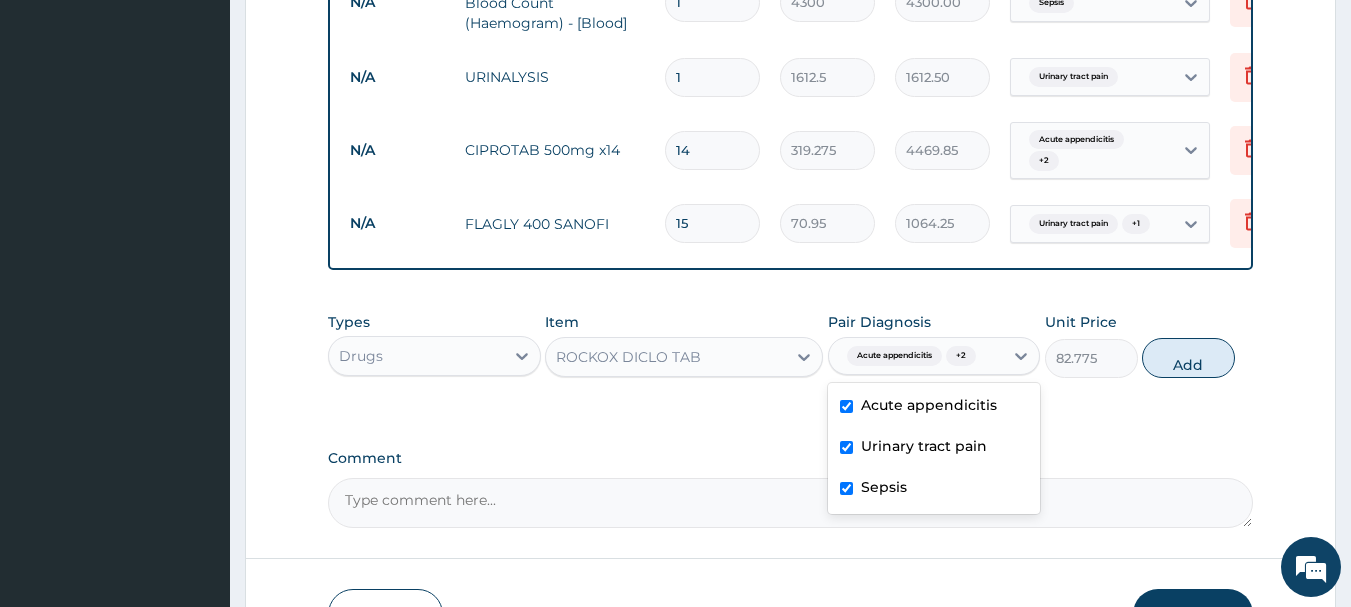 click on "Sepsis" at bounding box center (934, 489) 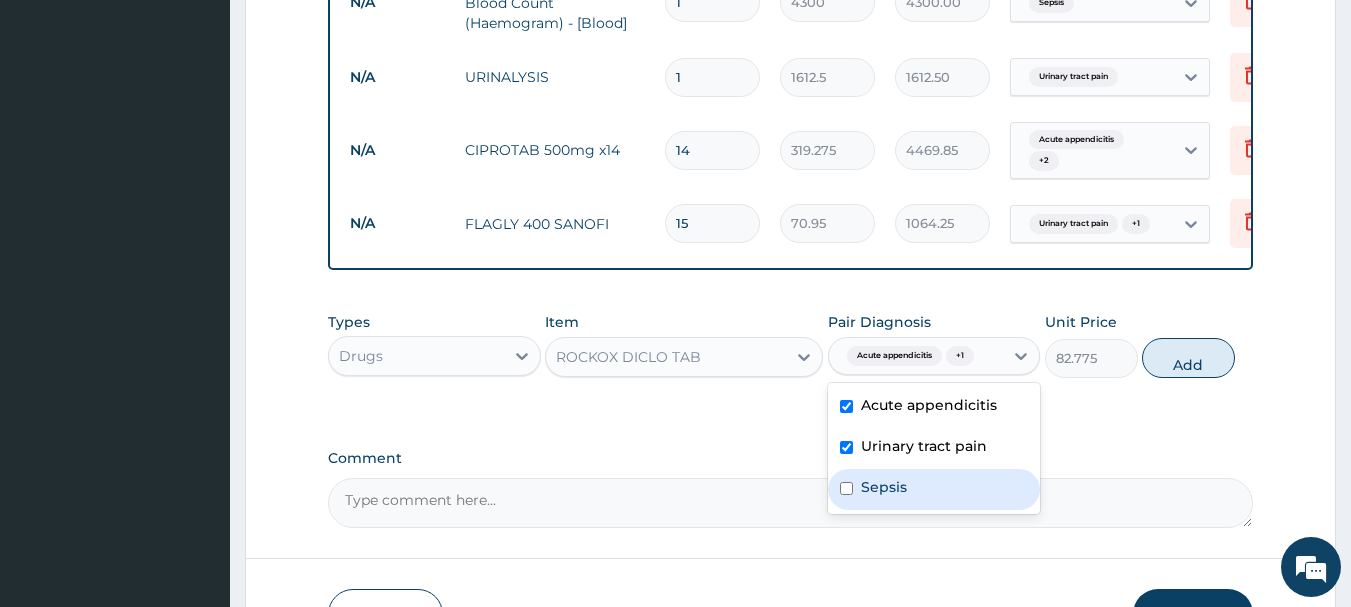 checkbox on "false" 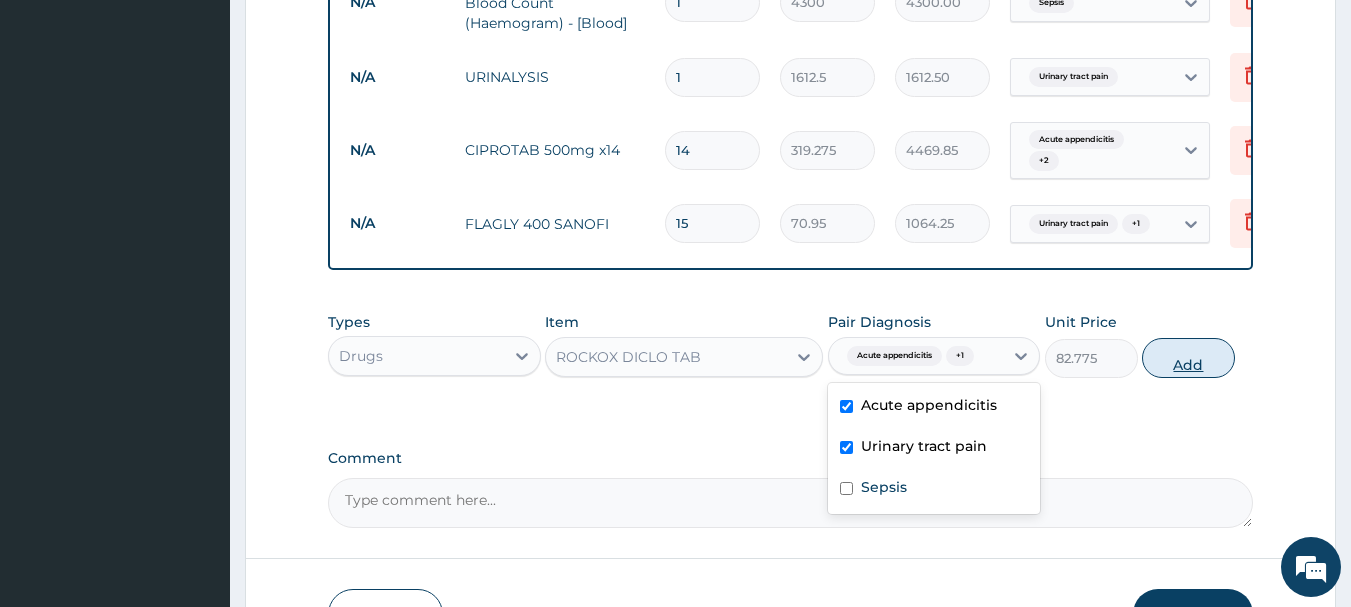click on "Add" at bounding box center [1188, 358] 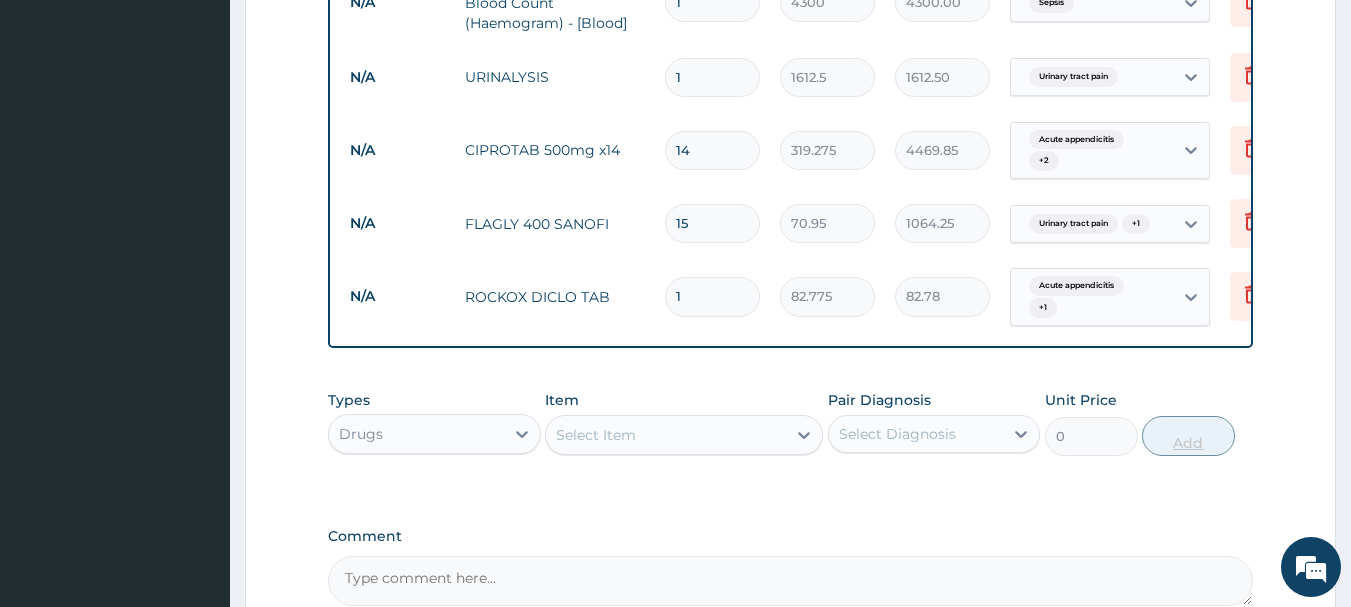 type 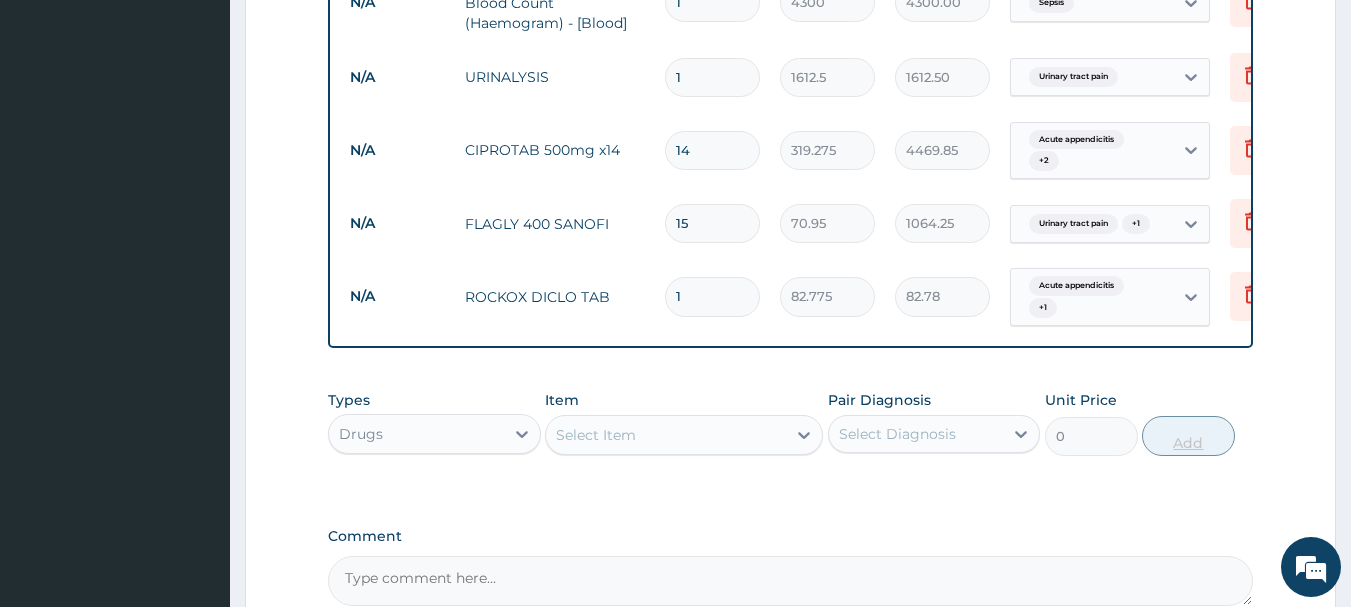 type on "0.00" 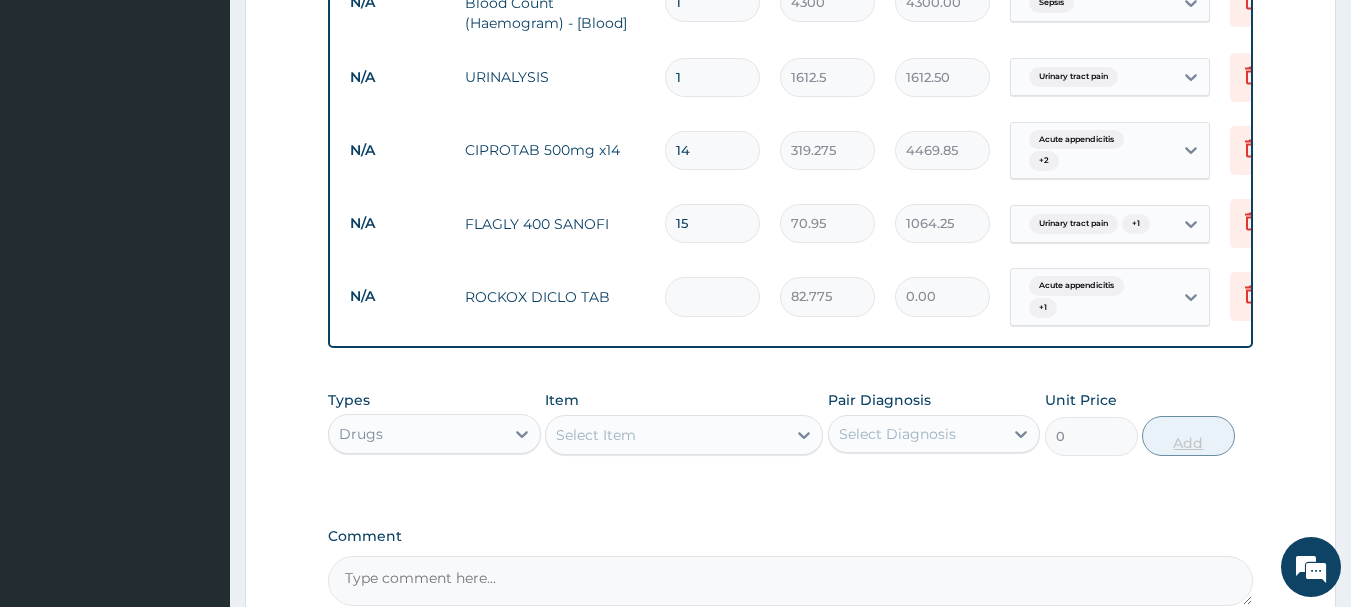 type on "7" 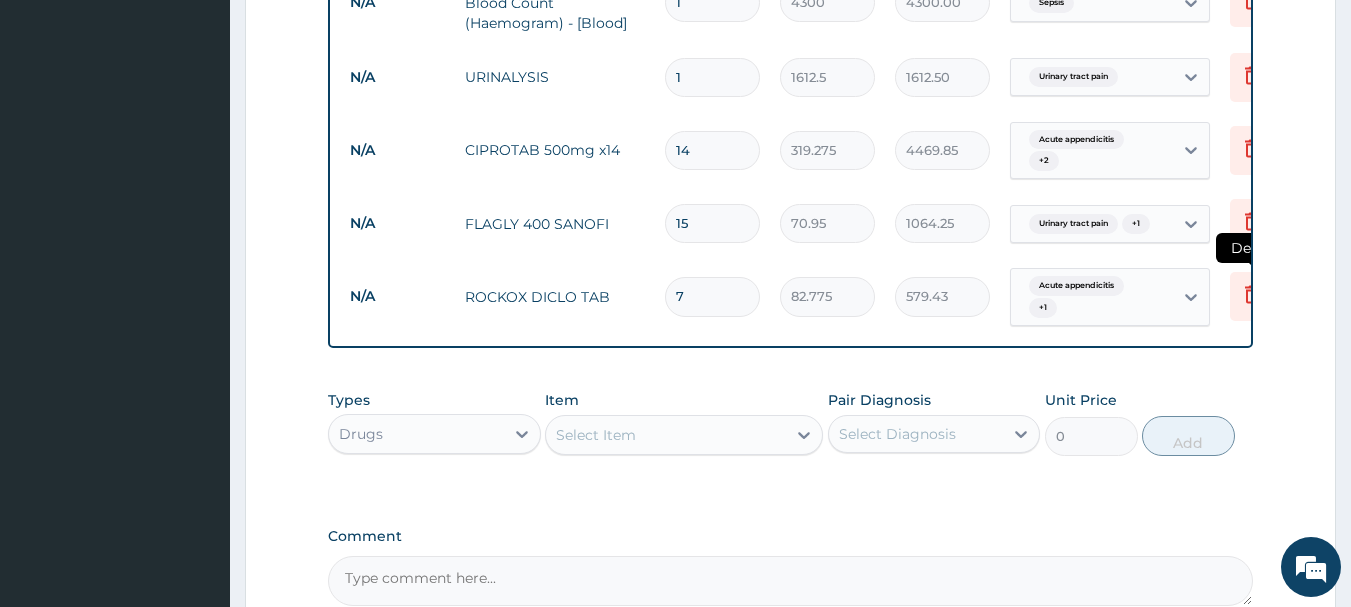 type on "7" 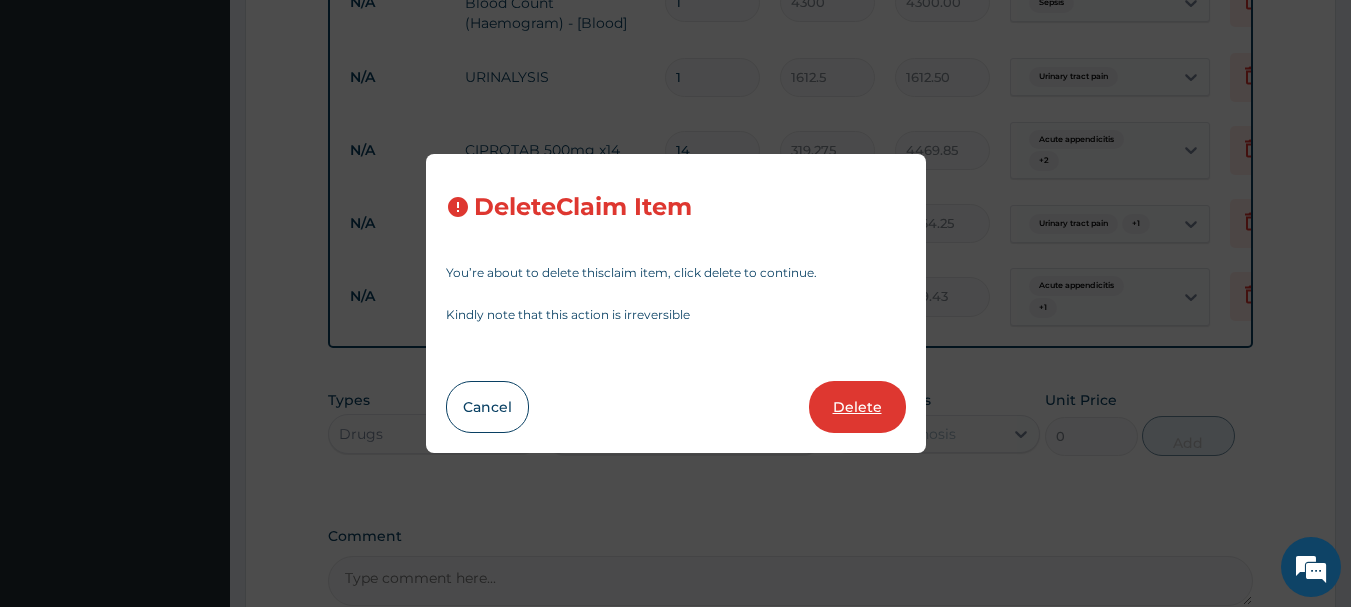 click on "Delete" at bounding box center [857, 407] 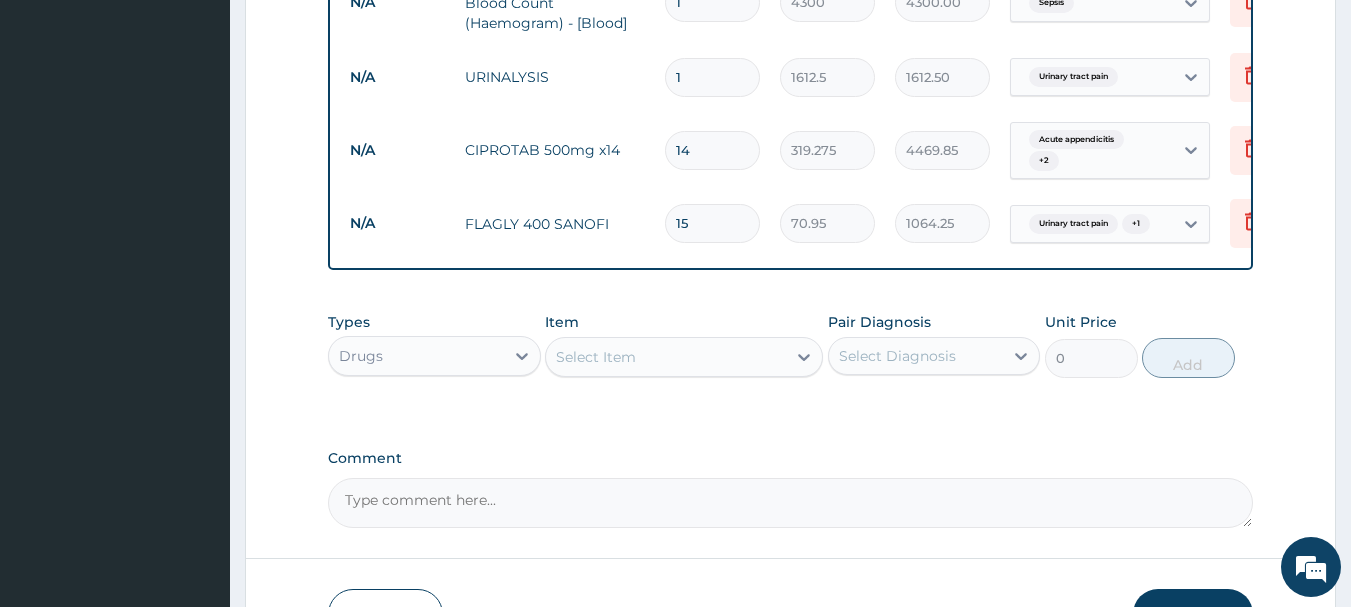 click on "Select Item" at bounding box center [666, 357] 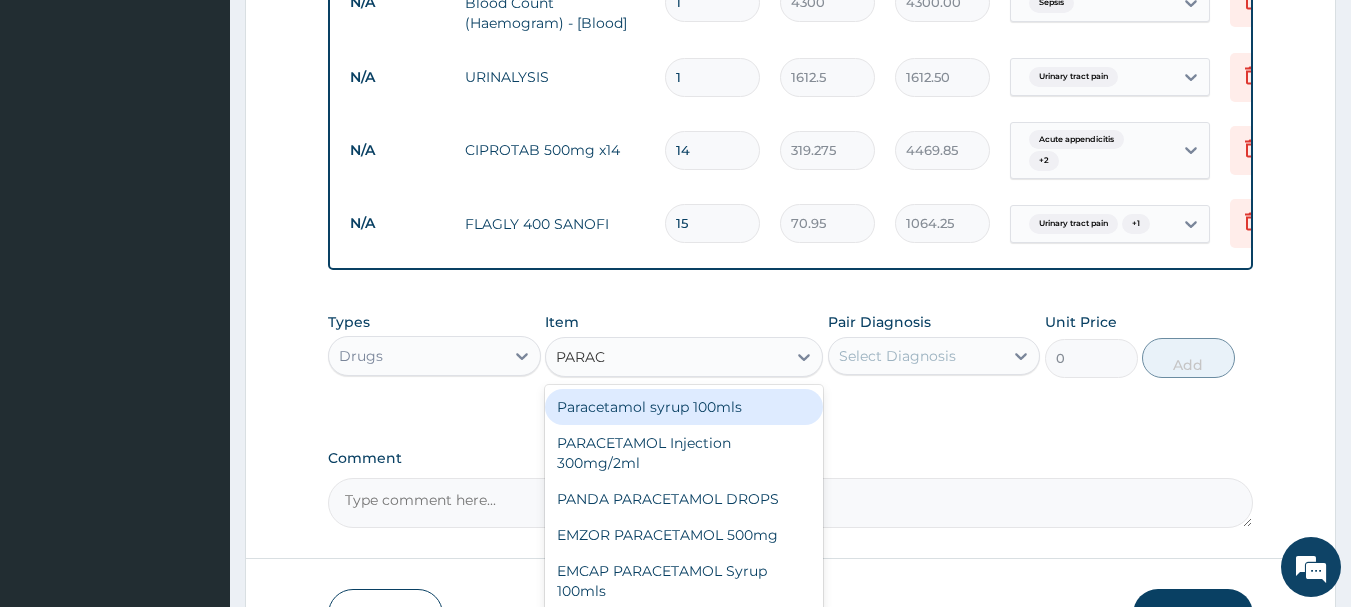 type on "PARACE" 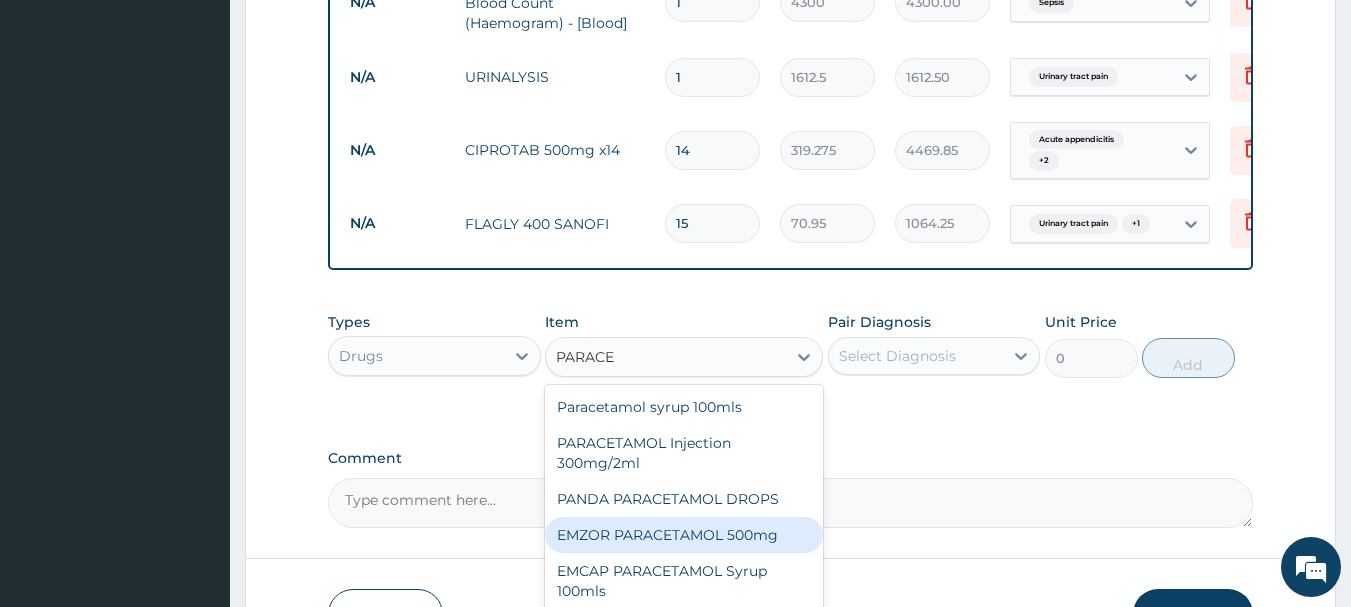 click on "EMZOR PARACETAMOL 500mg" at bounding box center (684, 535) 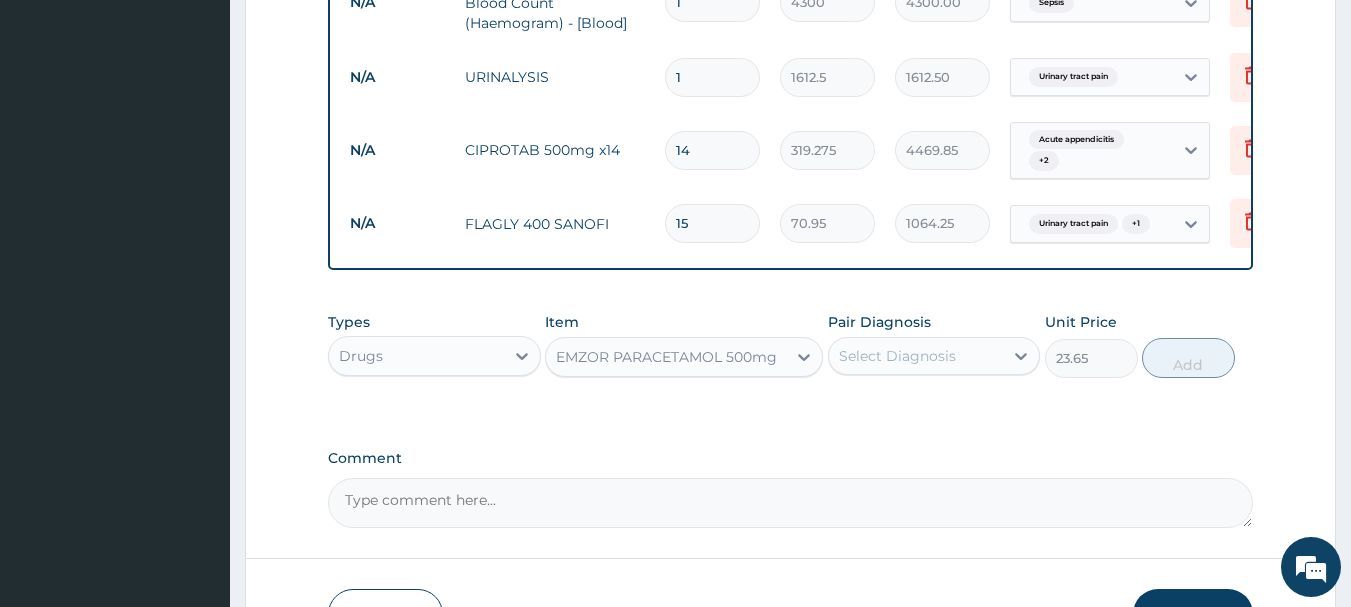 click on "Select Diagnosis" at bounding box center [897, 356] 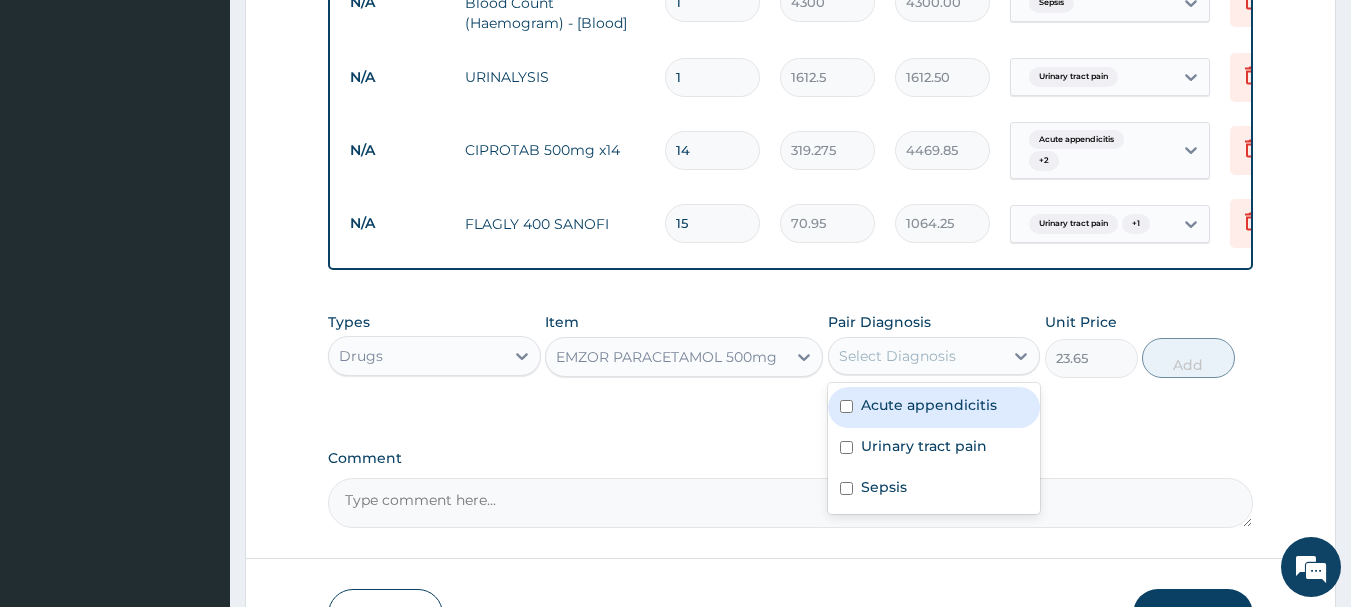 click on "Acute appendicitis" at bounding box center [929, 405] 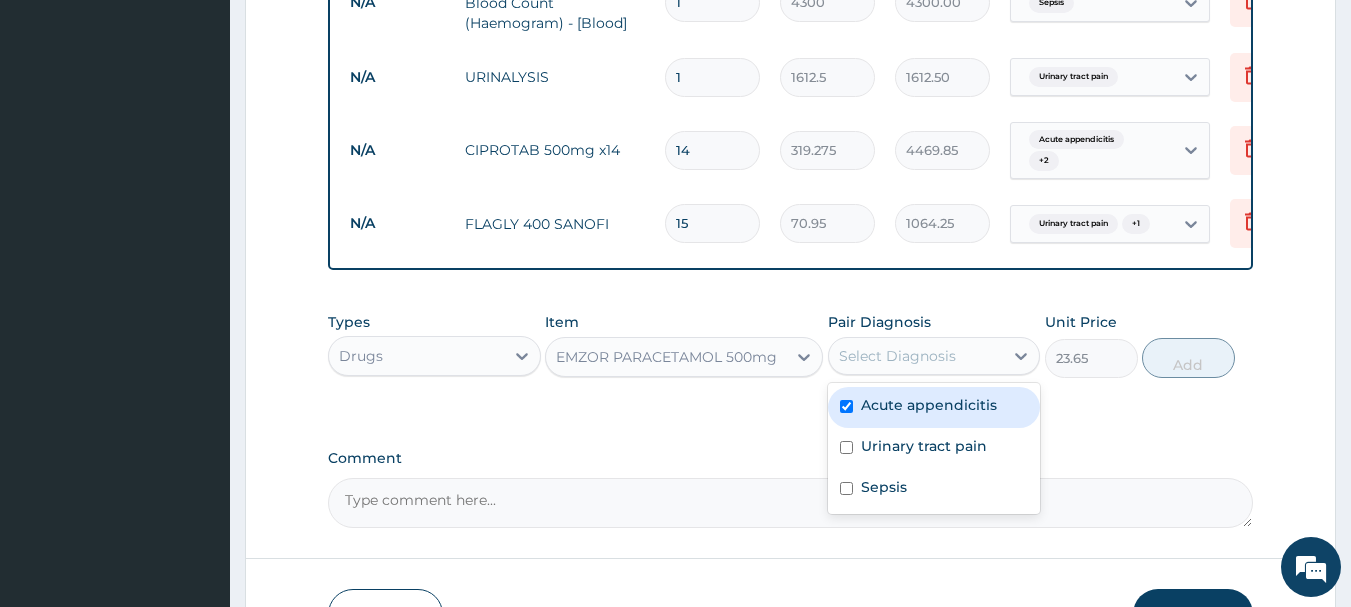 checkbox on "true" 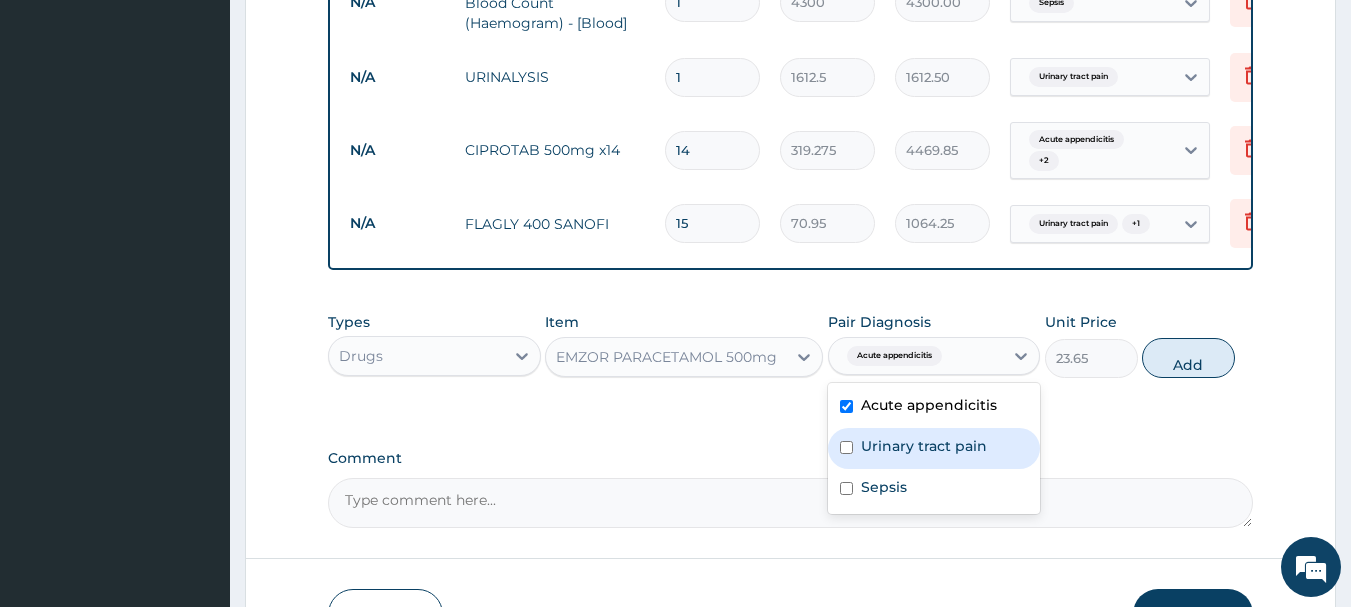 click on "Urinary tract pain" at bounding box center (924, 446) 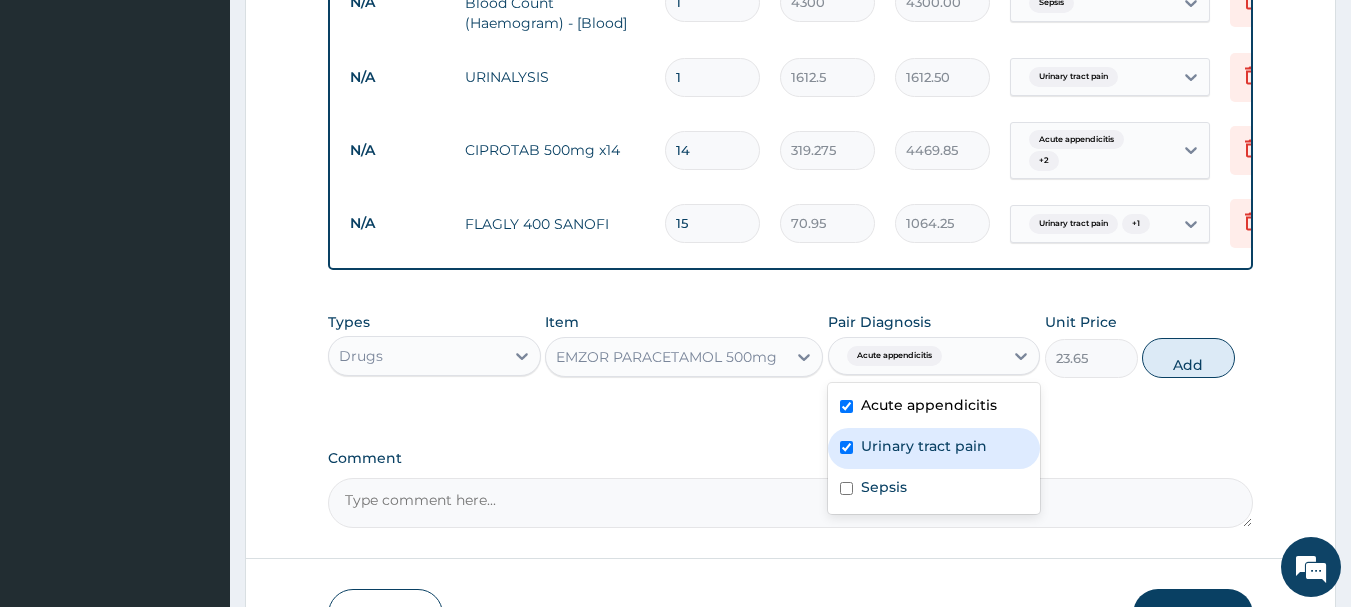 checkbox on "true" 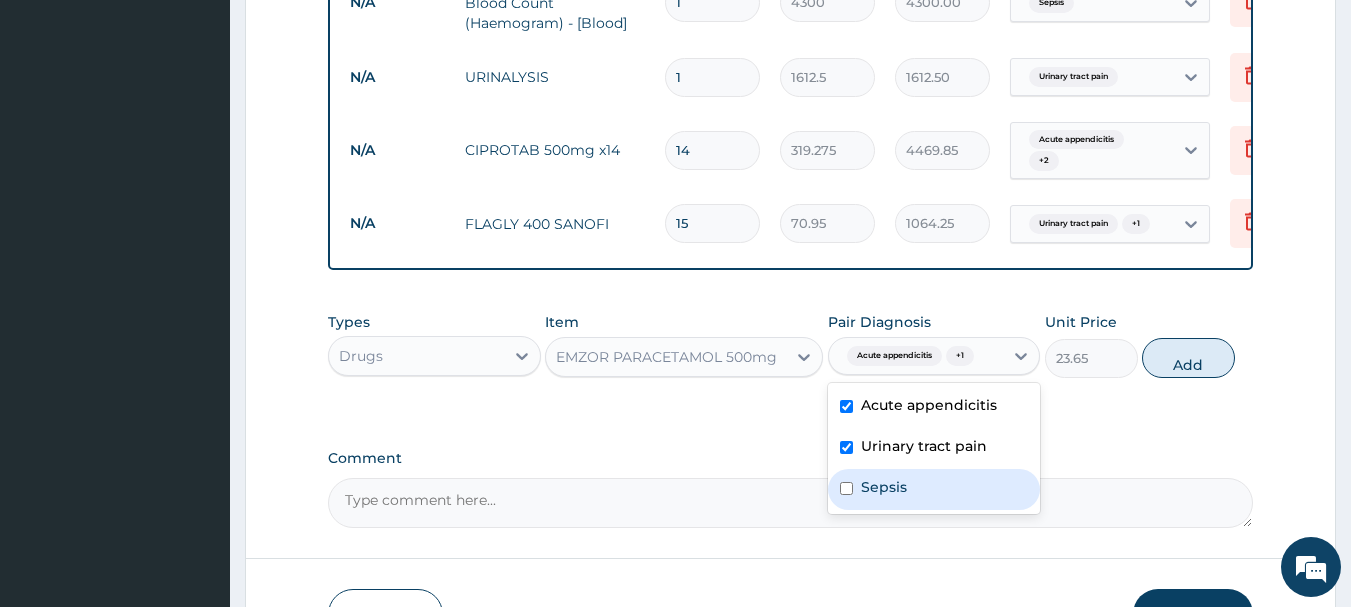 click on "Sepsis" at bounding box center (934, 489) 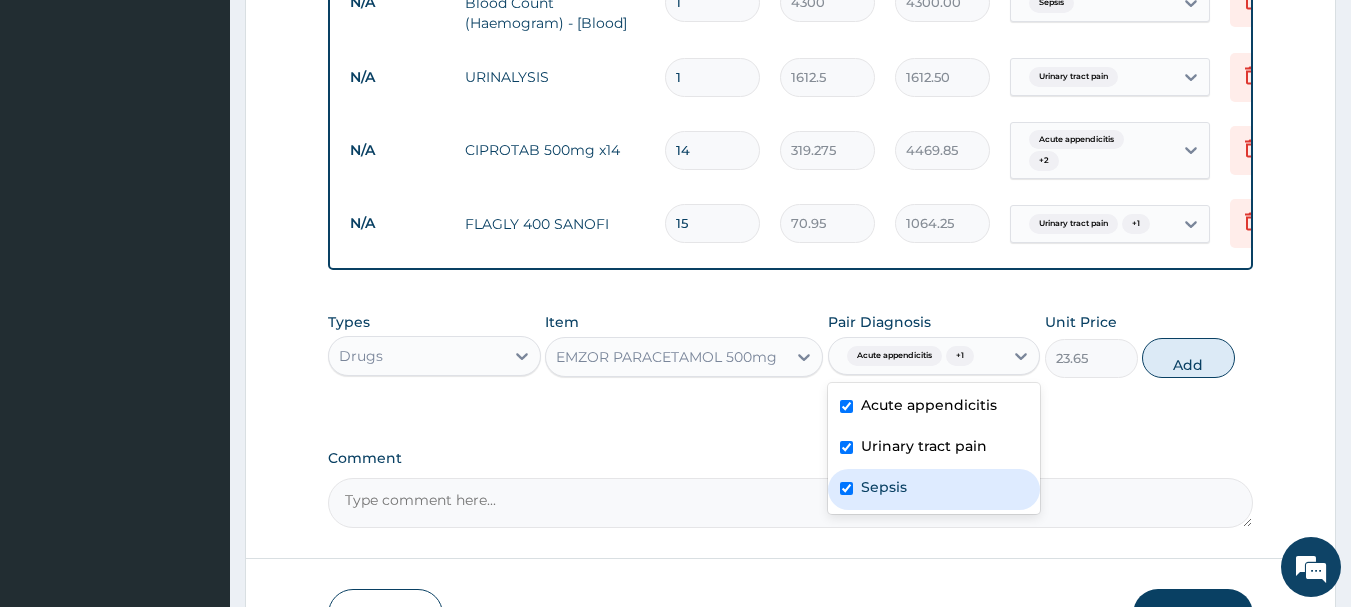 checkbox on "true" 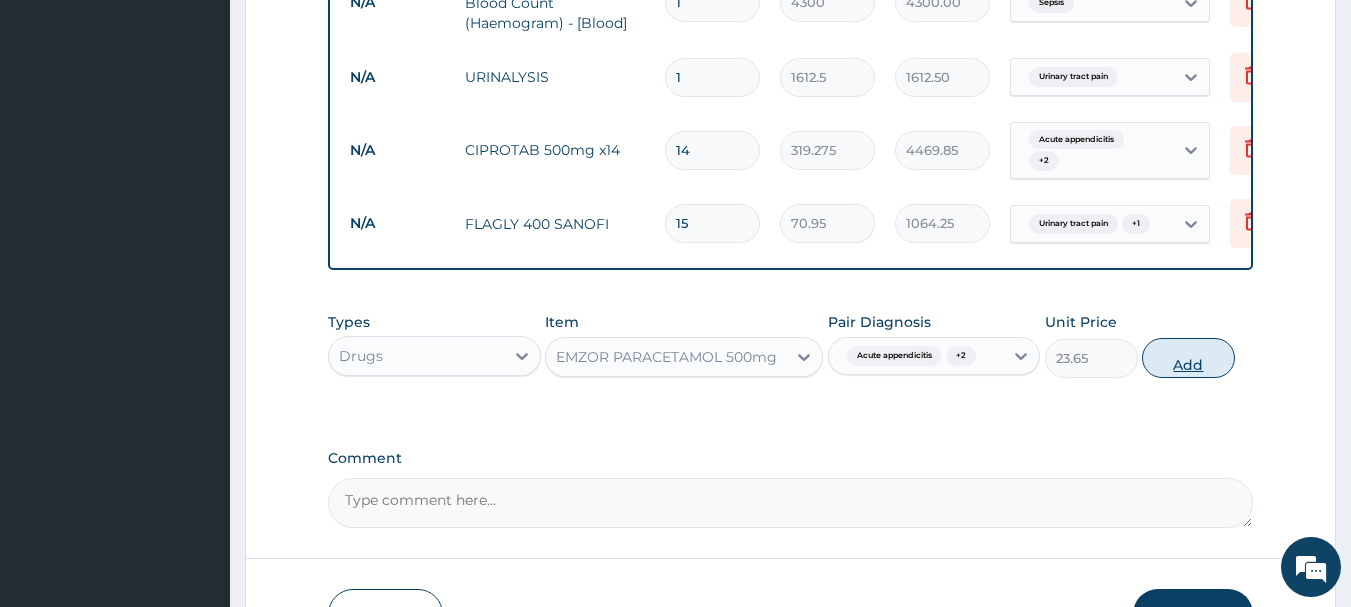 click on "Add" at bounding box center (1188, 358) 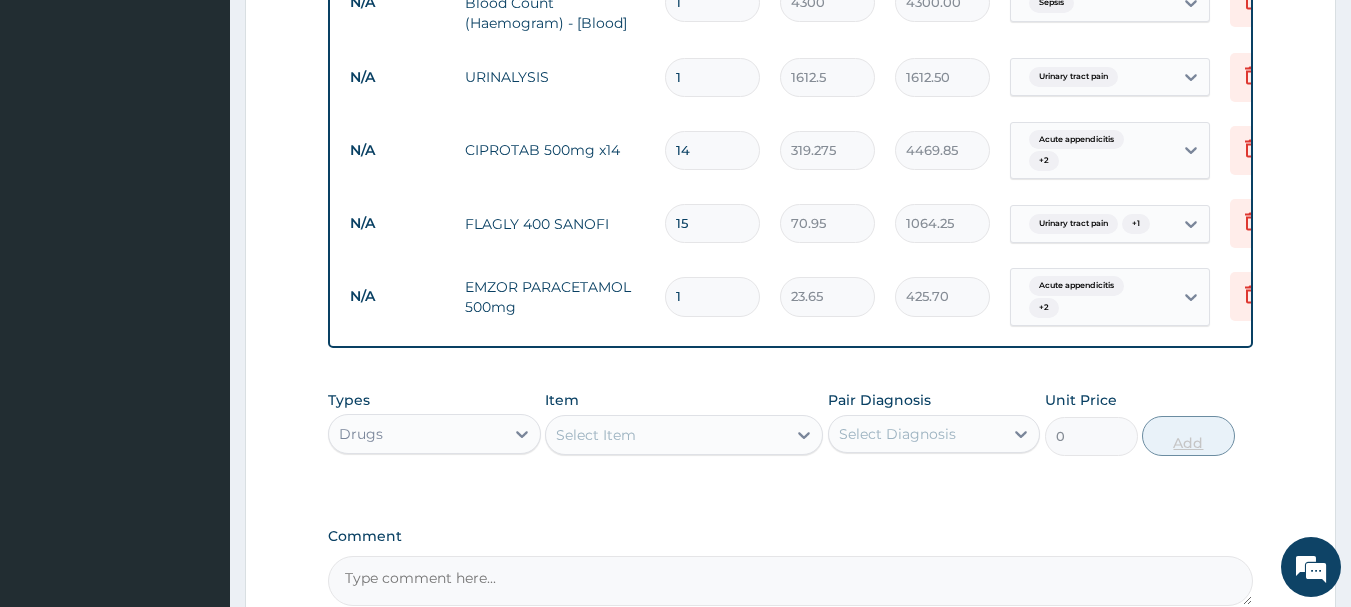 type on "18" 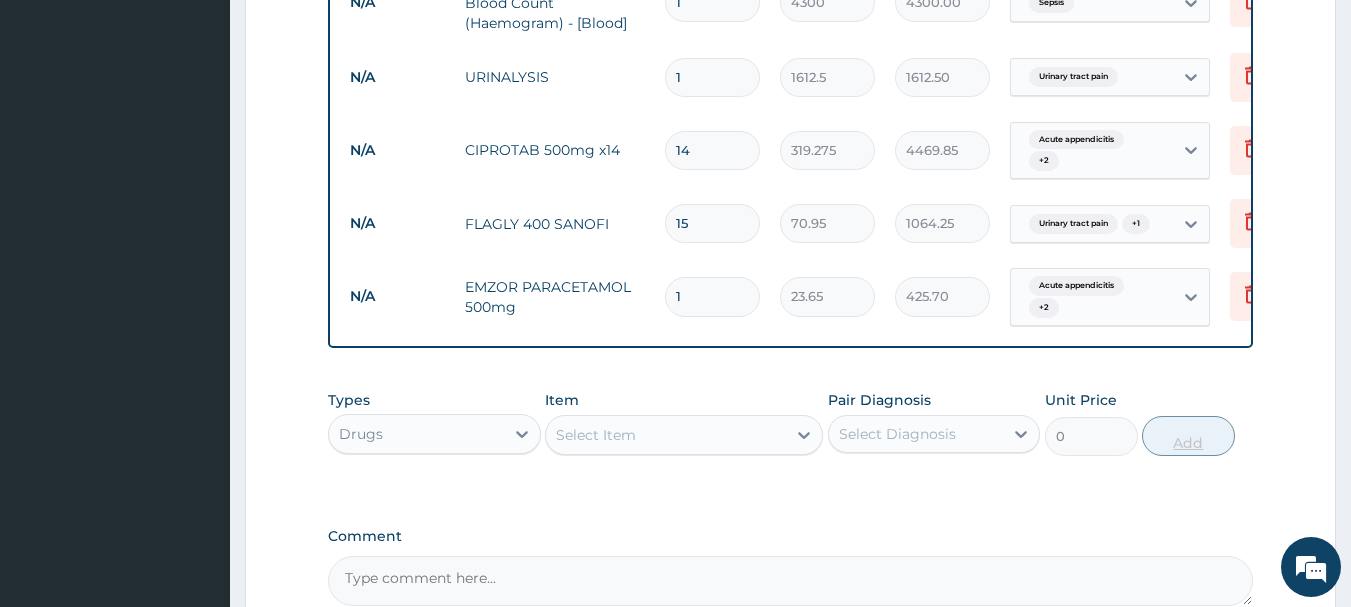 type on "425.70" 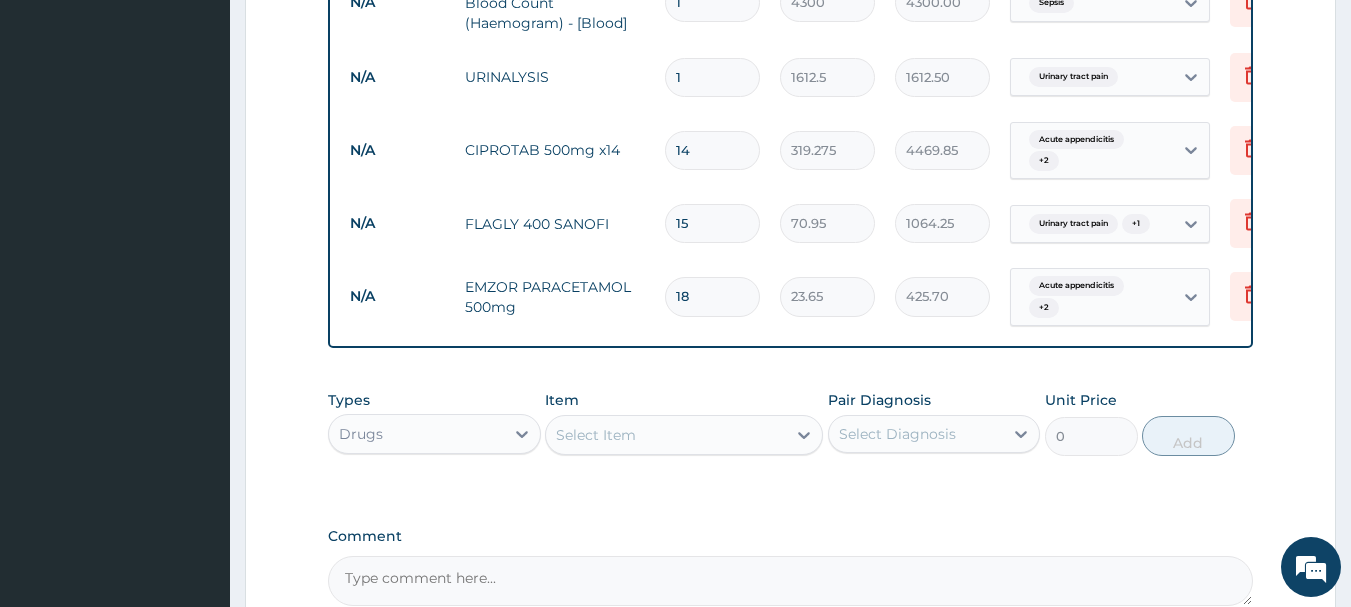 scroll, scrollTop: 453, scrollLeft: 0, axis: vertical 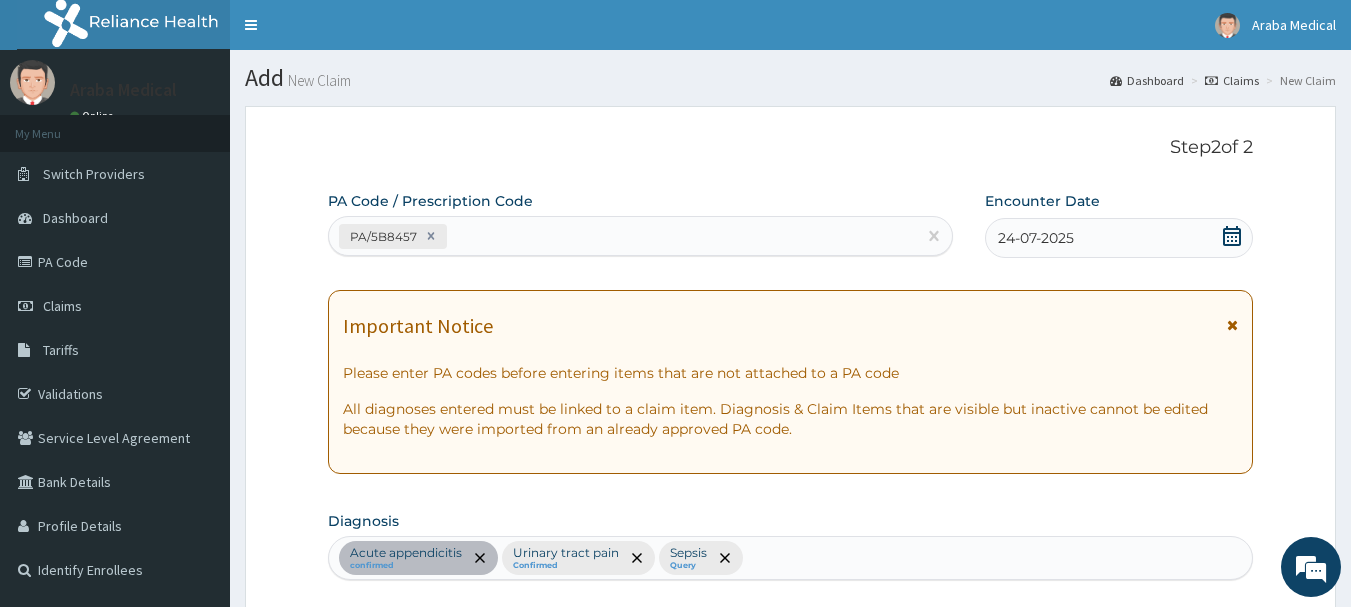type on "18" 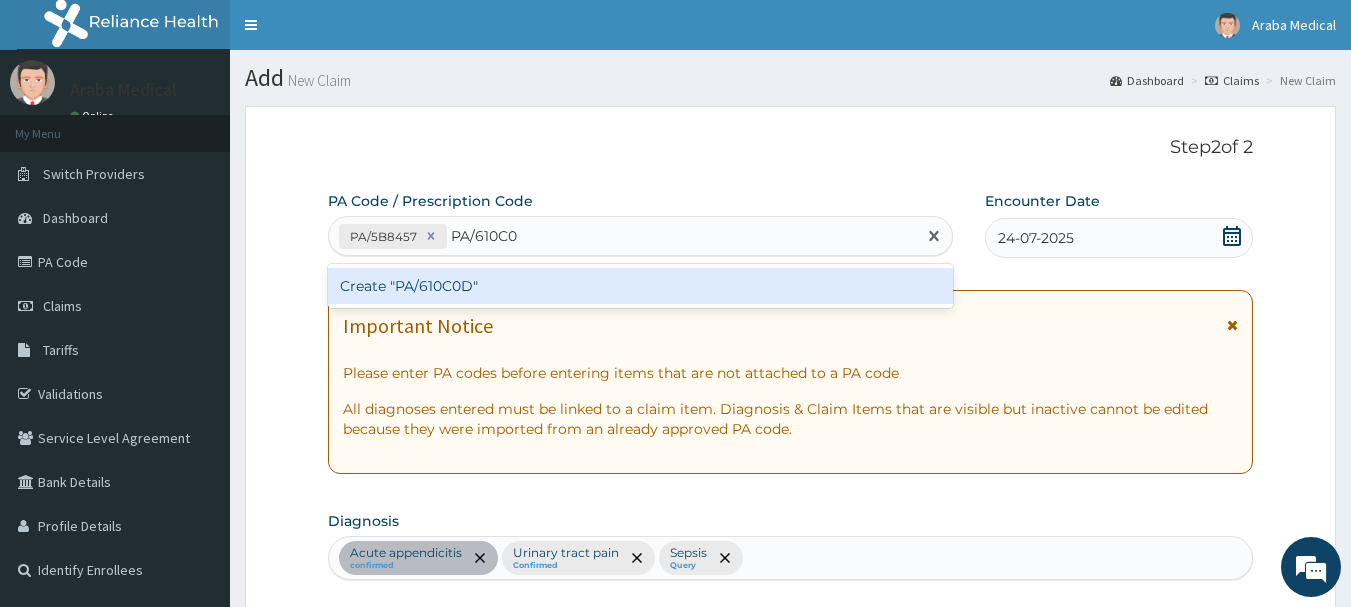 type on "PA/610C0D" 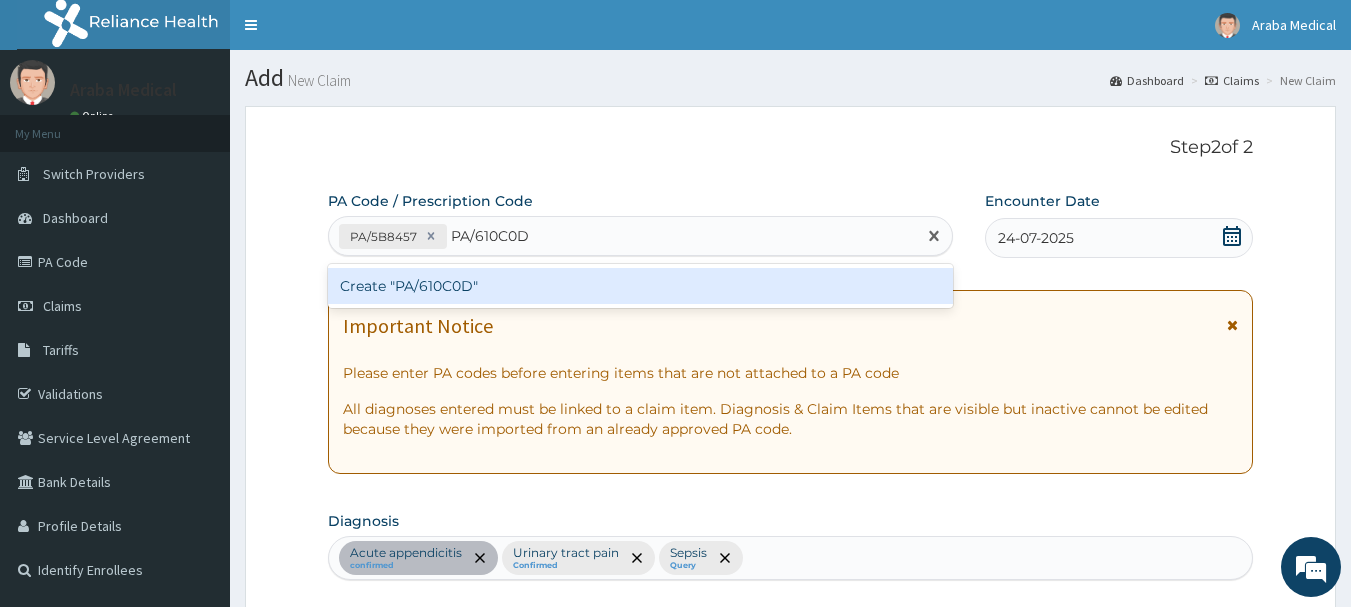 type 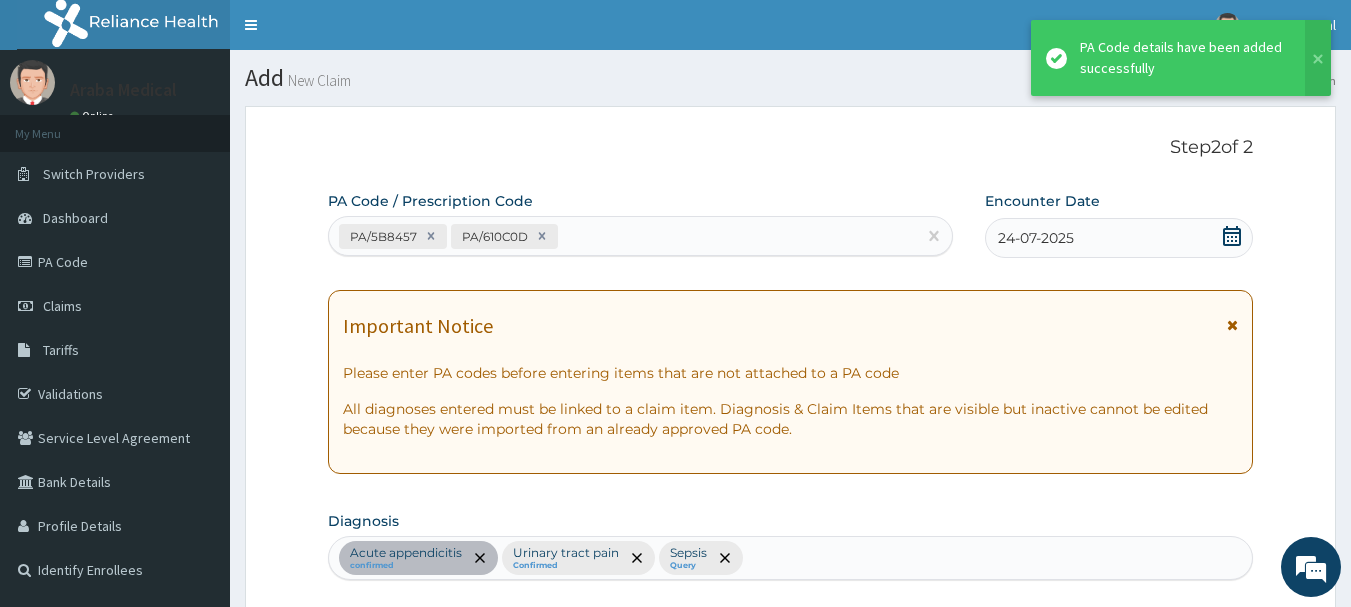 scroll, scrollTop: 1051, scrollLeft: 0, axis: vertical 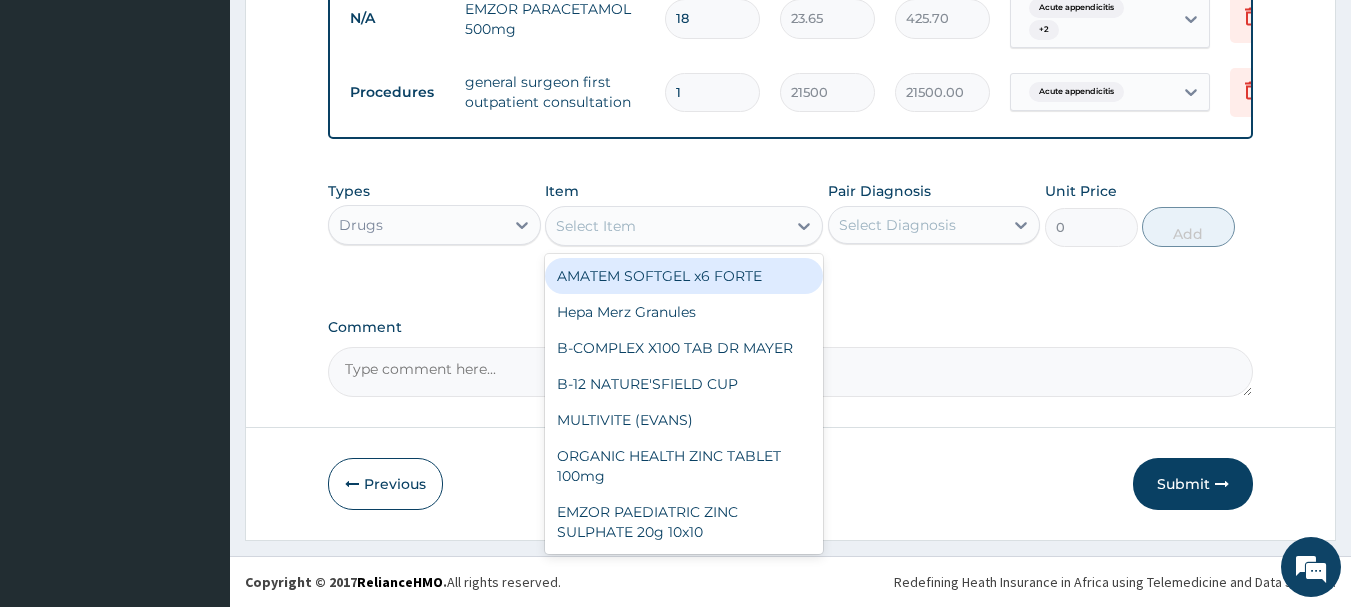 click on "Select Item" at bounding box center [666, 226] 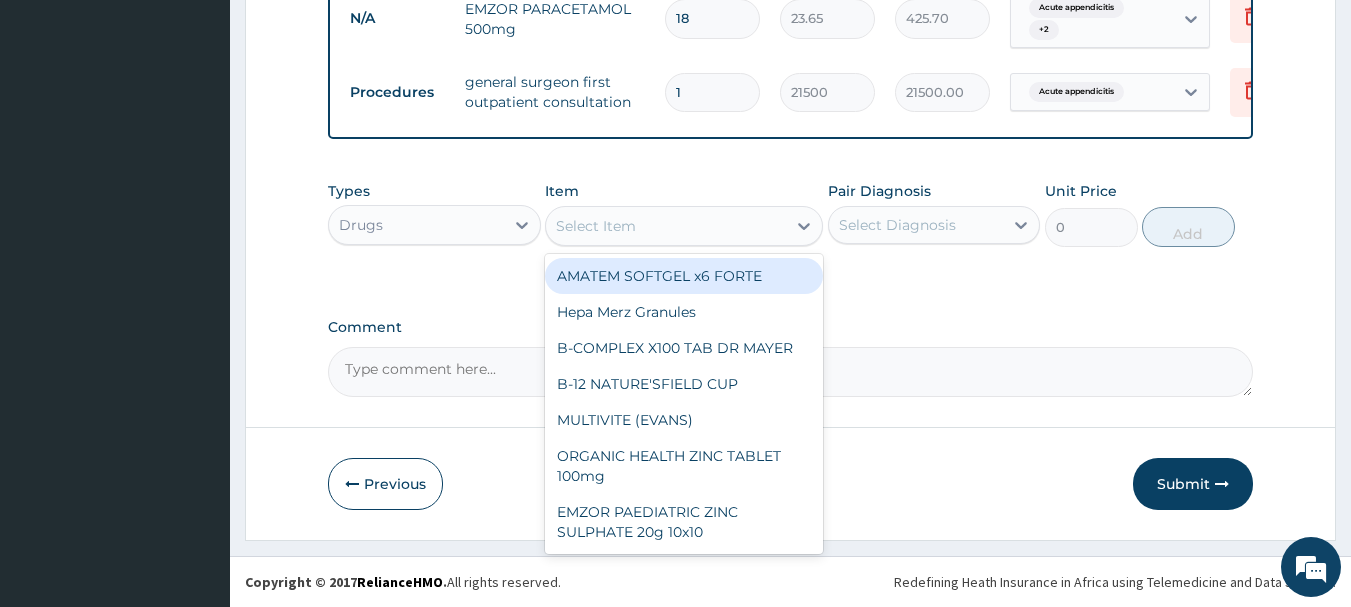 click on "Types Drugs Item option EMZOR PARACETAMOL 500mg, selected. option AMATEM SOFTGEL x6 FORTE focused, 1 of 792. 792 results available. Use Up and Down to choose options, press Enter to select the currently focused option, press Escape to exit the menu, press Tab to select the option and exit the menu. Select Item AMATEM SOFTGEL x6 FORTE Hepa Merz Granules B-COMPLEX X100 TAB DR MAYER B-12 NATURE'SFIELD CUP MULTIVITE (EVANS) ORGANIC HEALTH ZINC TABLET 100mg EMZOR PAEDIATRIC ZINC SULPHATE 20g 10x10 VITAMIN K1 Injection VITAMIN K X 100 (TOPSEA) NEUROVIT FORTE EVERDESTINY VITAMIN E JESDOL VITAMIN A OSTEOMED 20mg LIVOLIN FORTE EMZOR FOLIC ACID X 100 ASTYMIN CAPS TOT'HEMA ORAL SOLUTION RIBORICH B2 Vitamin B complex injection FESULF X 100 FERRODAN PLUS CAPS FERROLAB -12 VITAMIN C Injection LABOPLEX VITAMIN B-COMPLEX Injection. EMVITE DROPS GLORON CAPSULE BIG CITRAMIN DROPS CALCITAB CALCIUM SUPPLEMENT CAL D3 ASCOBION C300 VIT-C Syrup 100ml MULTIVITE MULTIVITAMIN Syrup 100ml FOLIMOP FOLIC ACID Syrup 100ml ASCOMED X100 0" at bounding box center (791, 214) 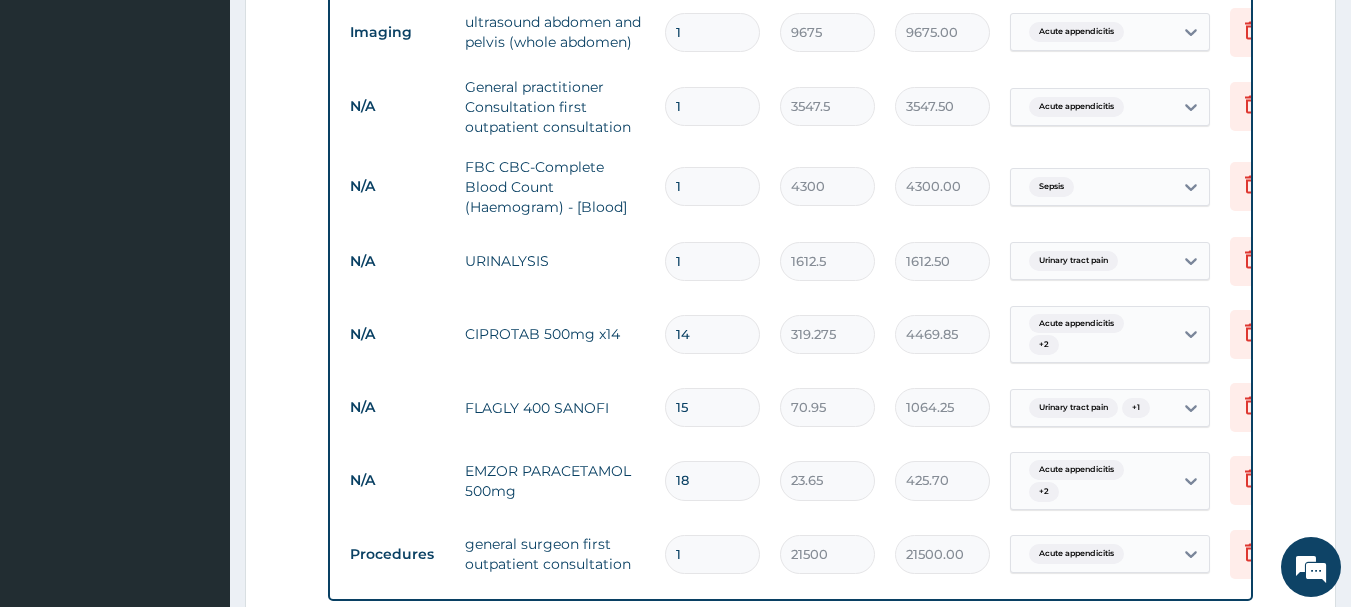 scroll, scrollTop: 783, scrollLeft: 0, axis: vertical 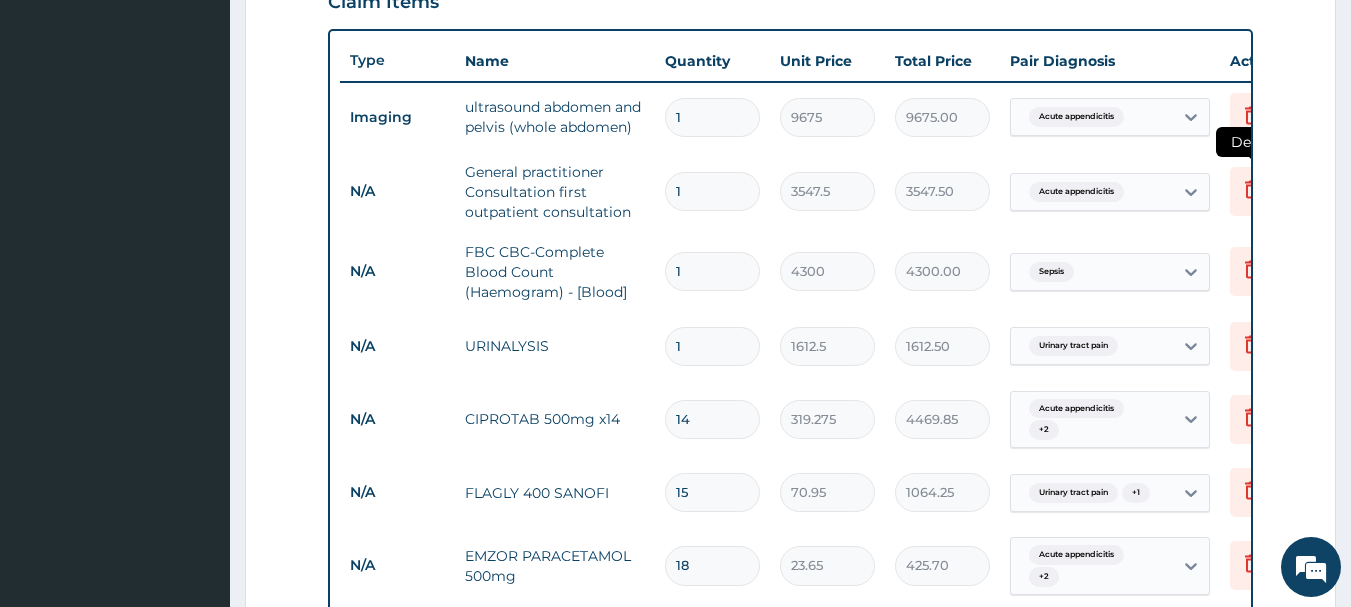click 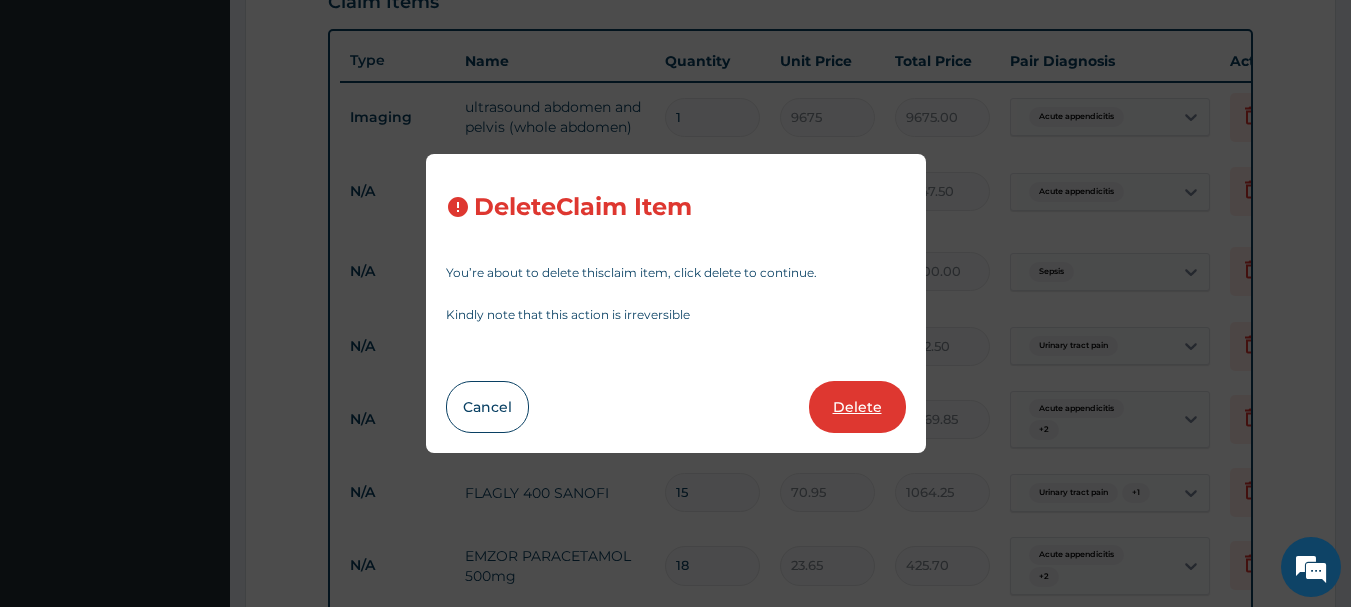 click on "Delete" at bounding box center (857, 407) 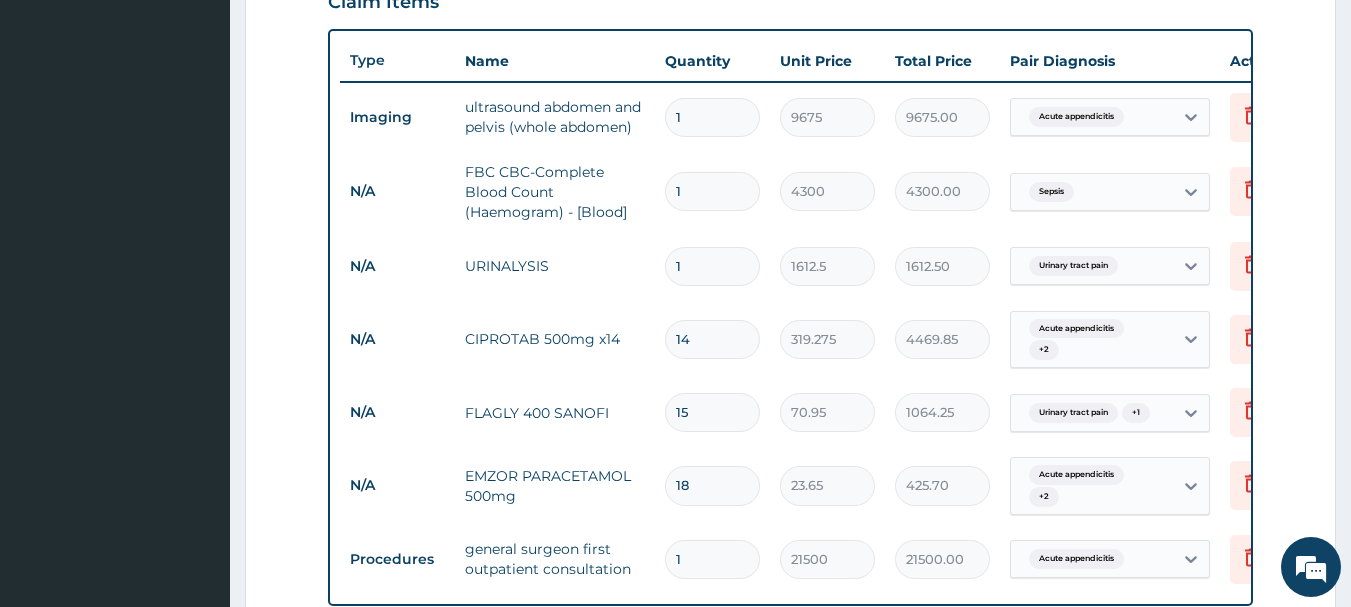 scroll, scrollTop: 1197, scrollLeft: 0, axis: vertical 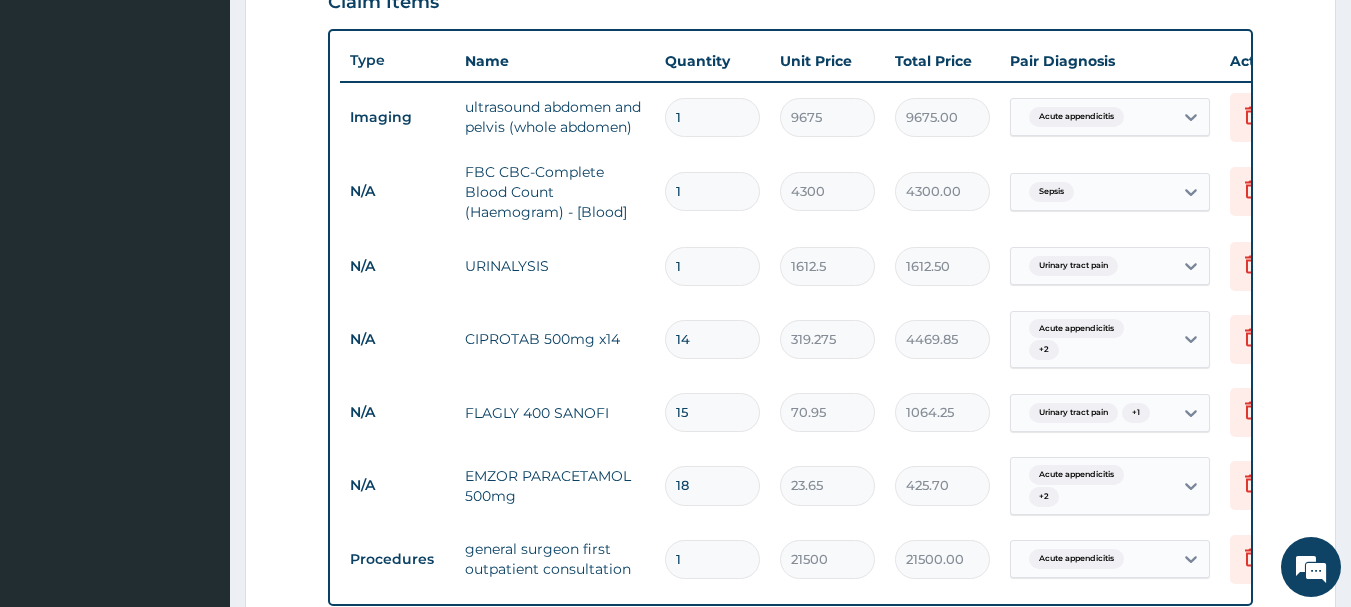 type on "1" 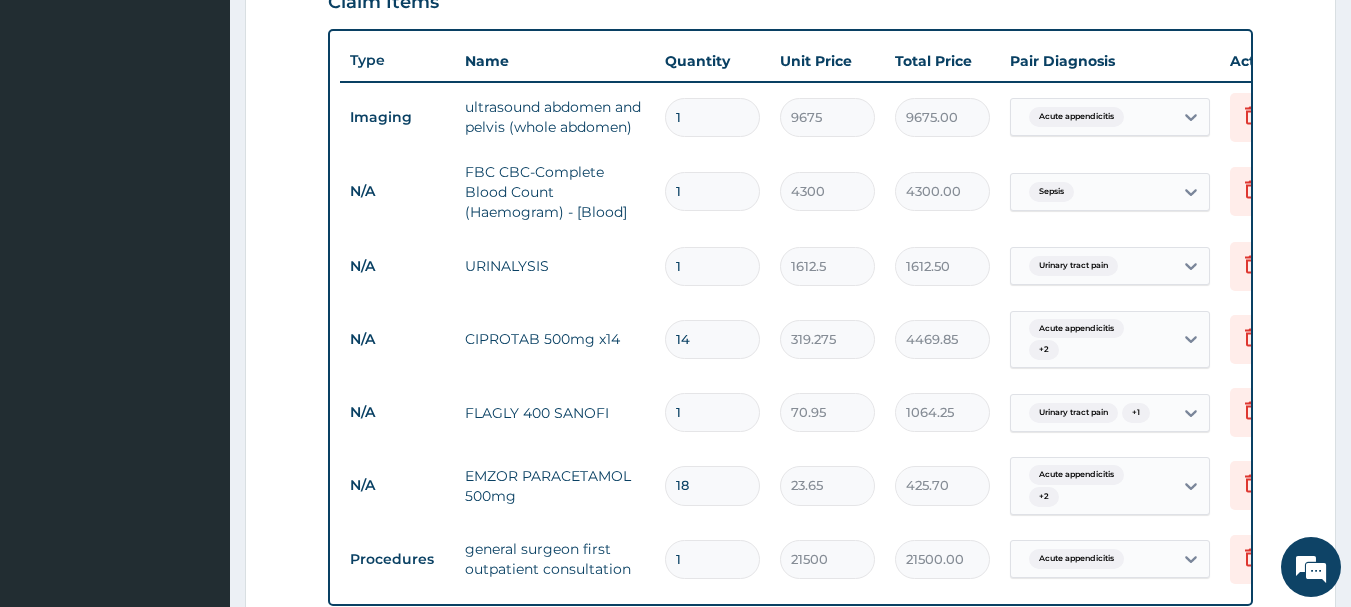 type on "70.95" 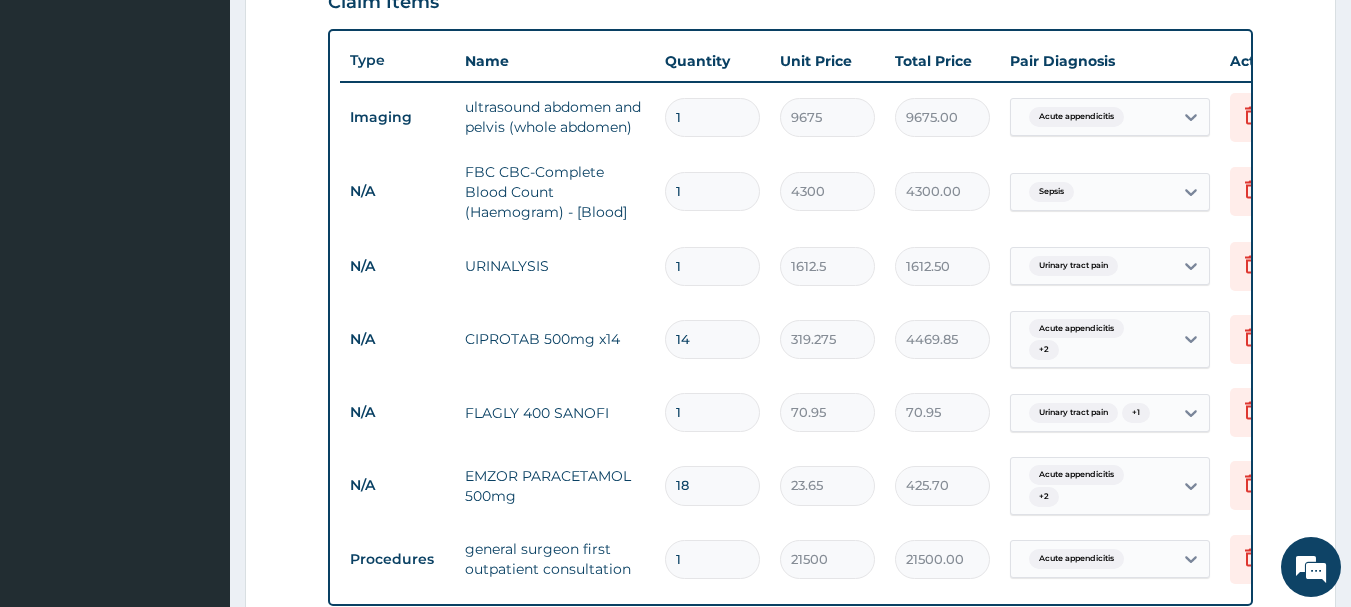 type on "12" 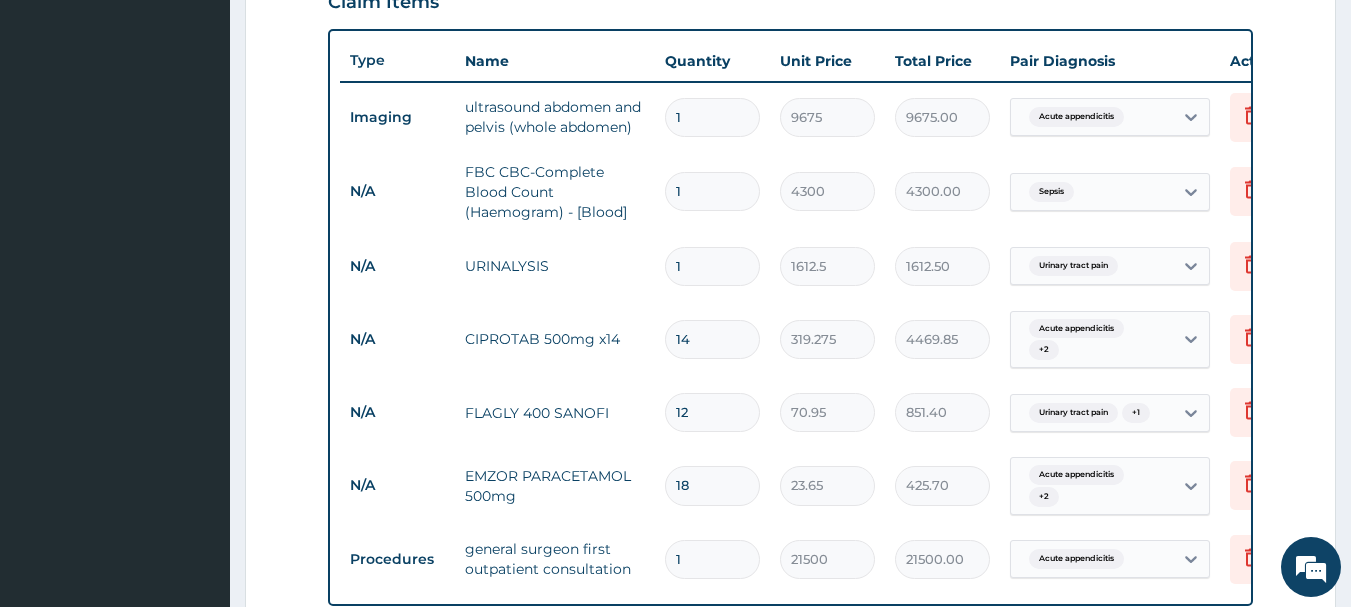 type on "121" 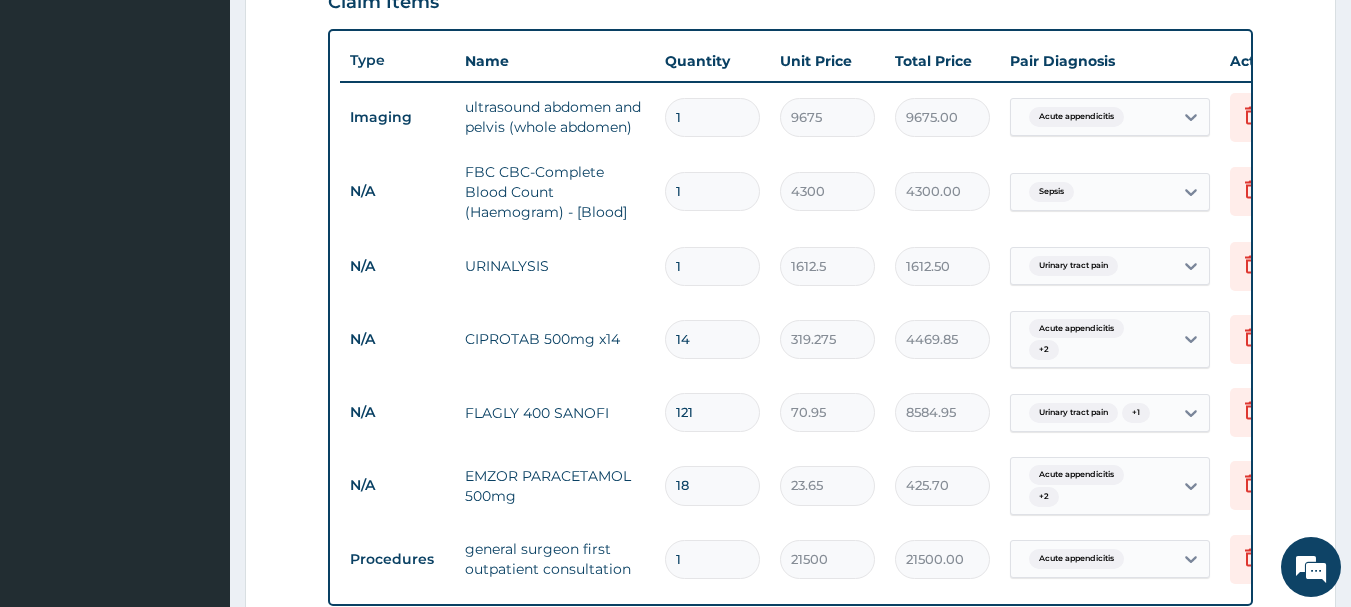 type on "12" 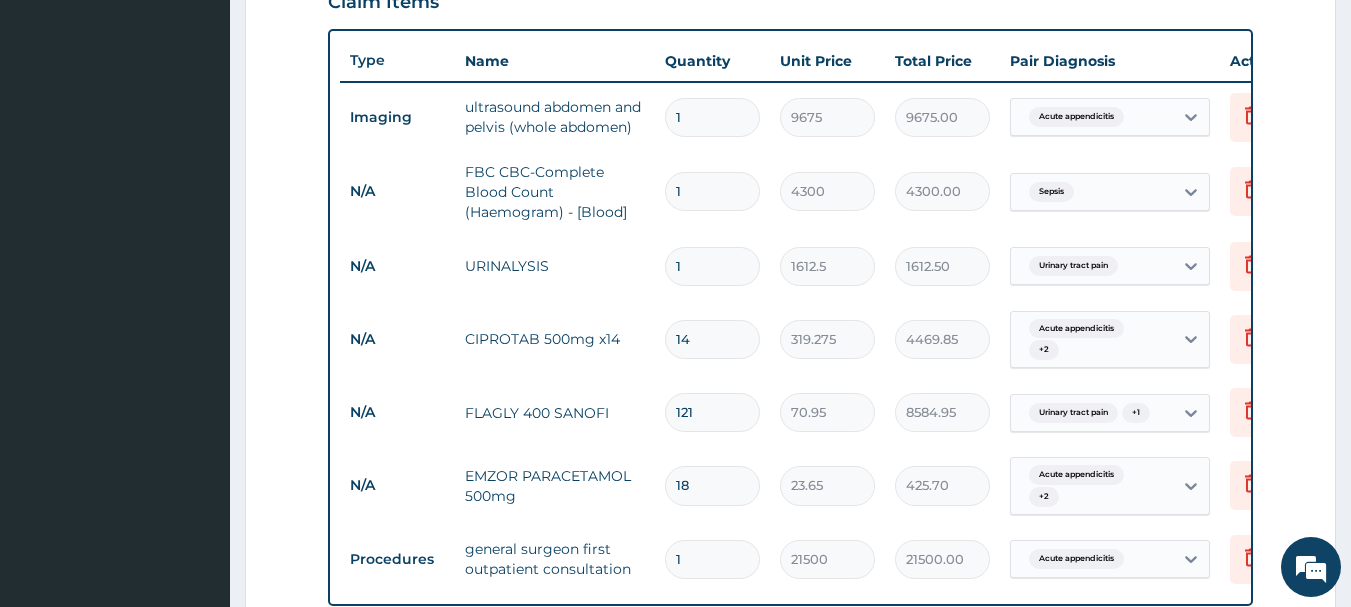 type on "851.40" 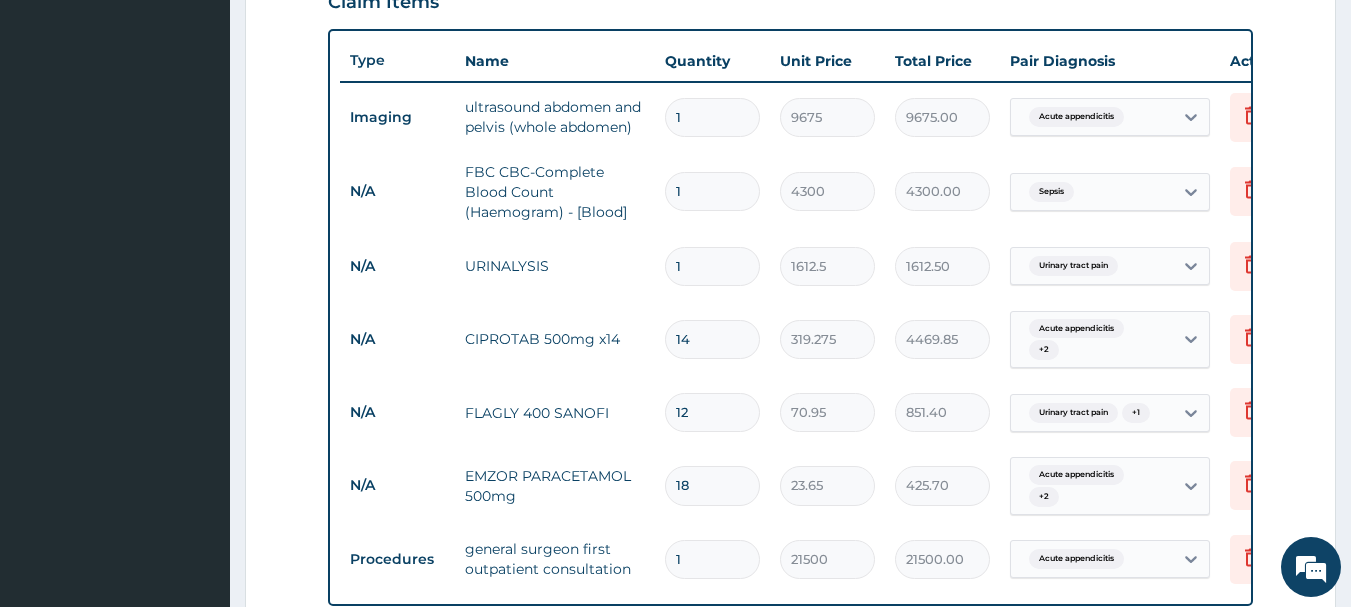 type on "1" 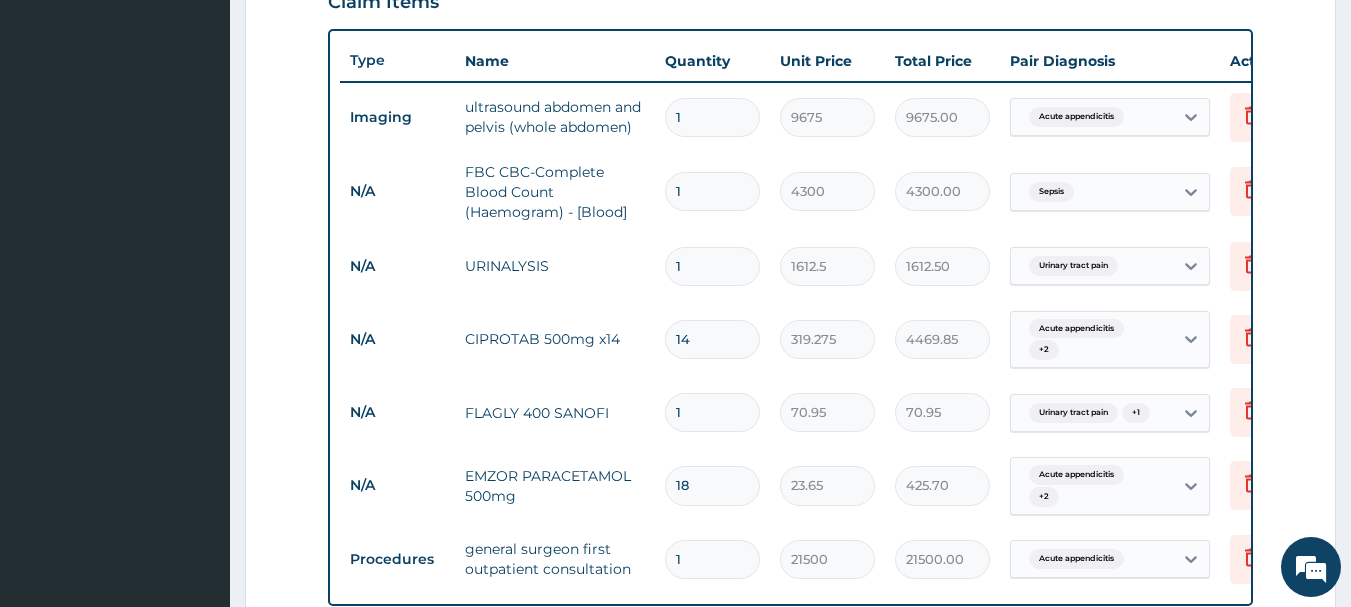 type 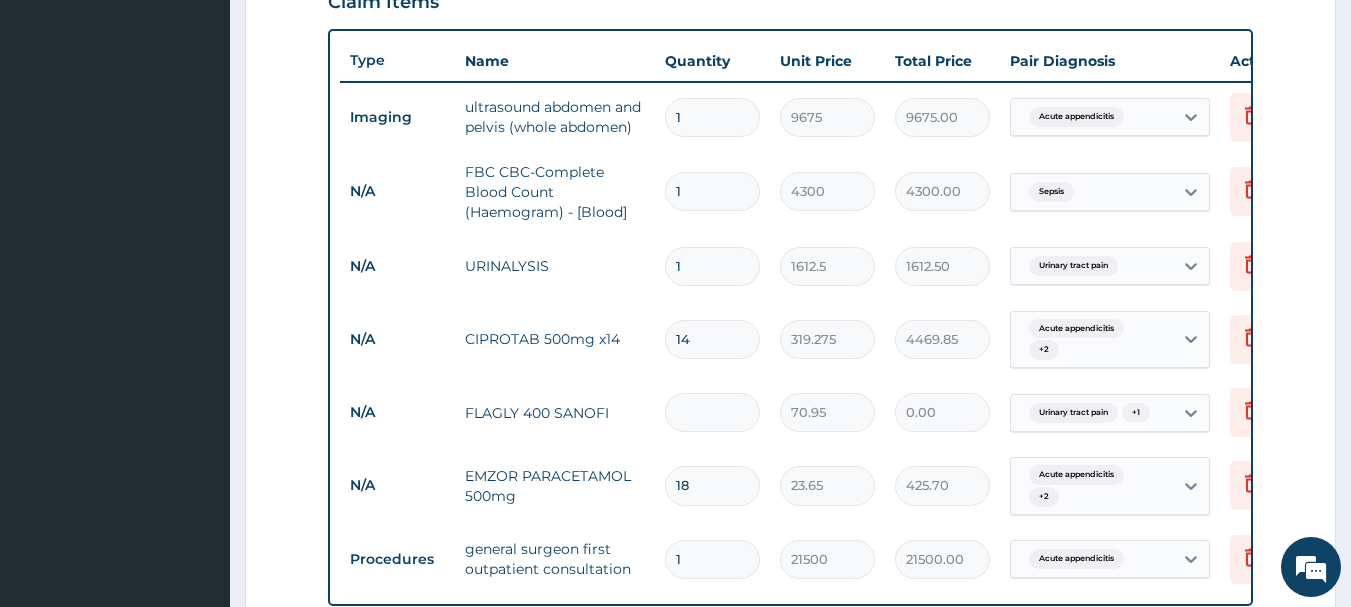 type on "2" 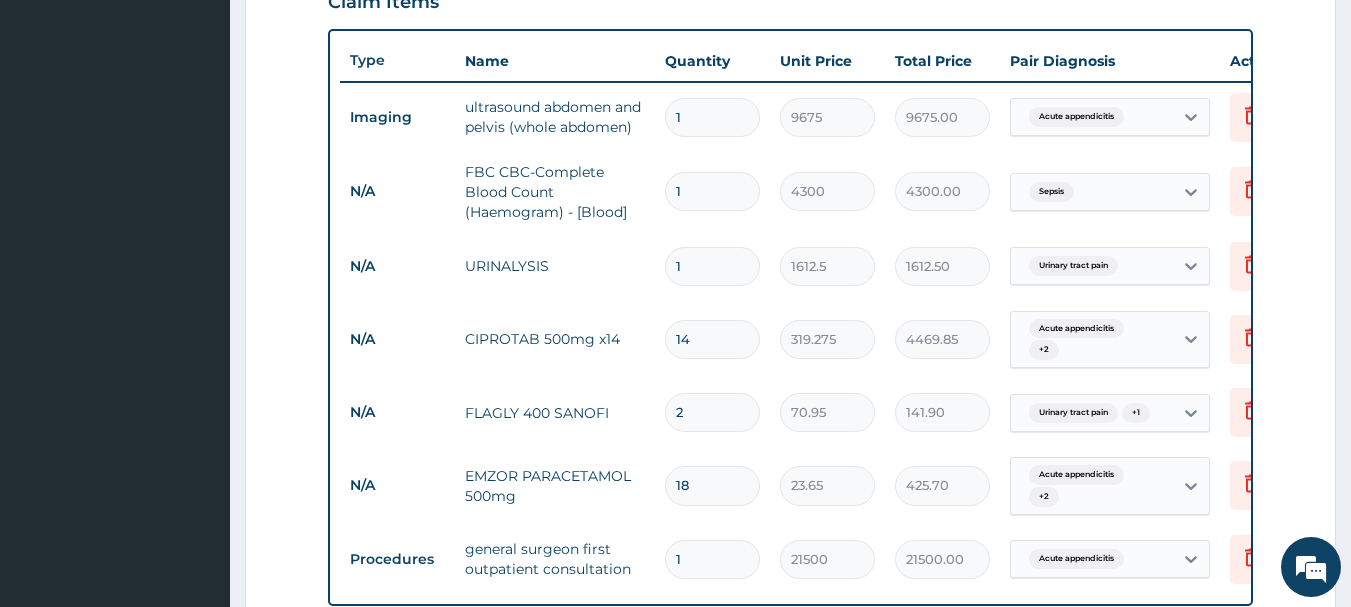 type on "21" 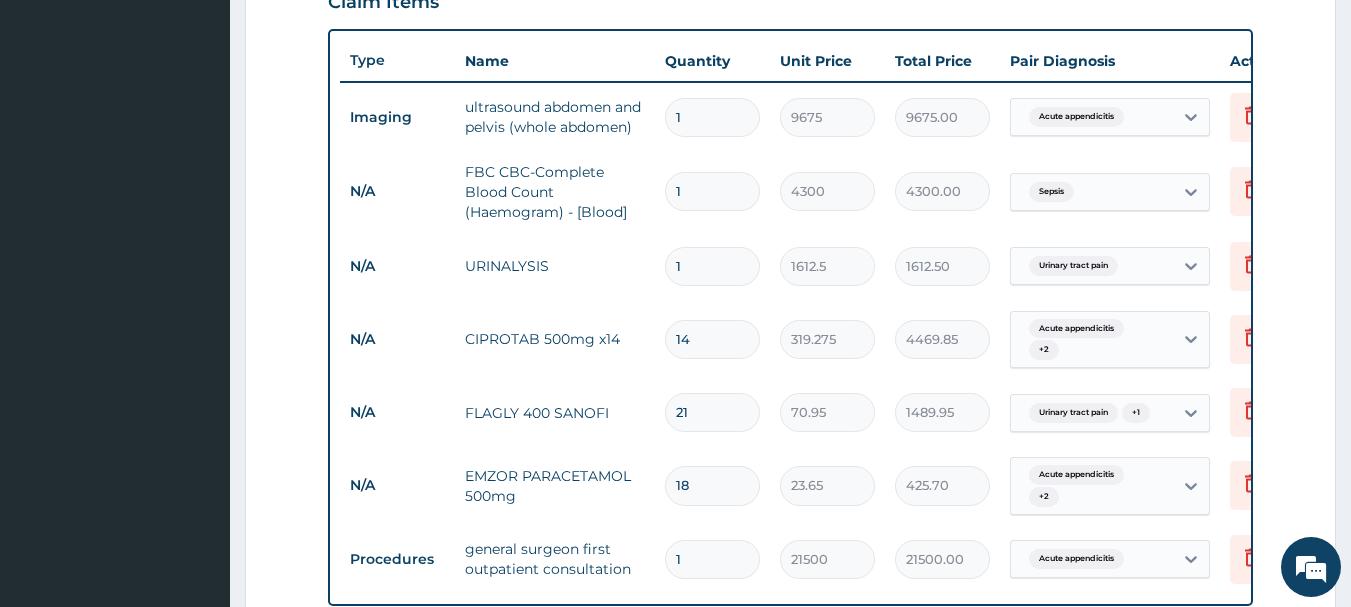 scroll, scrollTop: 1197, scrollLeft: 0, axis: vertical 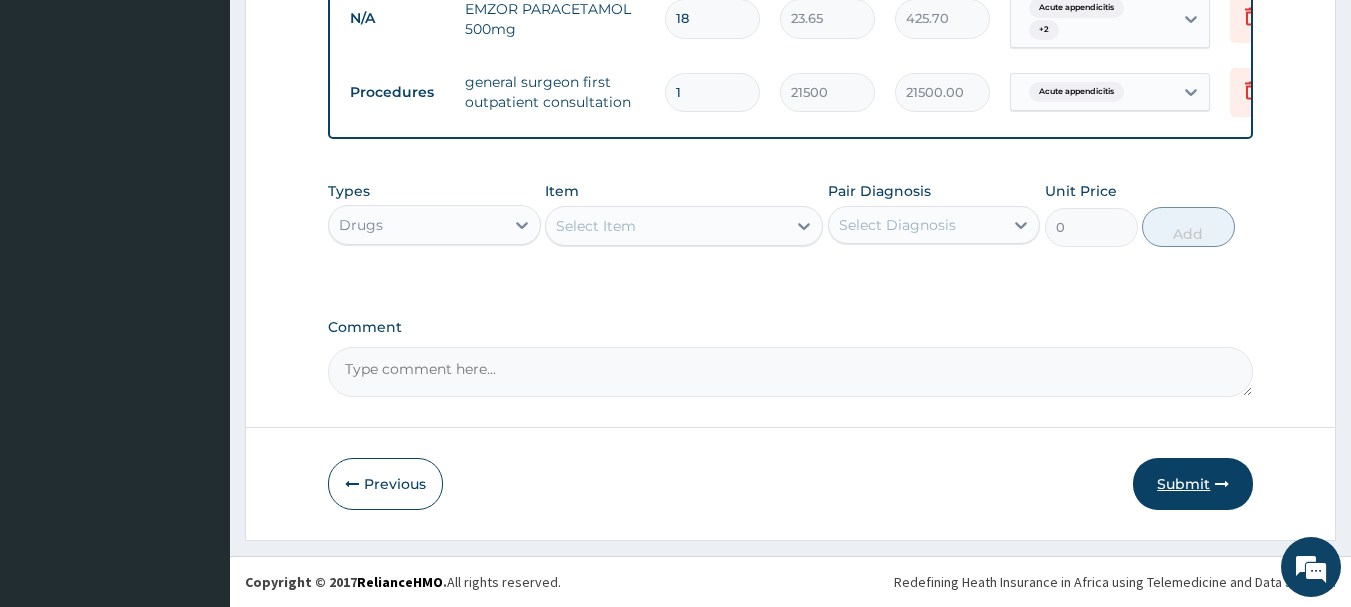 type on "21" 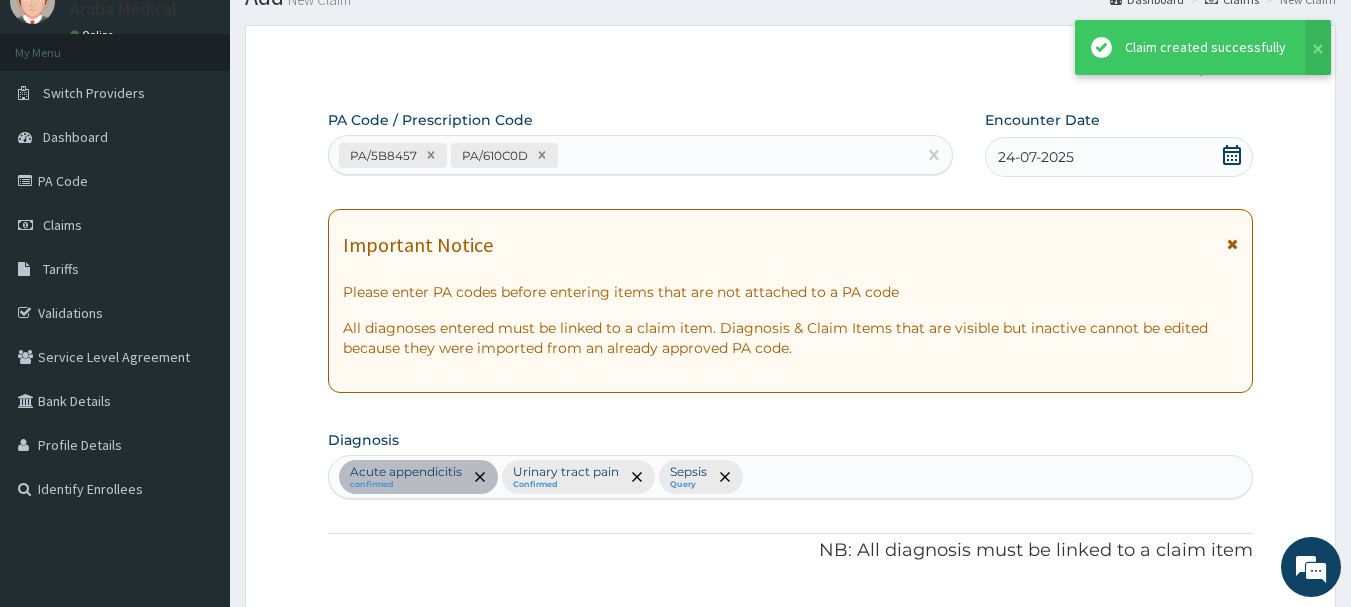 scroll, scrollTop: 1197, scrollLeft: 0, axis: vertical 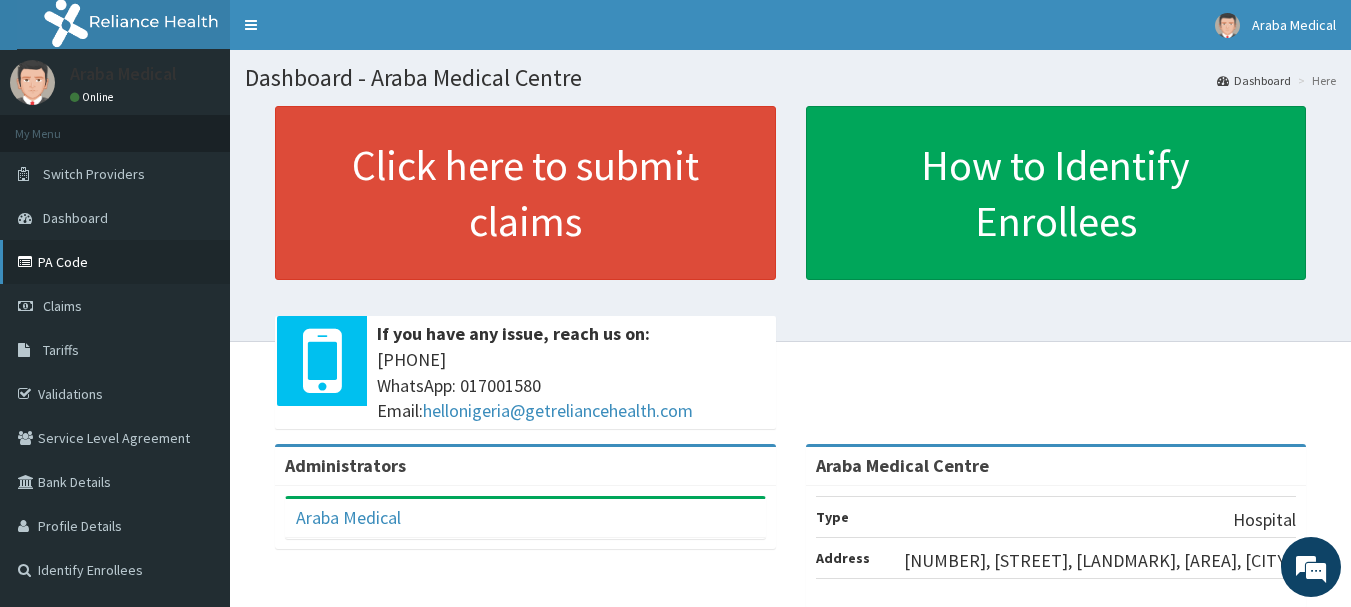 click on "PA Code" at bounding box center [115, 262] 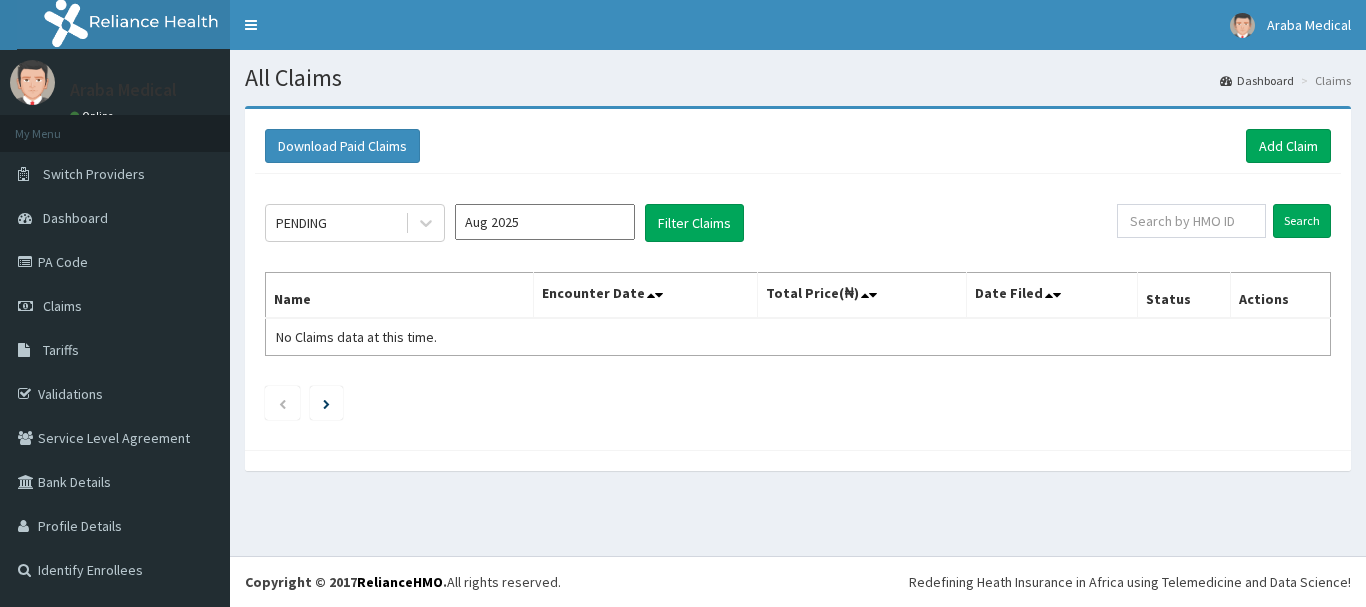 scroll, scrollTop: 0, scrollLeft: 0, axis: both 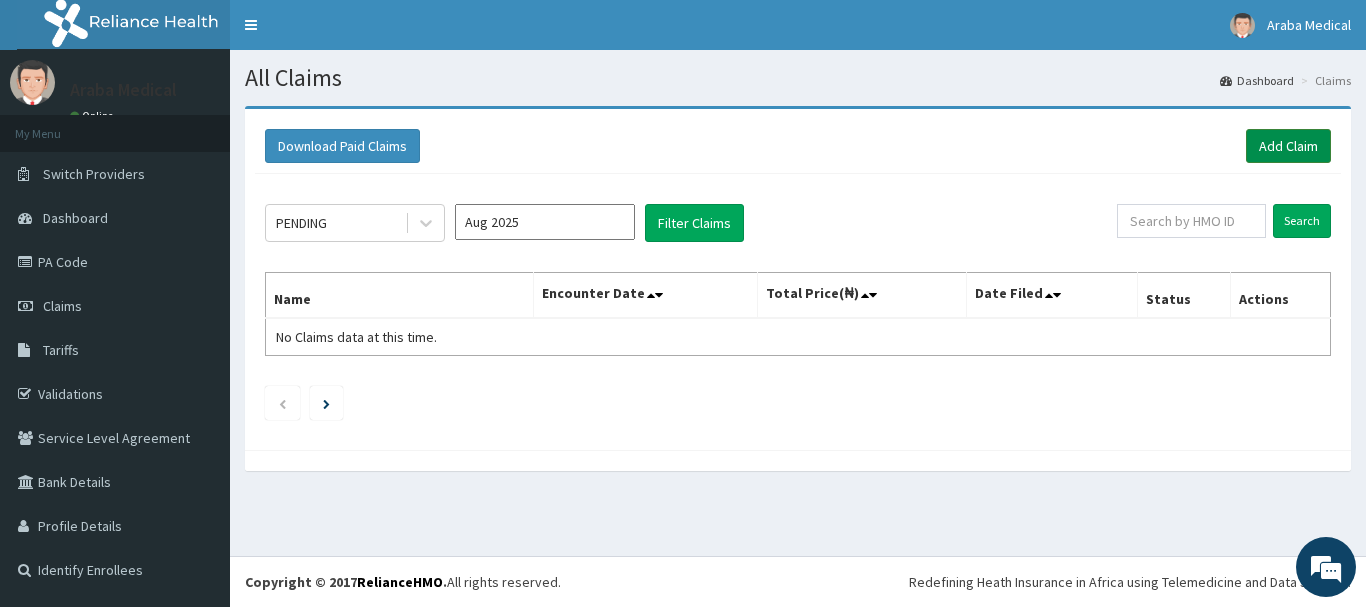 click on "Add Claim" at bounding box center [1288, 146] 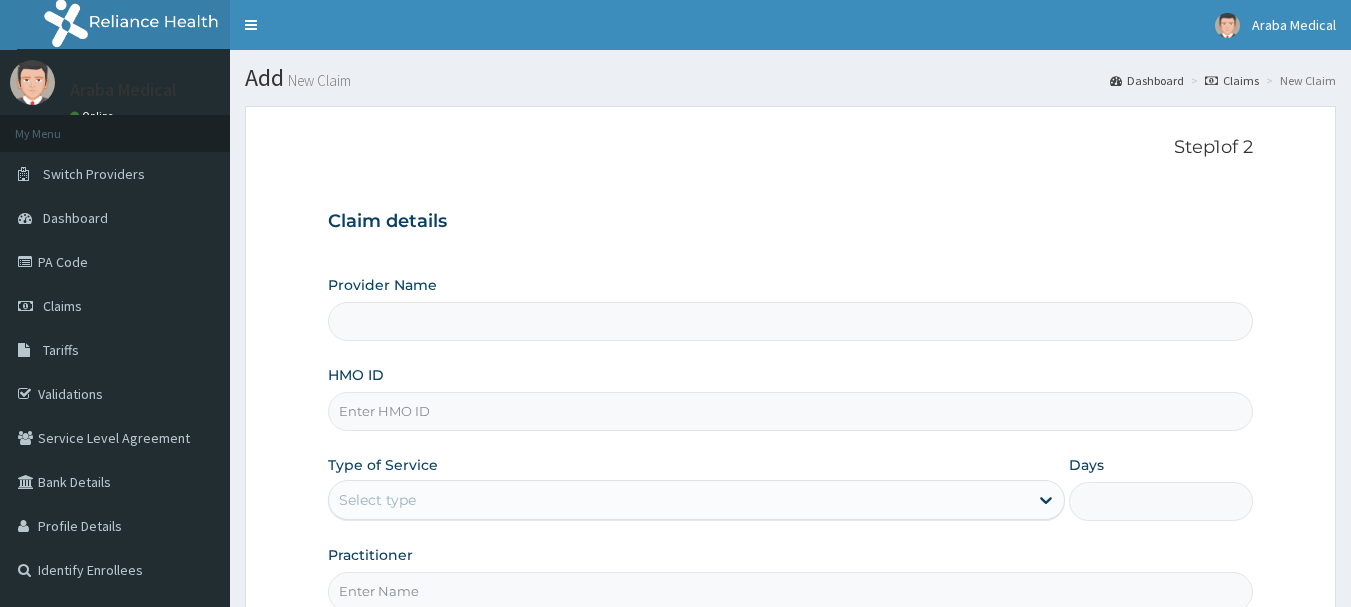 scroll, scrollTop: 0, scrollLeft: 0, axis: both 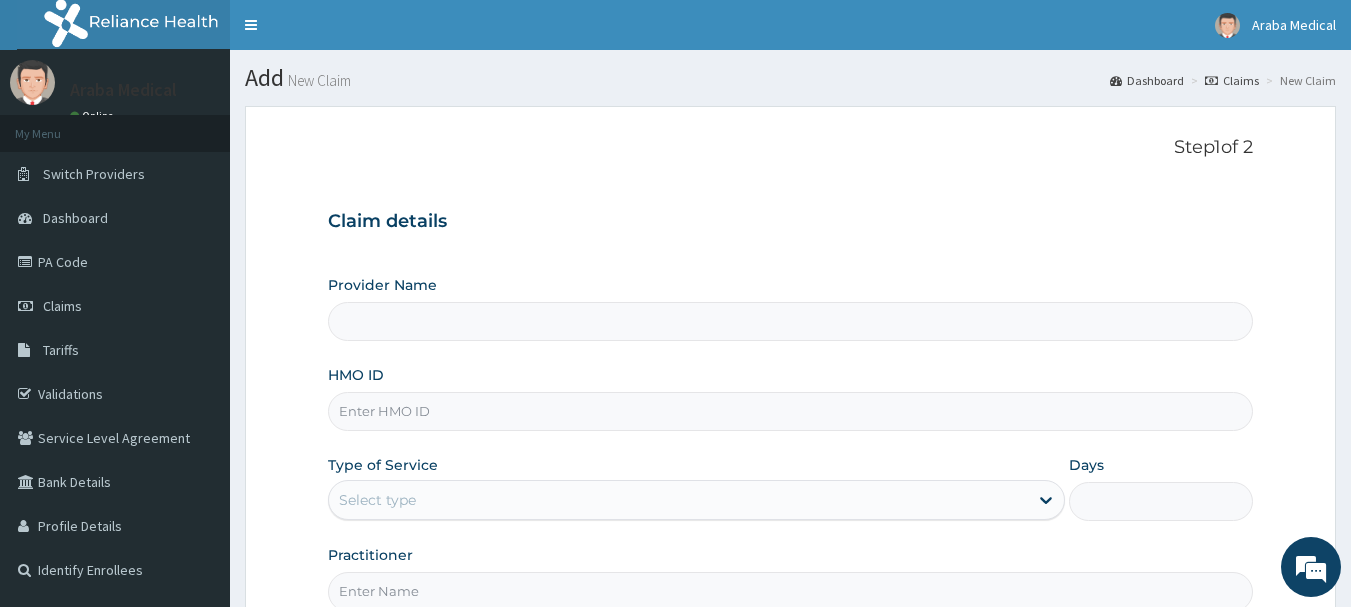 type on "Araba Medical Centre" 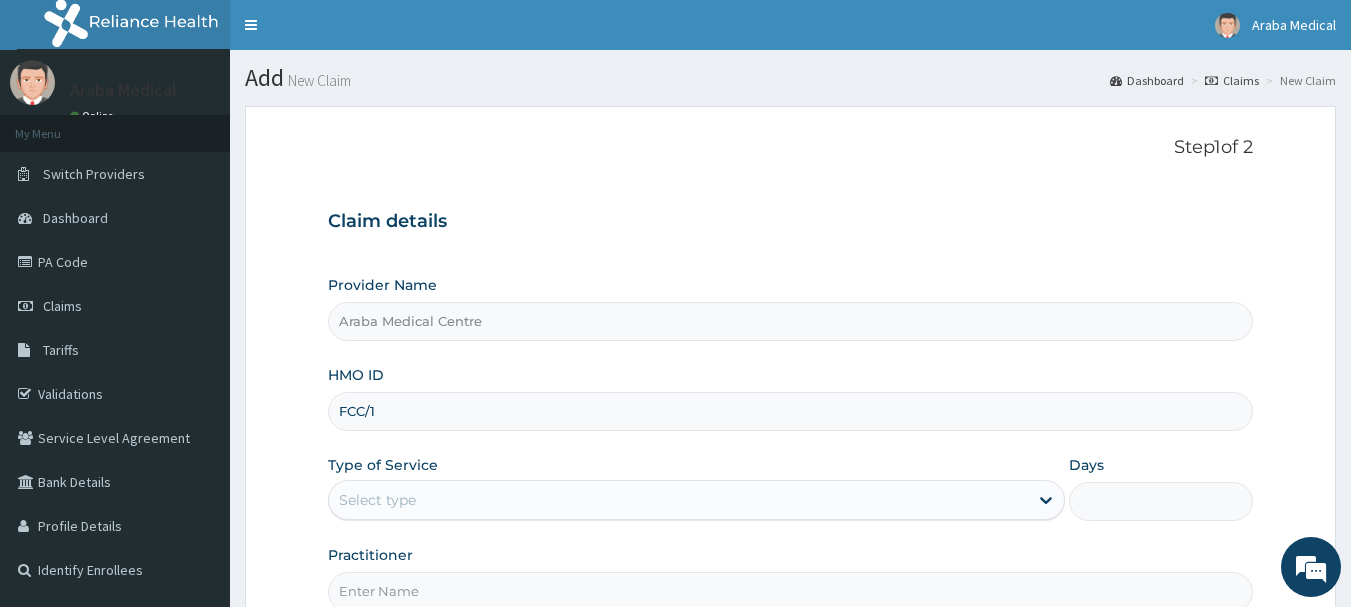 scroll, scrollTop: 0, scrollLeft: 0, axis: both 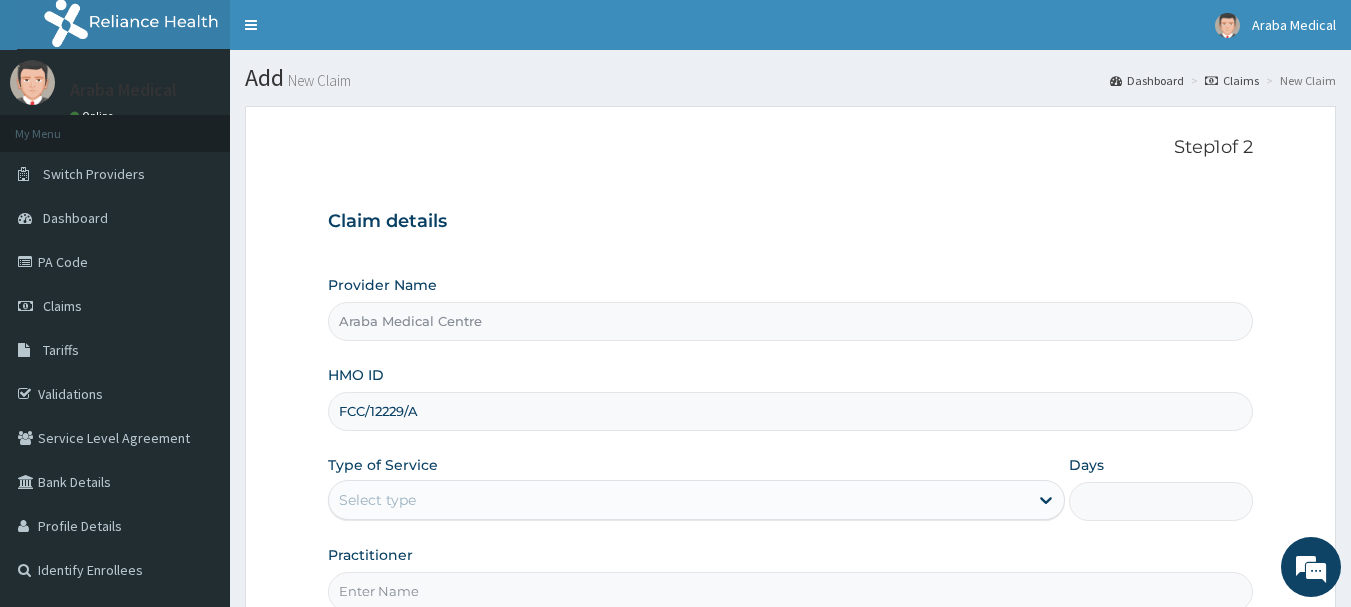 type on "FCC/12229/A" 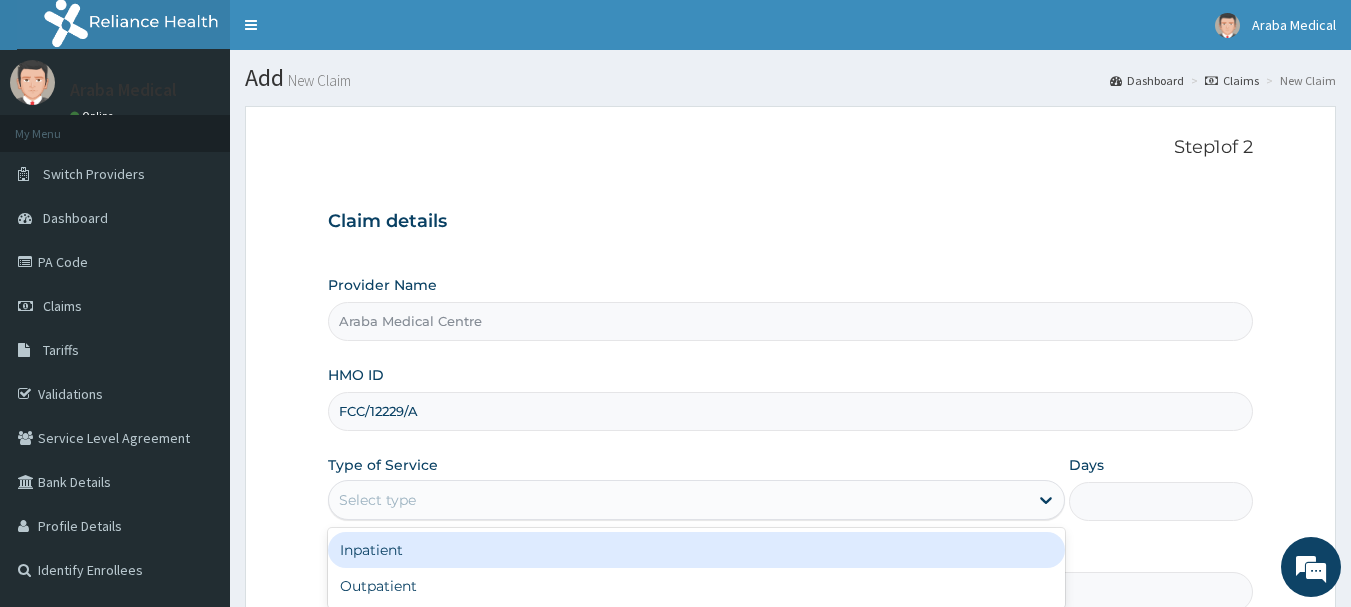click on "Select type" at bounding box center [678, 500] 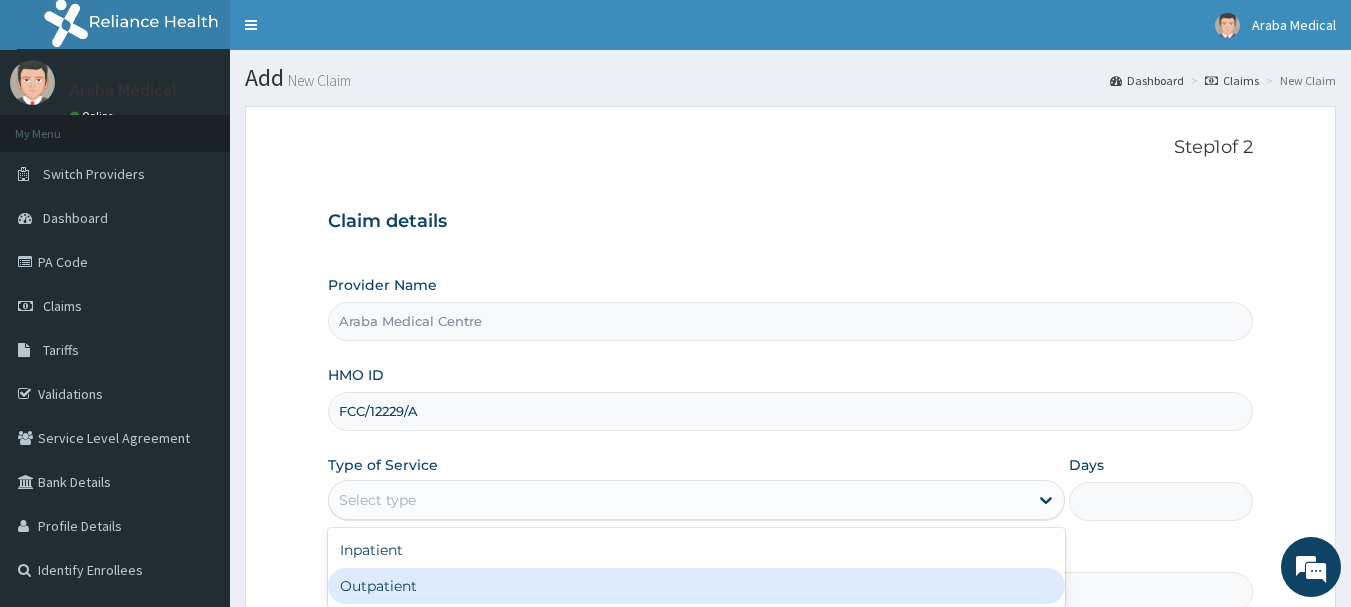 click on "Outpatient" at bounding box center (696, 586) 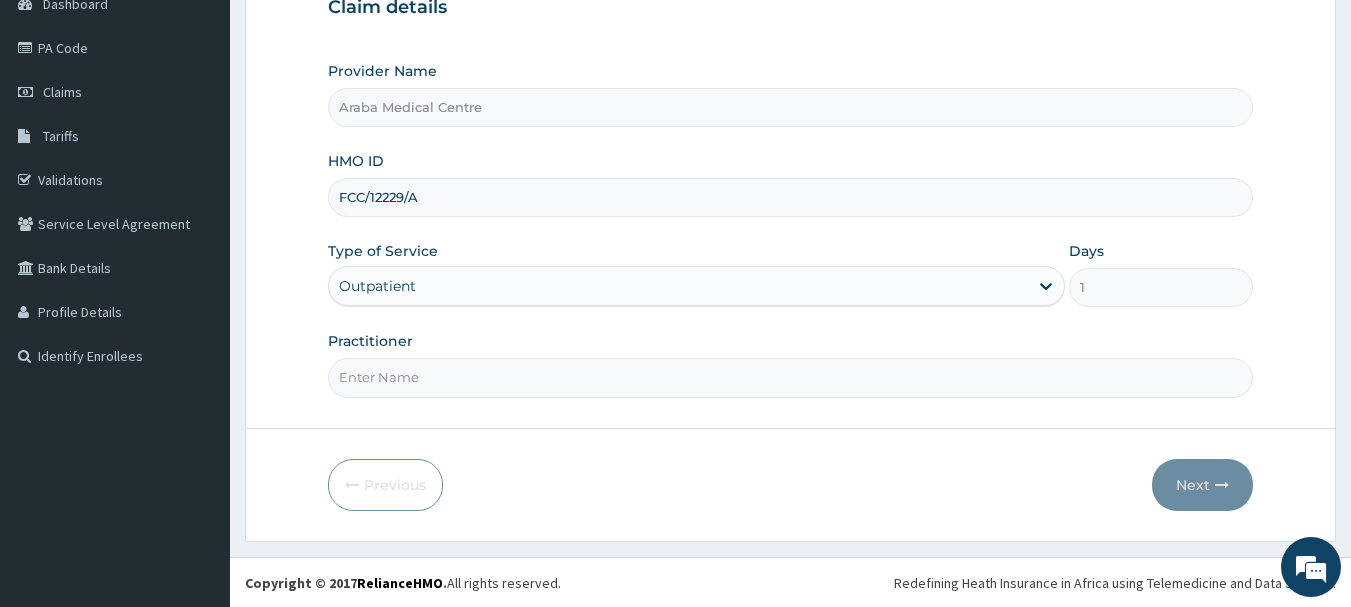 scroll, scrollTop: 215, scrollLeft: 0, axis: vertical 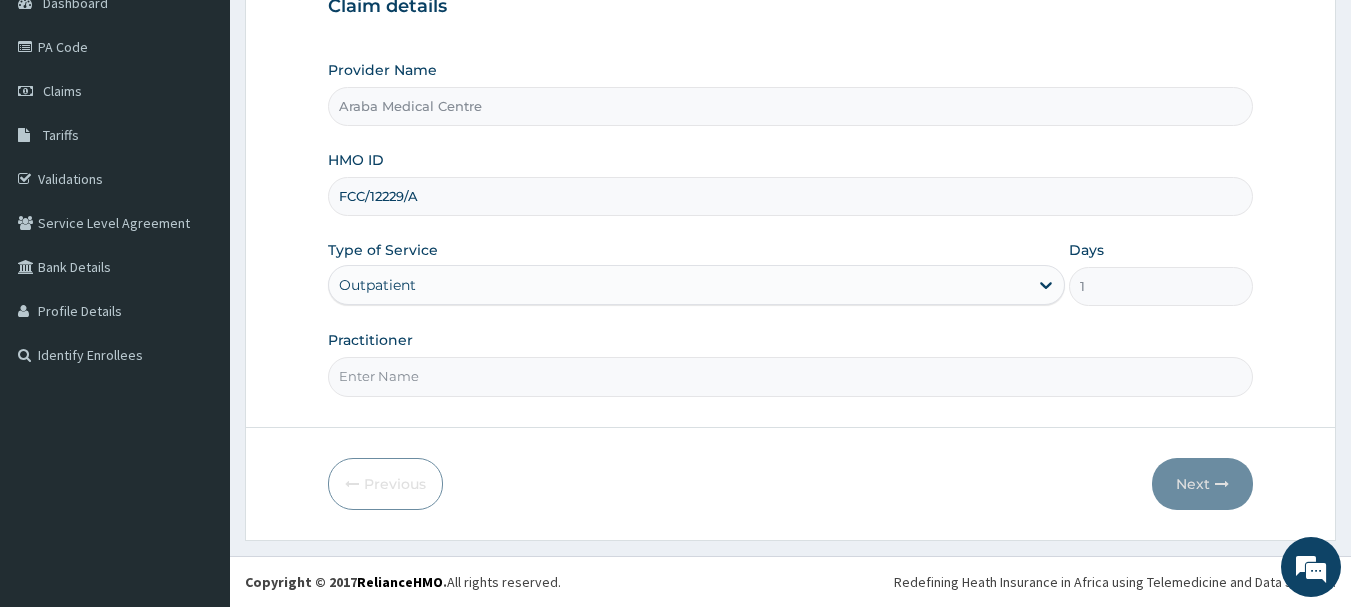 click on "Practitioner" at bounding box center [791, 376] 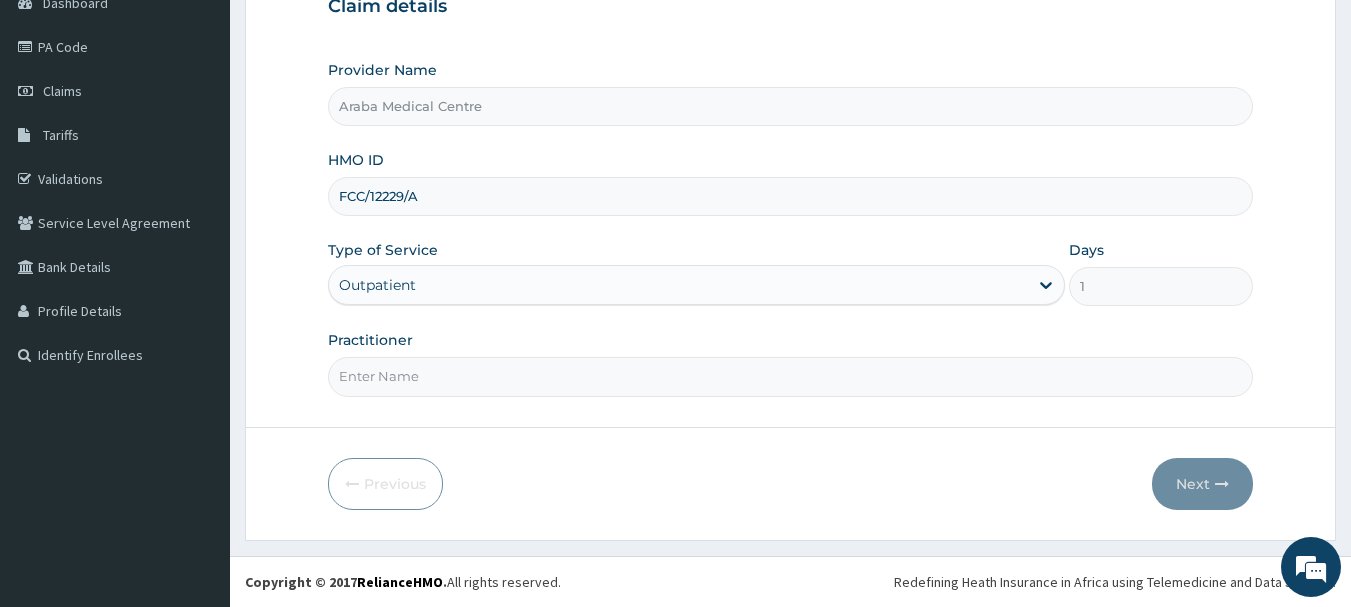 type on "DR OMOBOLANLE" 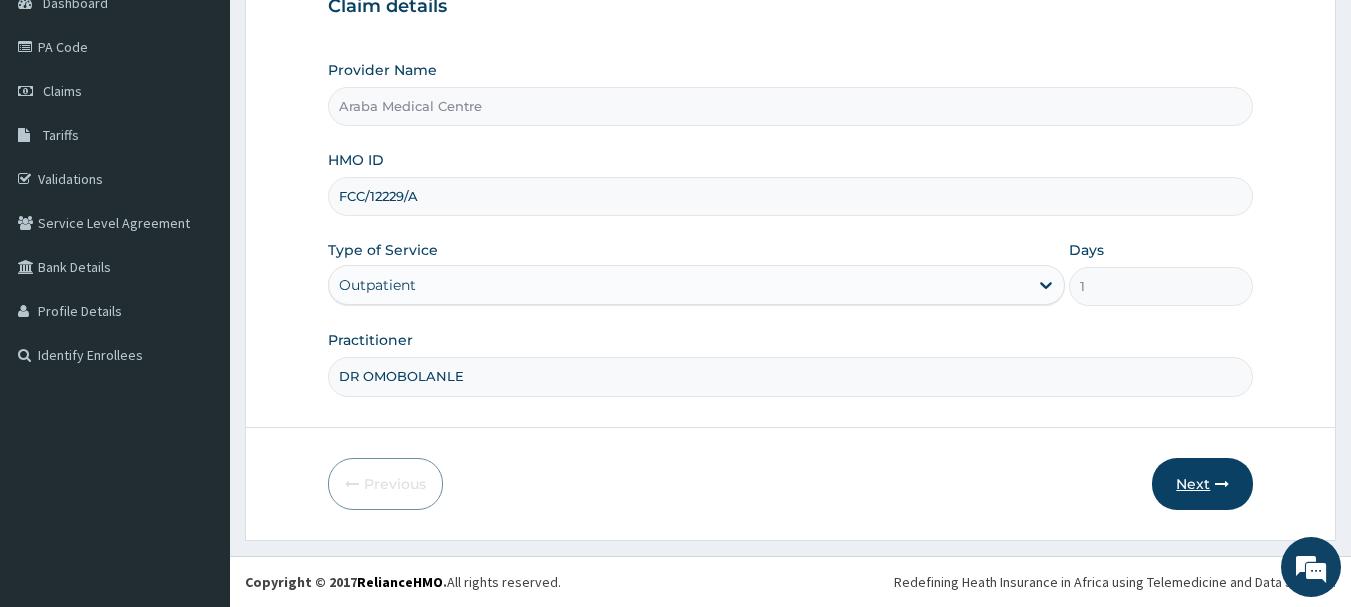 click on "Next" at bounding box center [1202, 484] 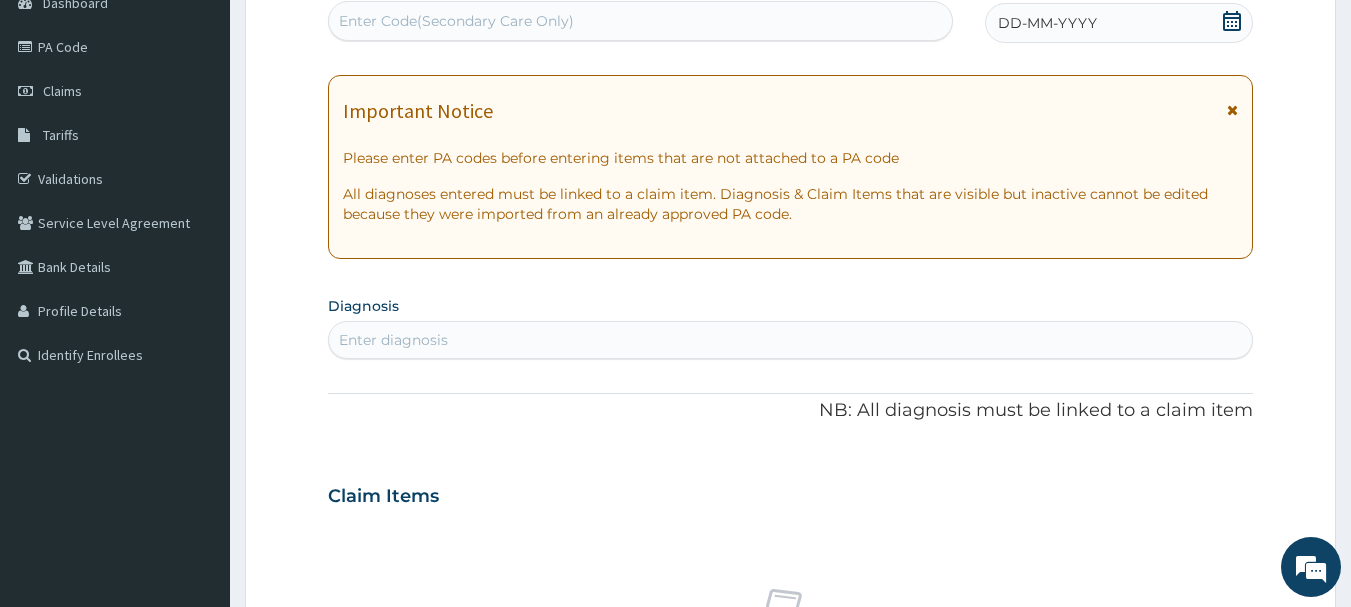 click 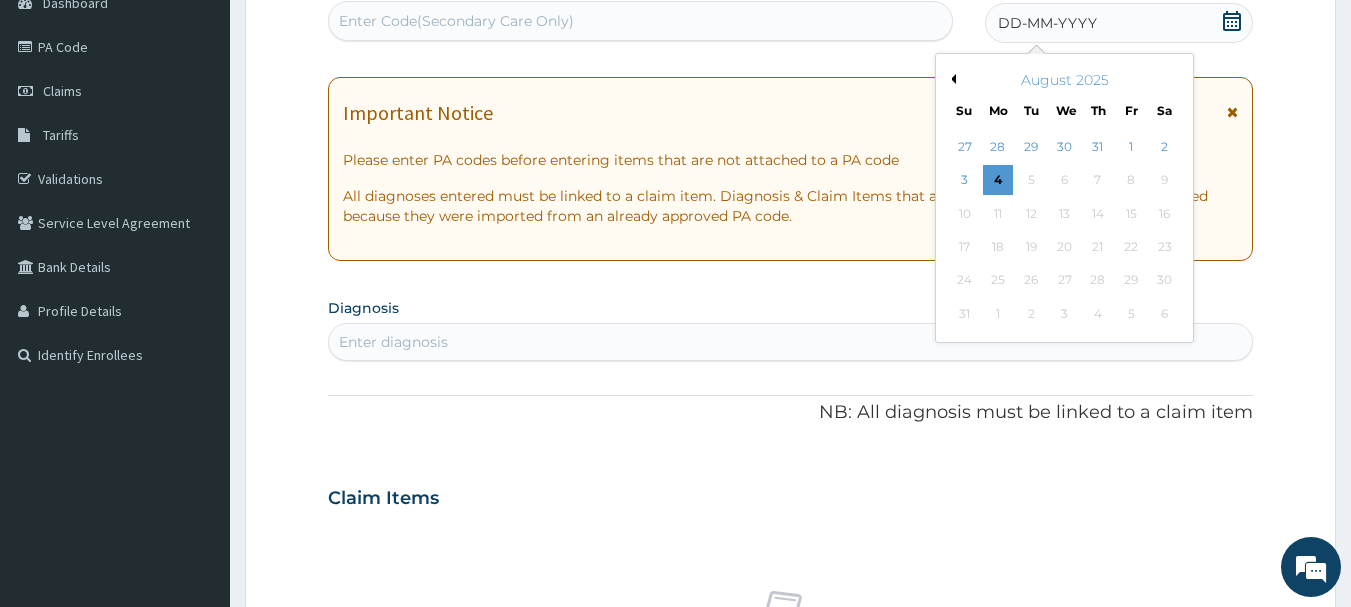 click on "August 2025" at bounding box center [1064, 80] 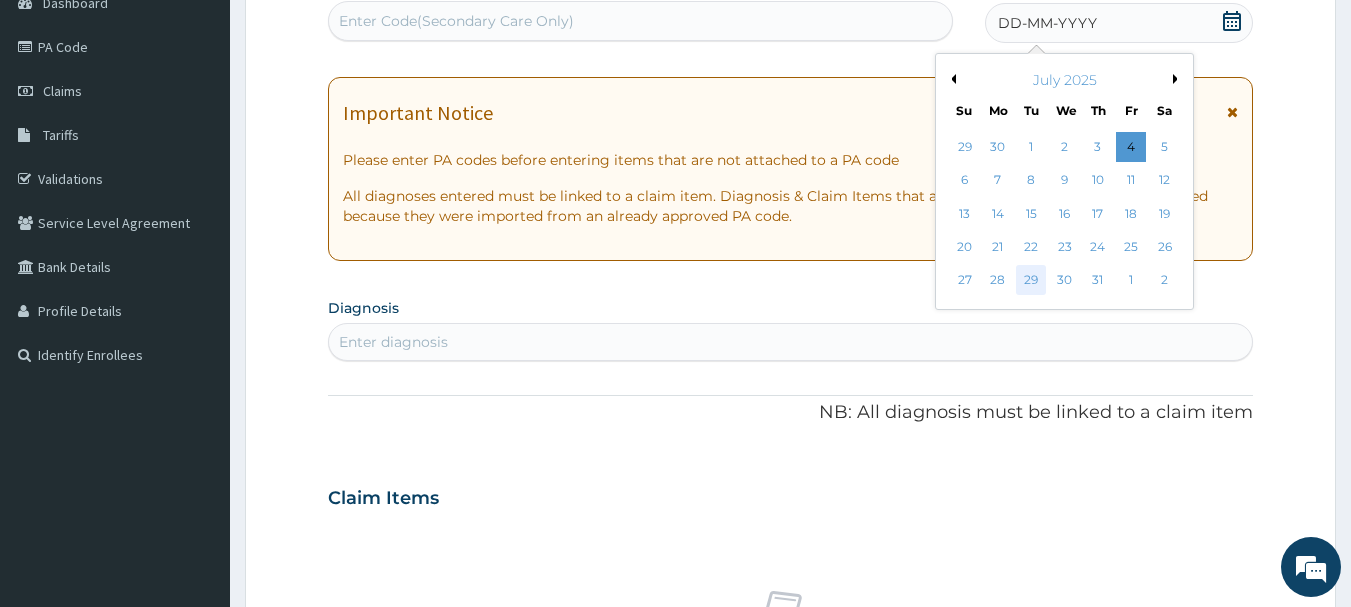 click on "29" at bounding box center [1032, 281] 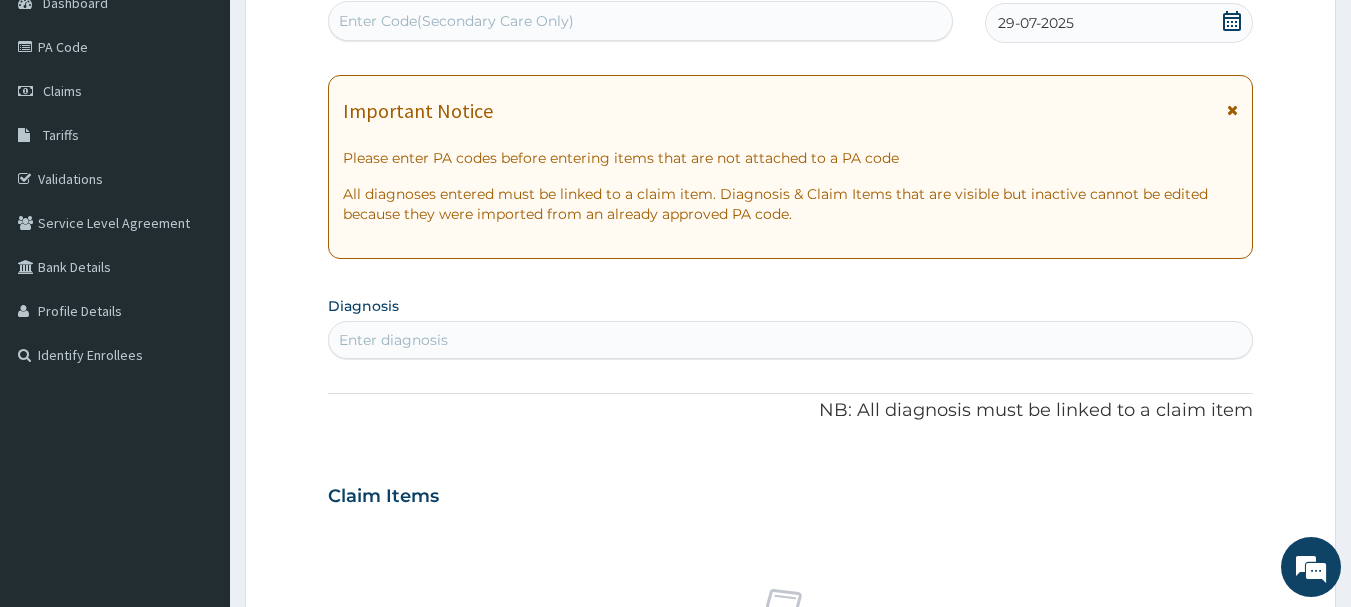 click on "Enter diagnosis" at bounding box center (791, 340) 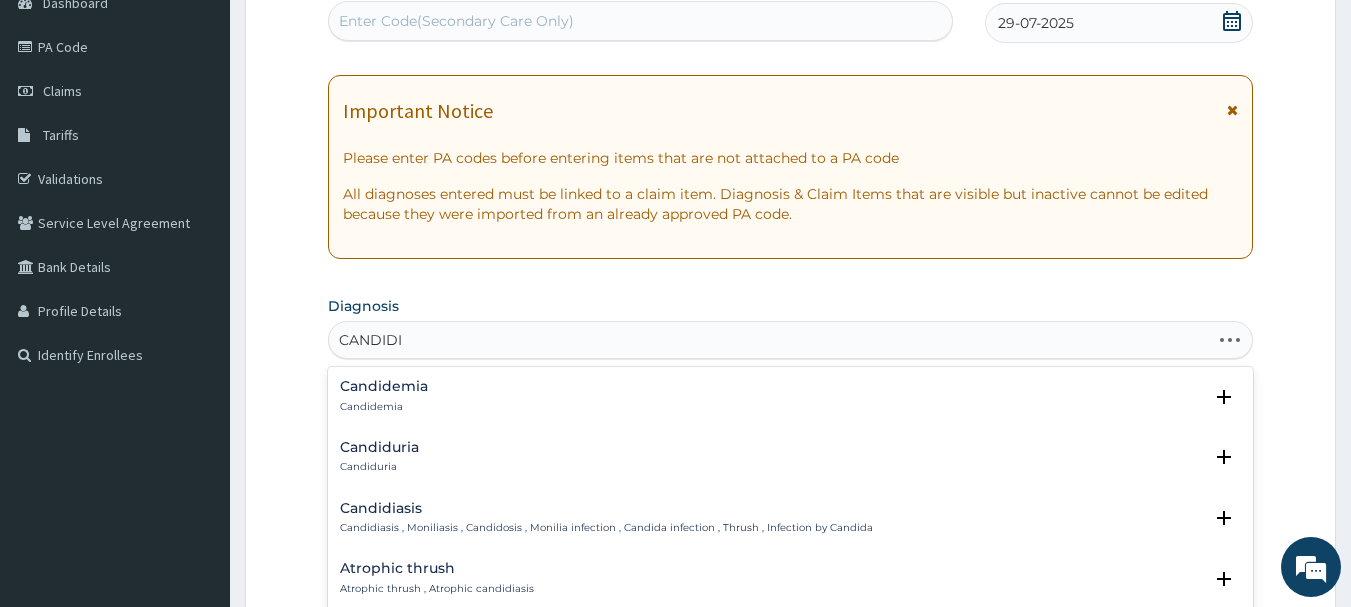 type on "CANDIDIA" 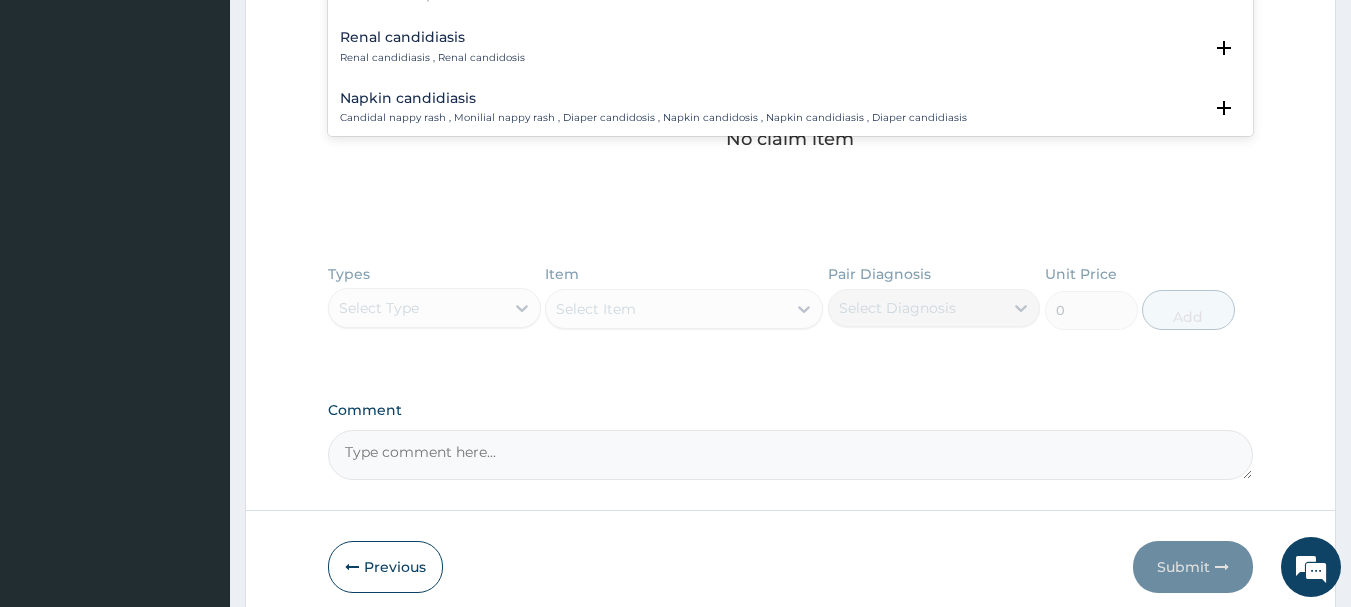 scroll, scrollTop: 829, scrollLeft: 0, axis: vertical 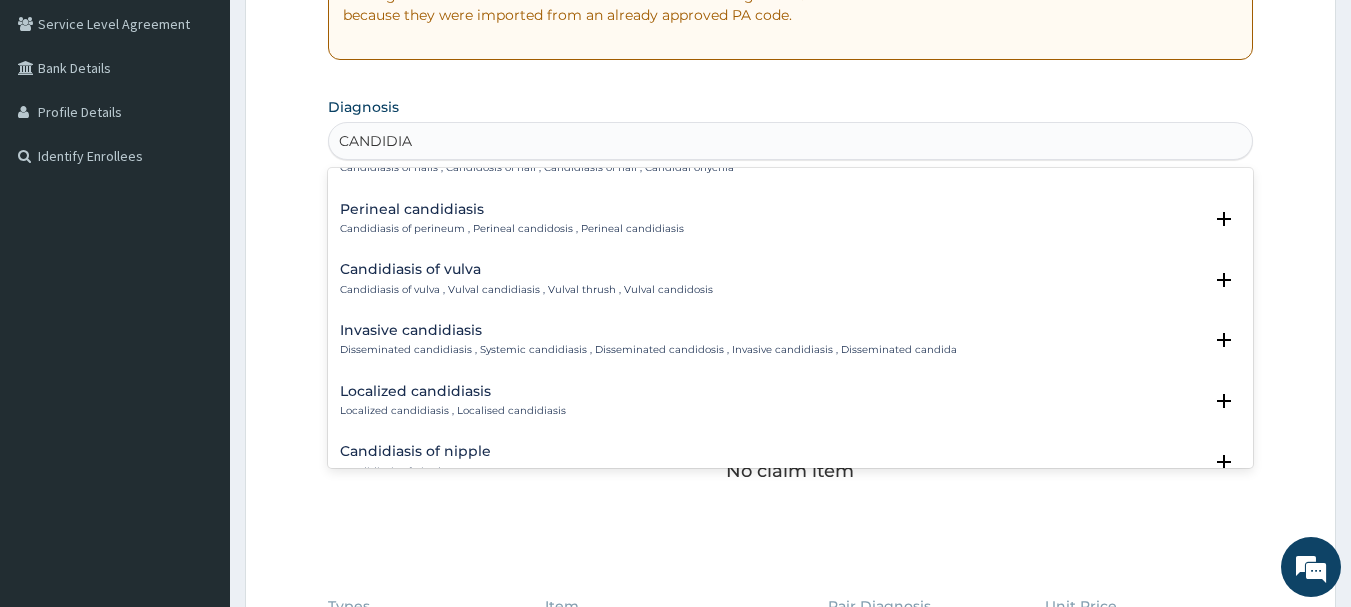 click on "Candidiasis of vulva" at bounding box center [526, 269] 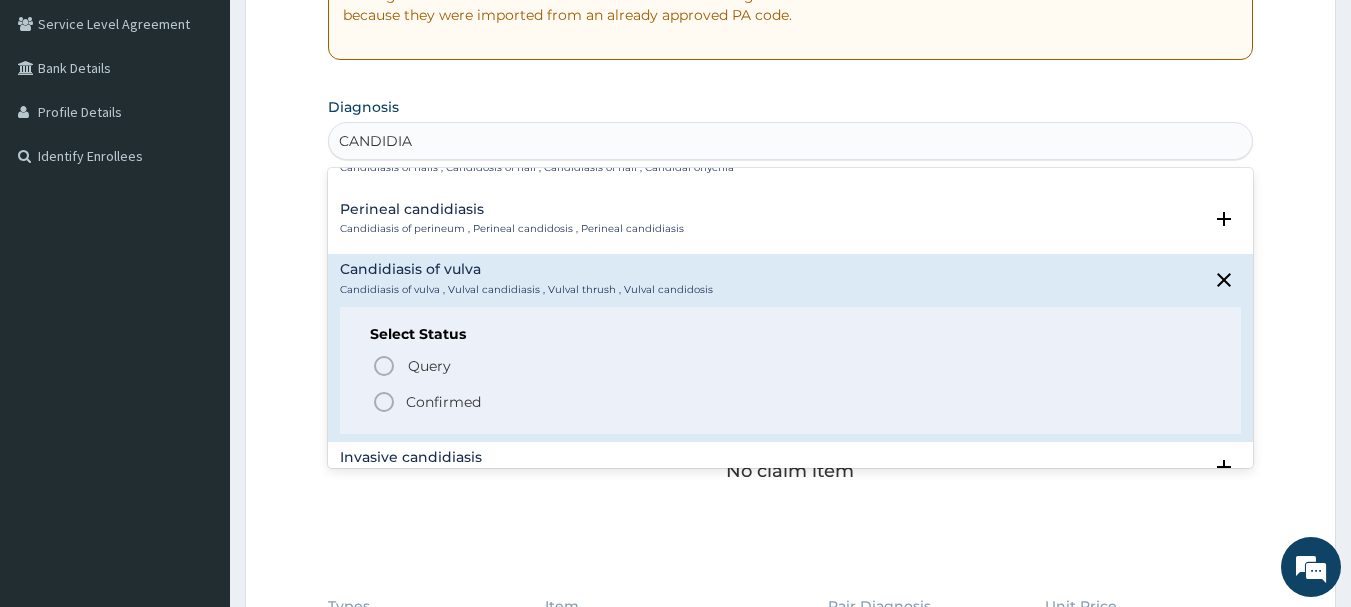 click 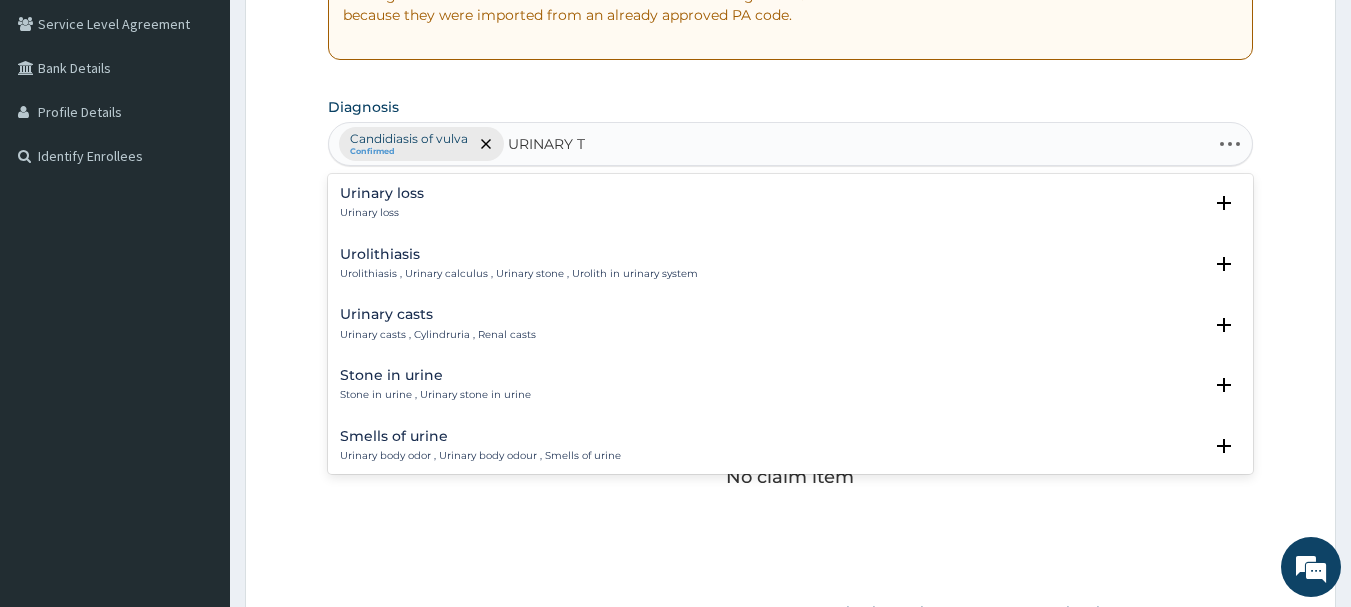type on "URINARY TR" 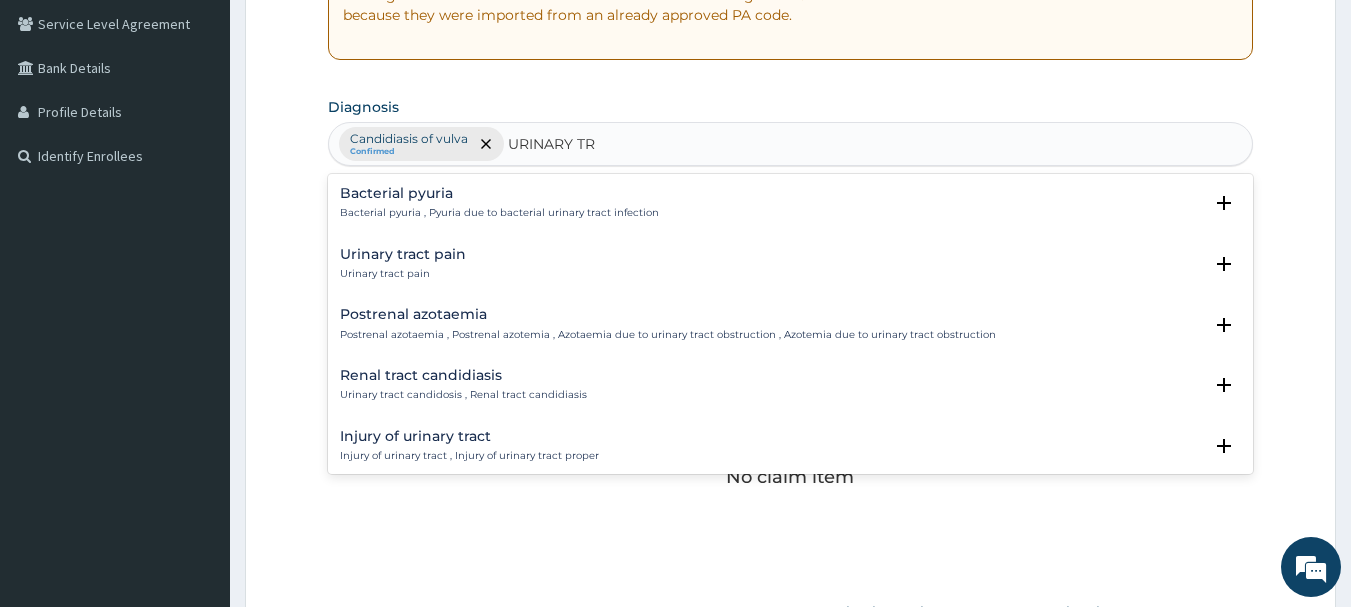 click on "Urinary tract pain Urinary tract pain" at bounding box center (403, 264) 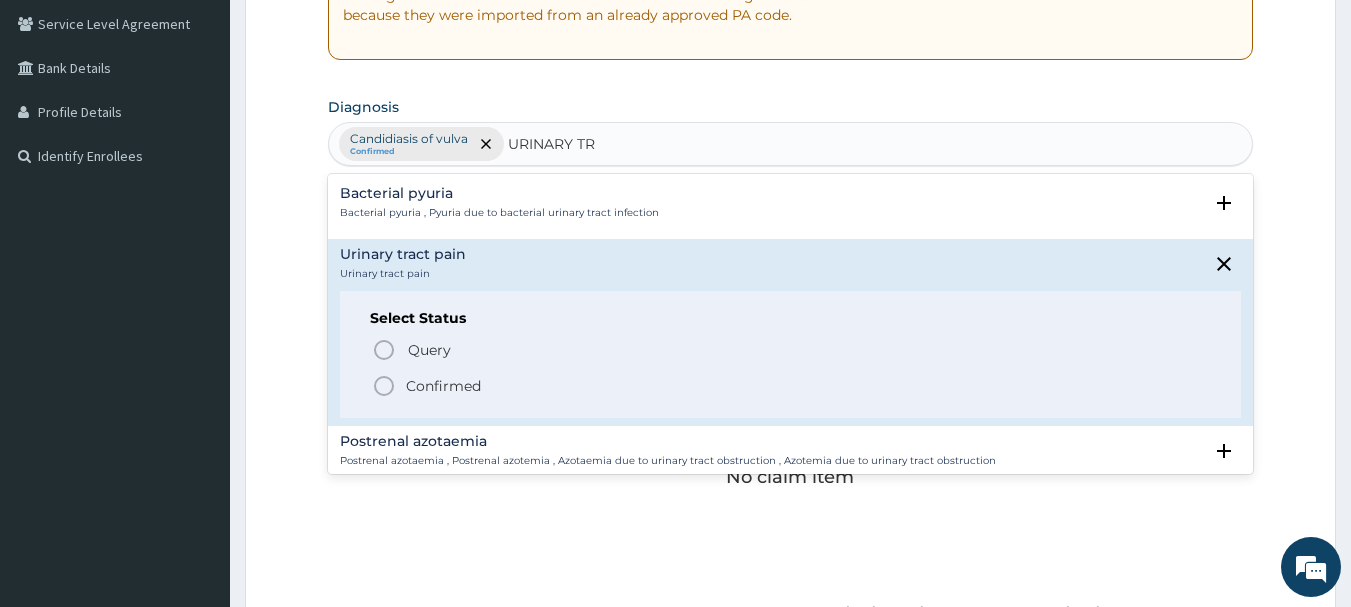 click 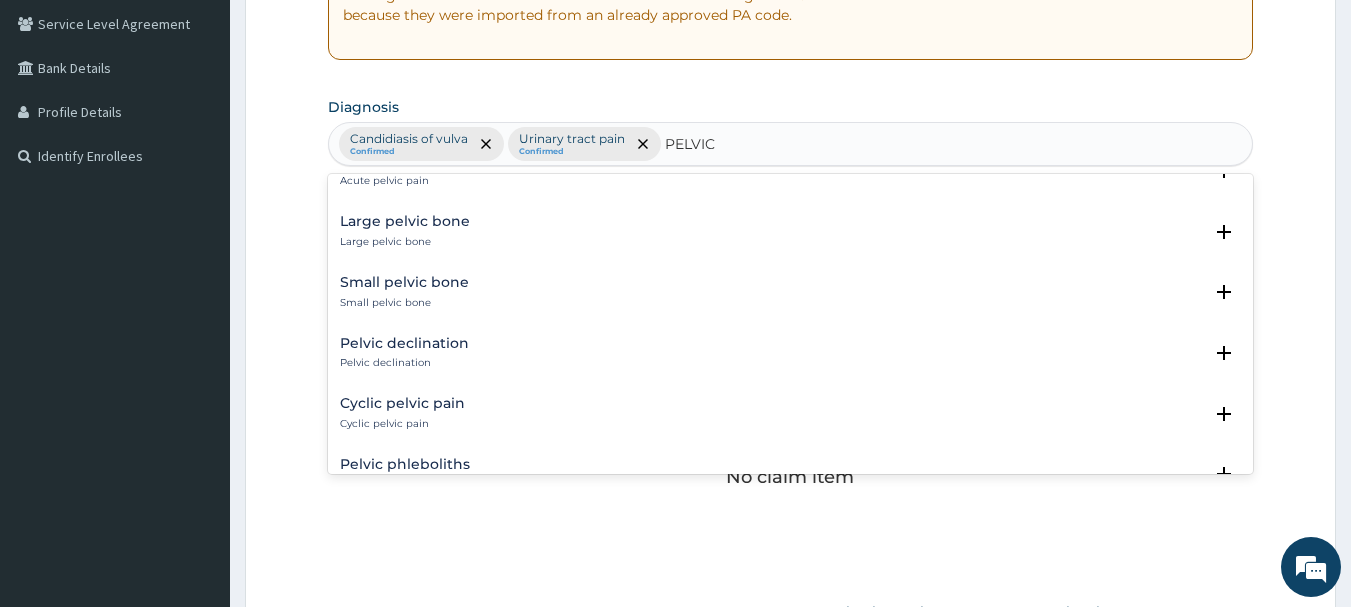 scroll, scrollTop: 1003, scrollLeft: 0, axis: vertical 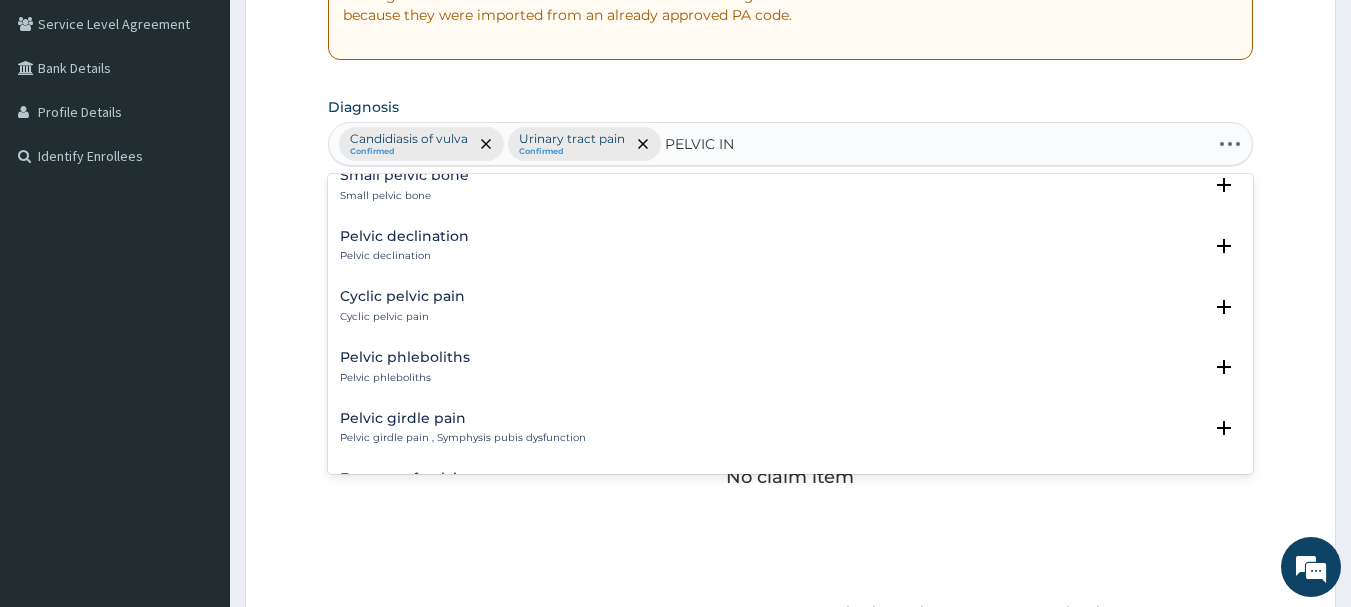 type on "PELVIC INF" 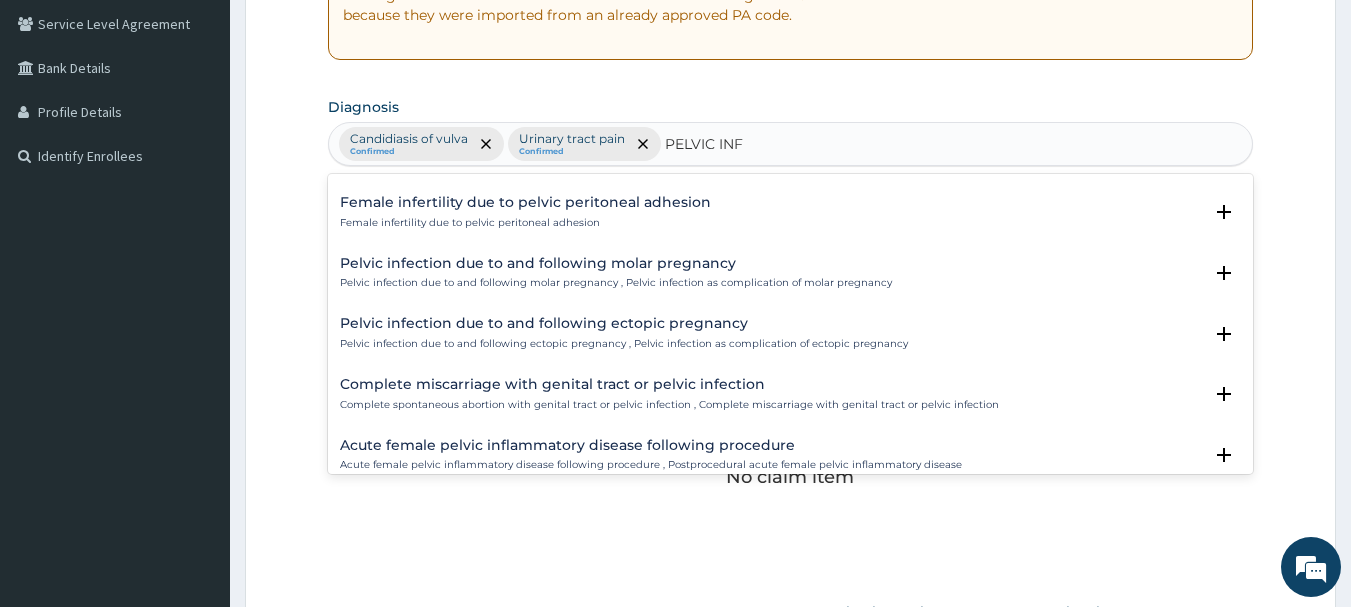 scroll, scrollTop: 1003, scrollLeft: 0, axis: vertical 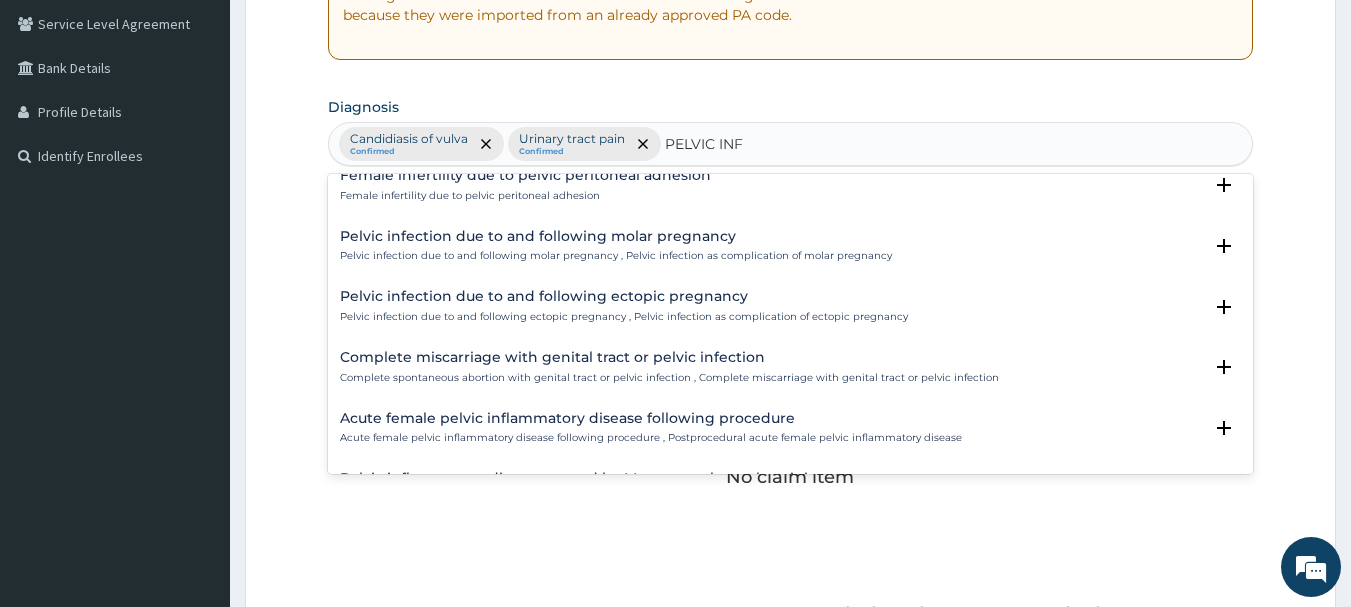 click on "Acute female pelvic inflammatory disease following procedure" at bounding box center [651, 418] 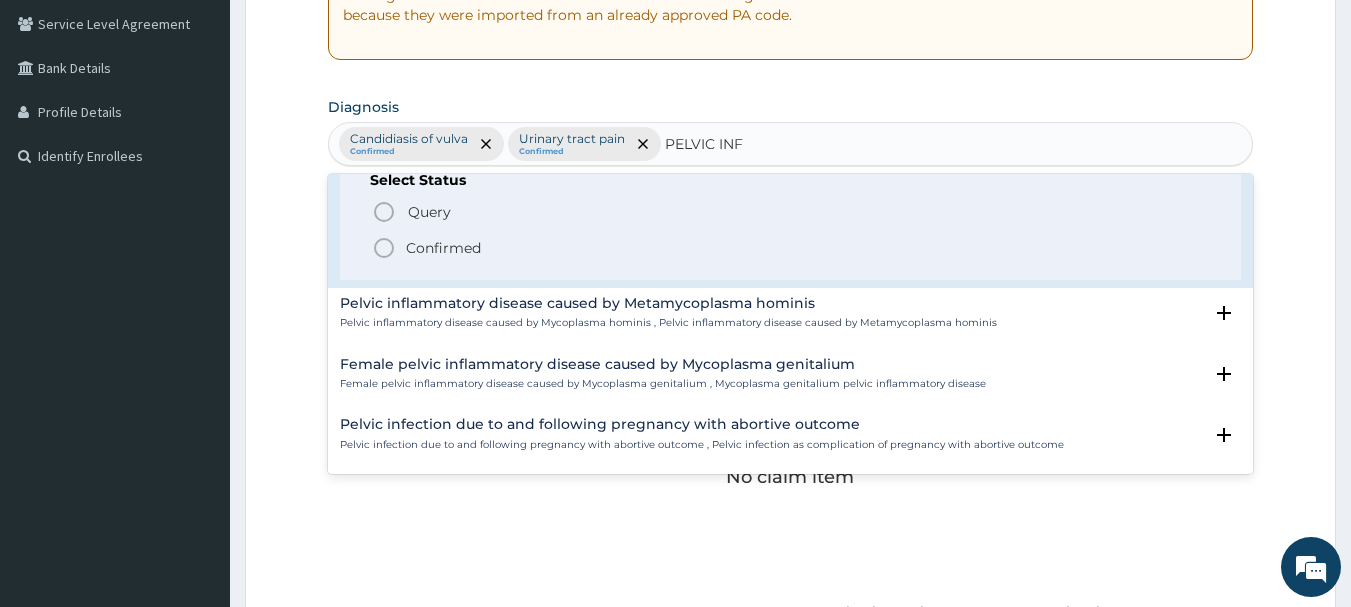 scroll, scrollTop: 1291, scrollLeft: 0, axis: vertical 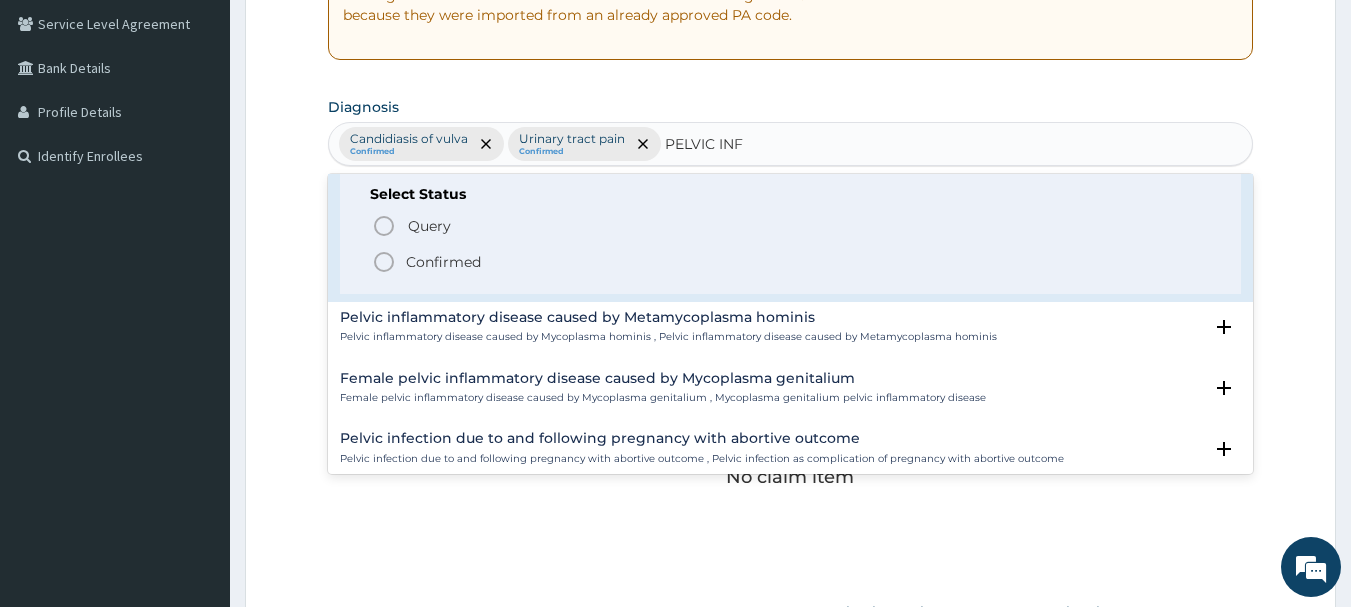 click 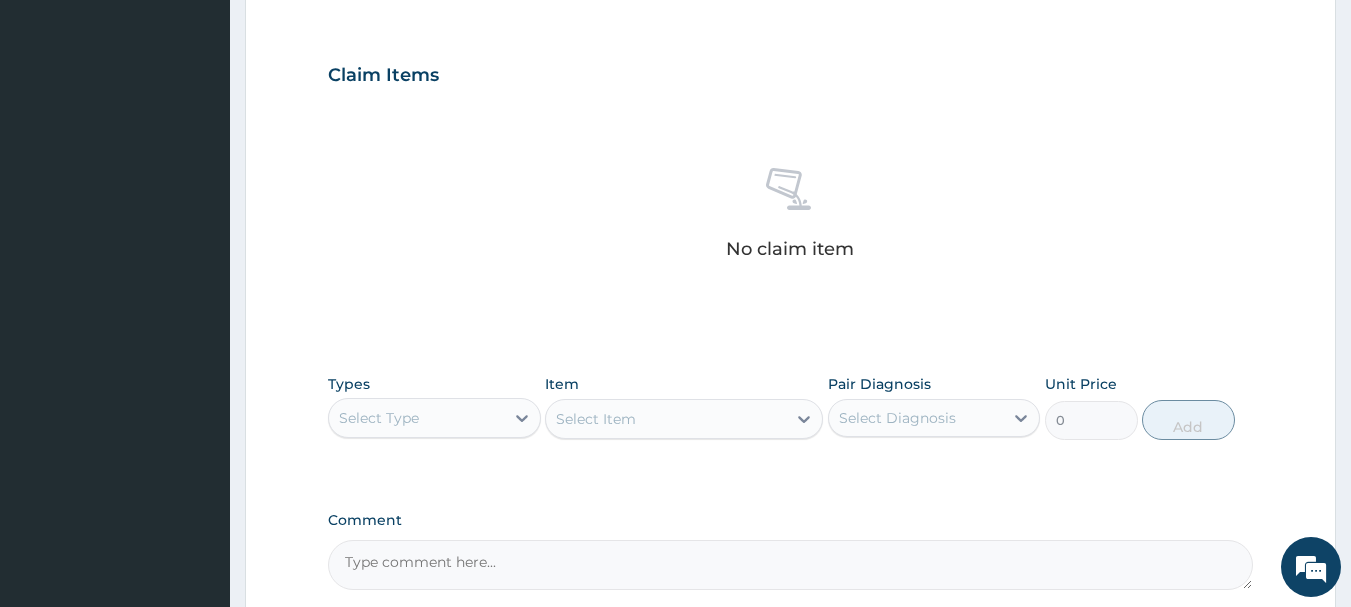 scroll, scrollTop: 735, scrollLeft: 0, axis: vertical 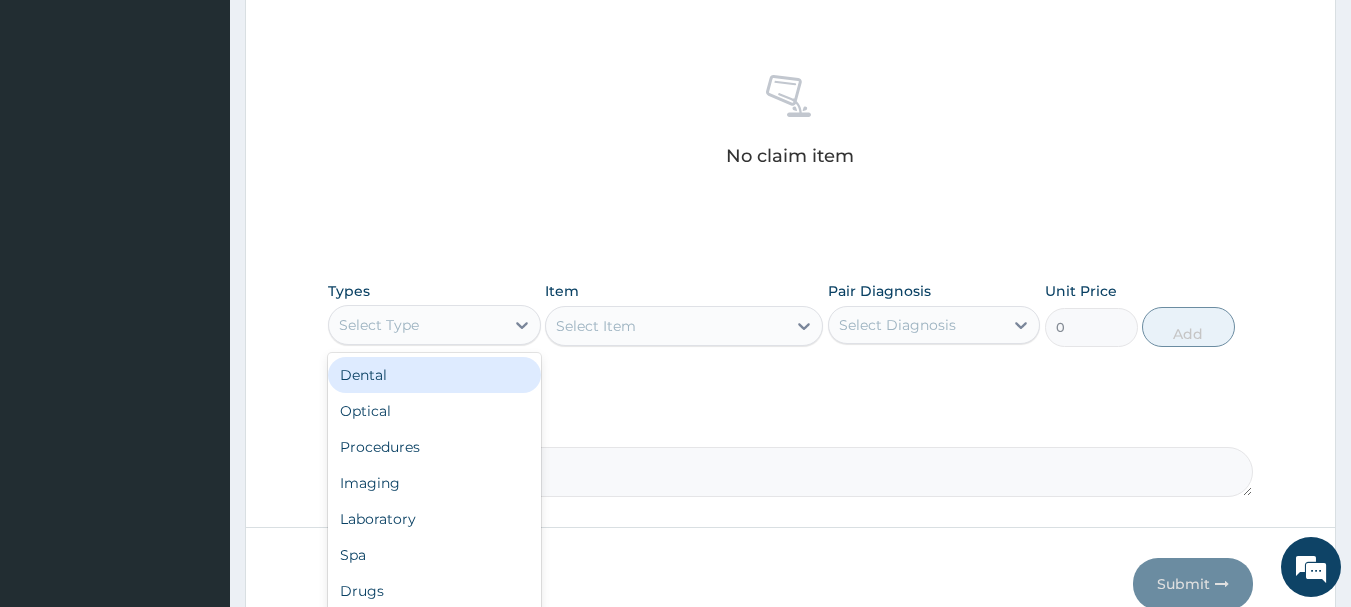 click on "Select Type" at bounding box center [416, 325] 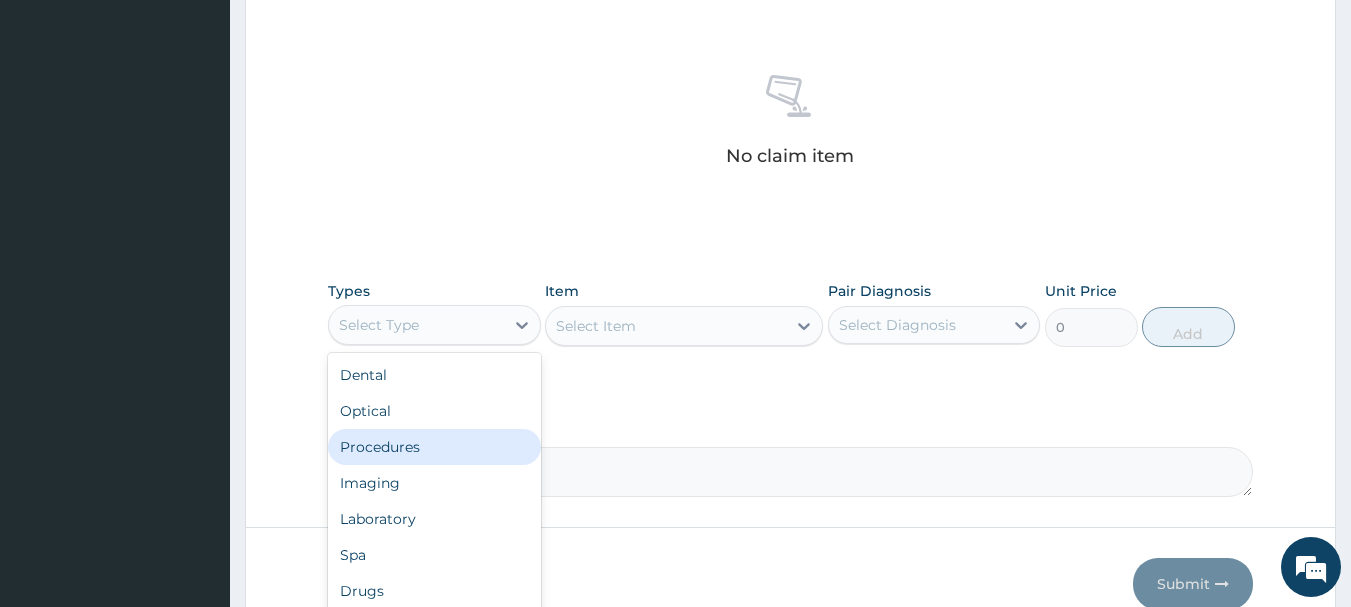click on "Procedures" at bounding box center (434, 447) 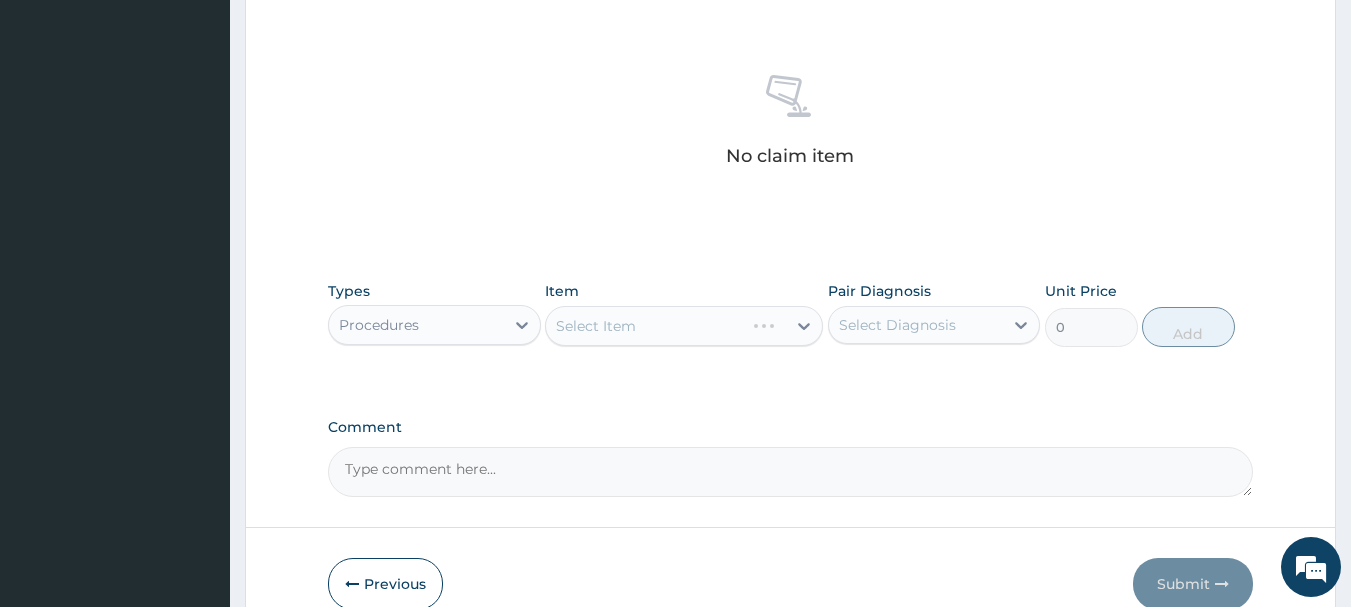 click on "Select Item" at bounding box center (684, 326) 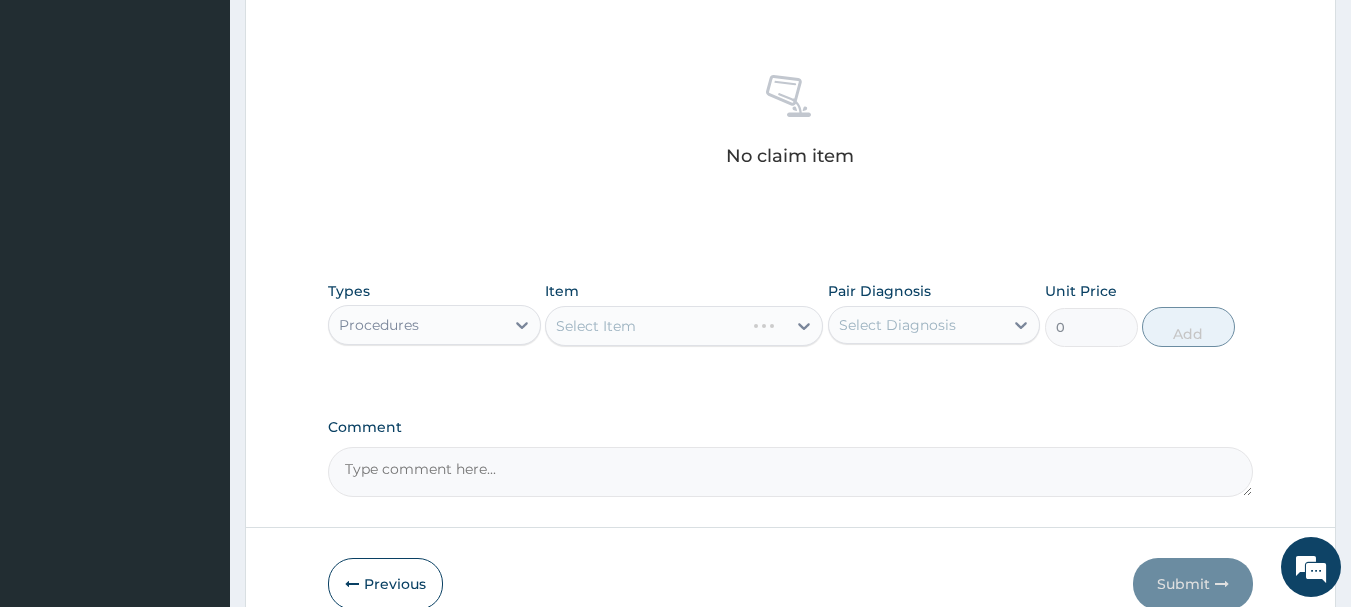 click on "Select Item" at bounding box center [684, 326] 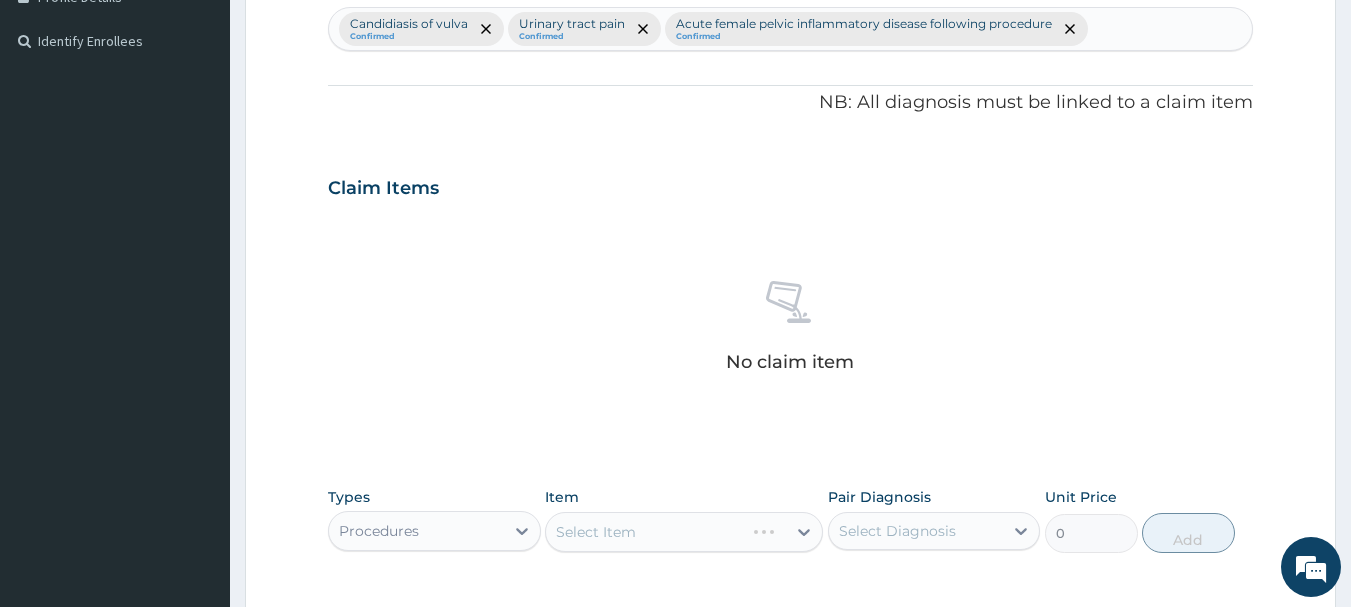 scroll, scrollTop: 521, scrollLeft: 0, axis: vertical 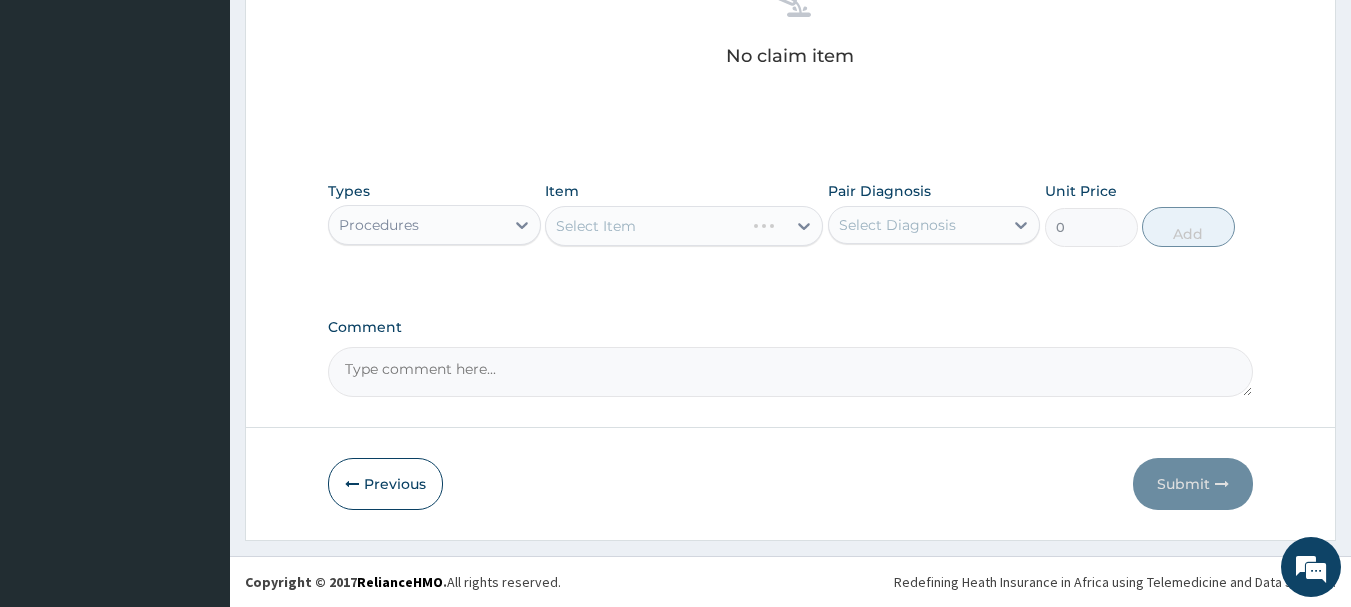 click on "Select Item" at bounding box center (684, 226) 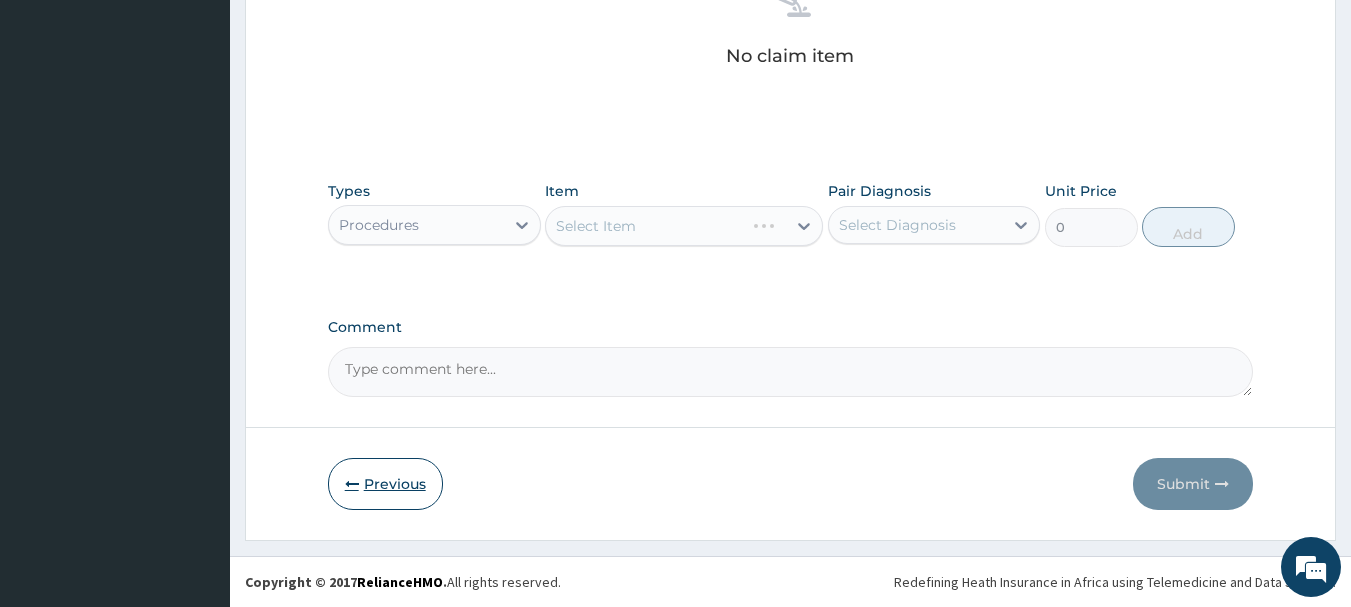click on "Previous" at bounding box center (385, 484) 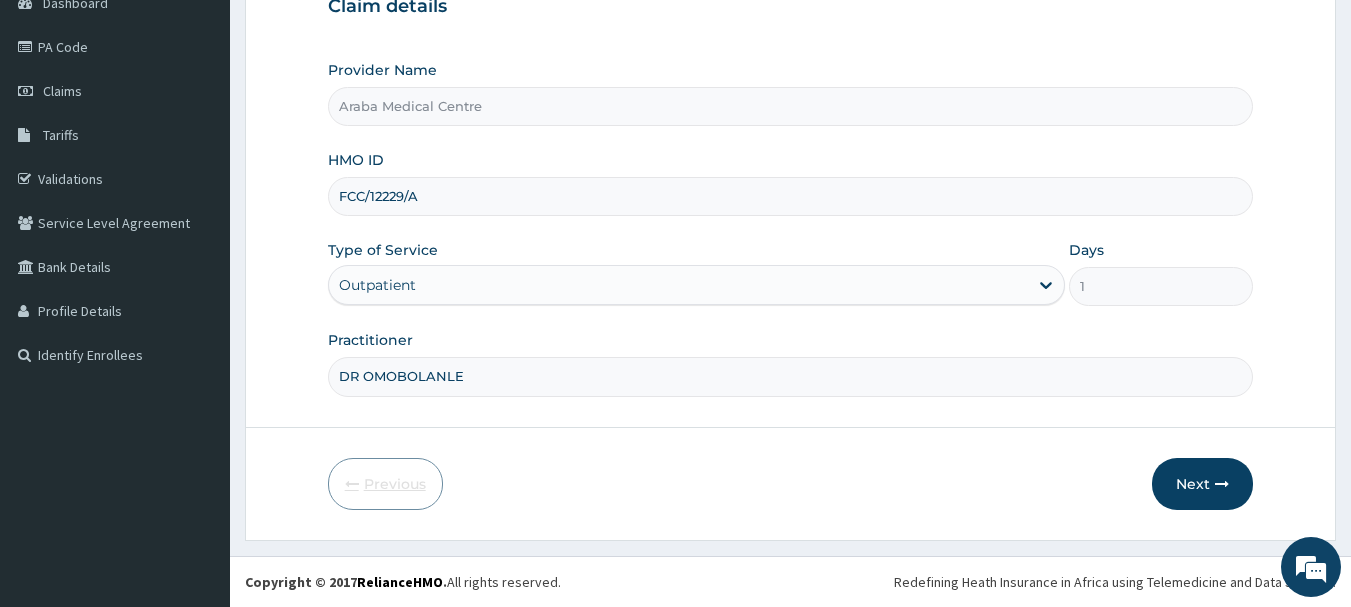 scroll, scrollTop: 215, scrollLeft: 0, axis: vertical 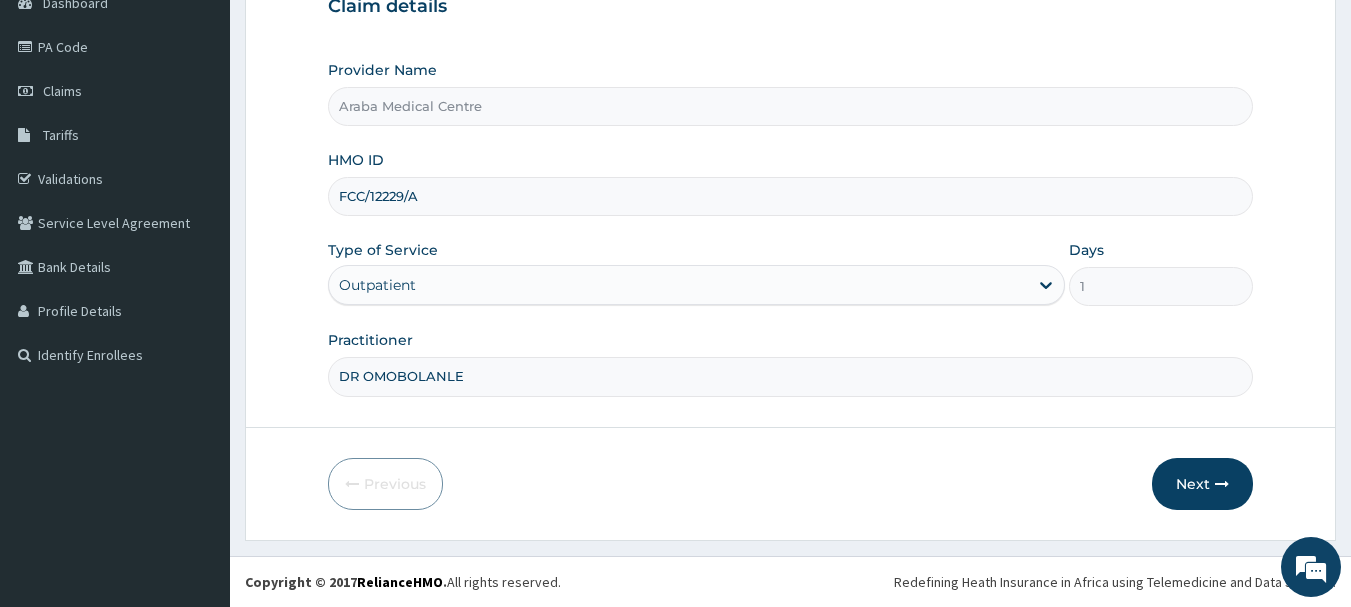 click on "FCC/12229/A" at bounding box center [791, 196] 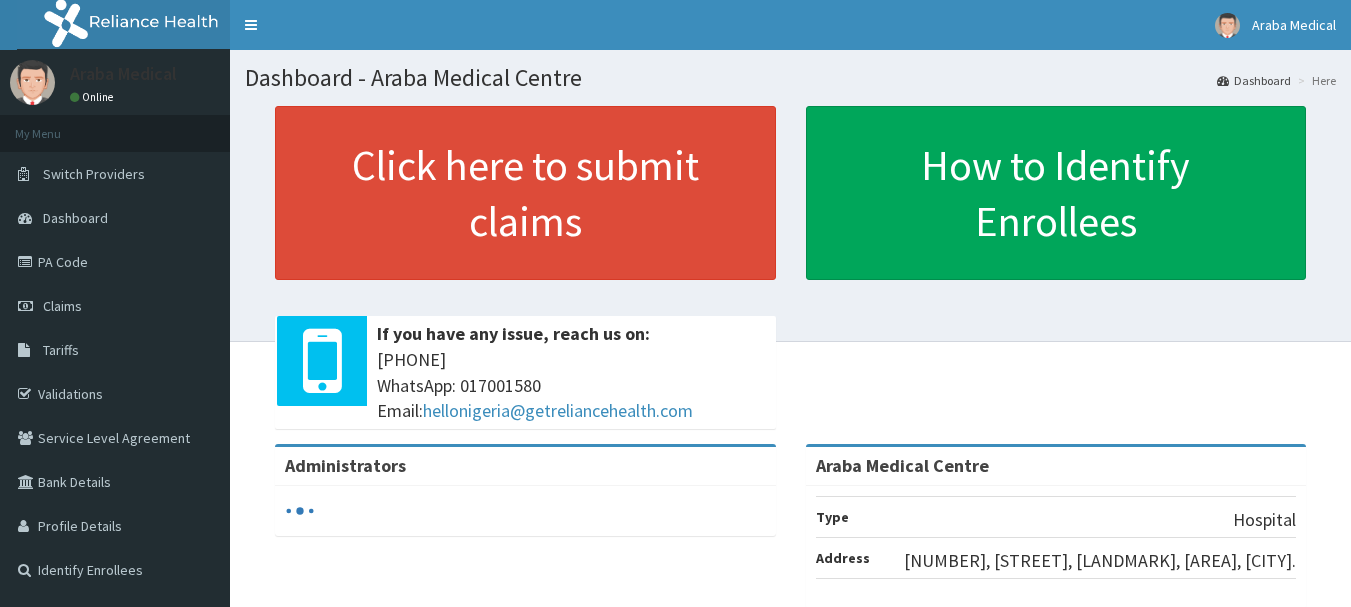 scroll, scrollTop: 0, scrollLeft: 0, axis: both 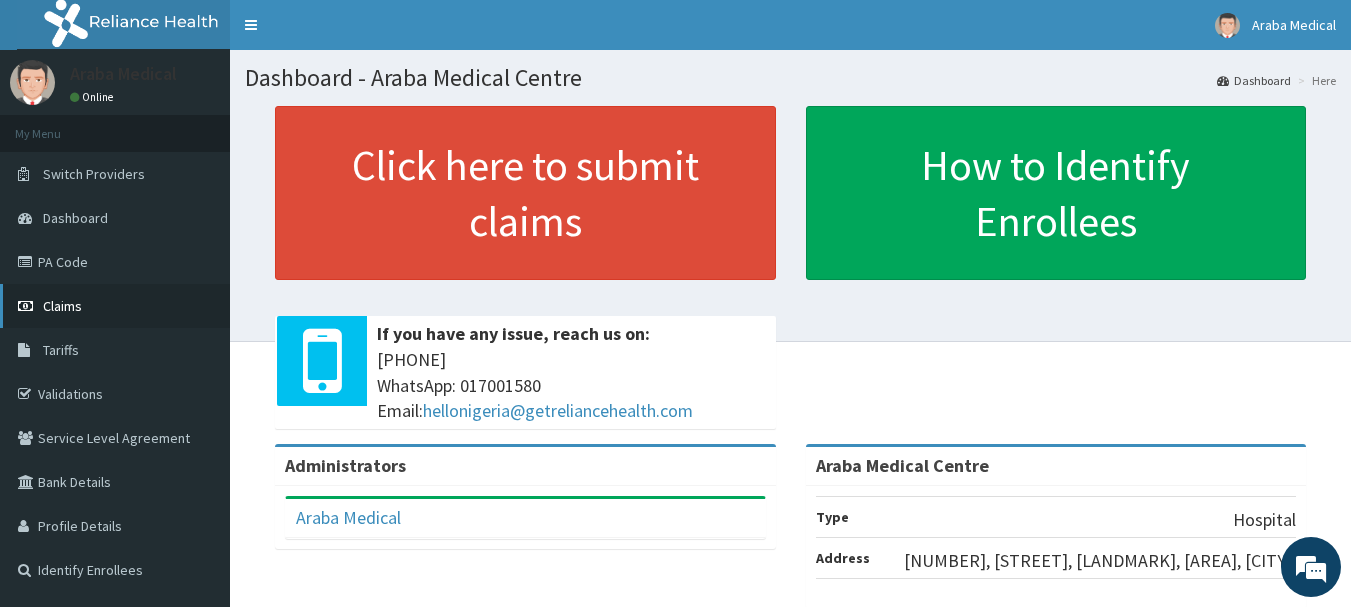 click on "Claims" at bounding box center [62, 306] 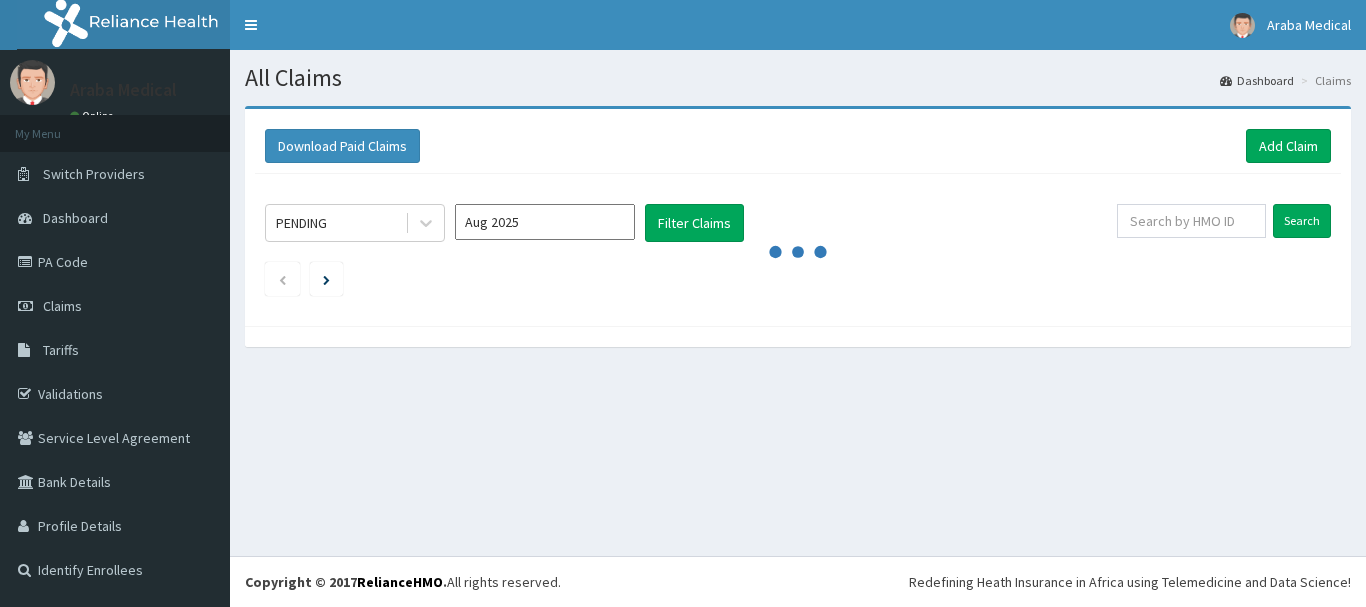 scroll, scrollTop: 0, scrollLeft: 0, axis: both 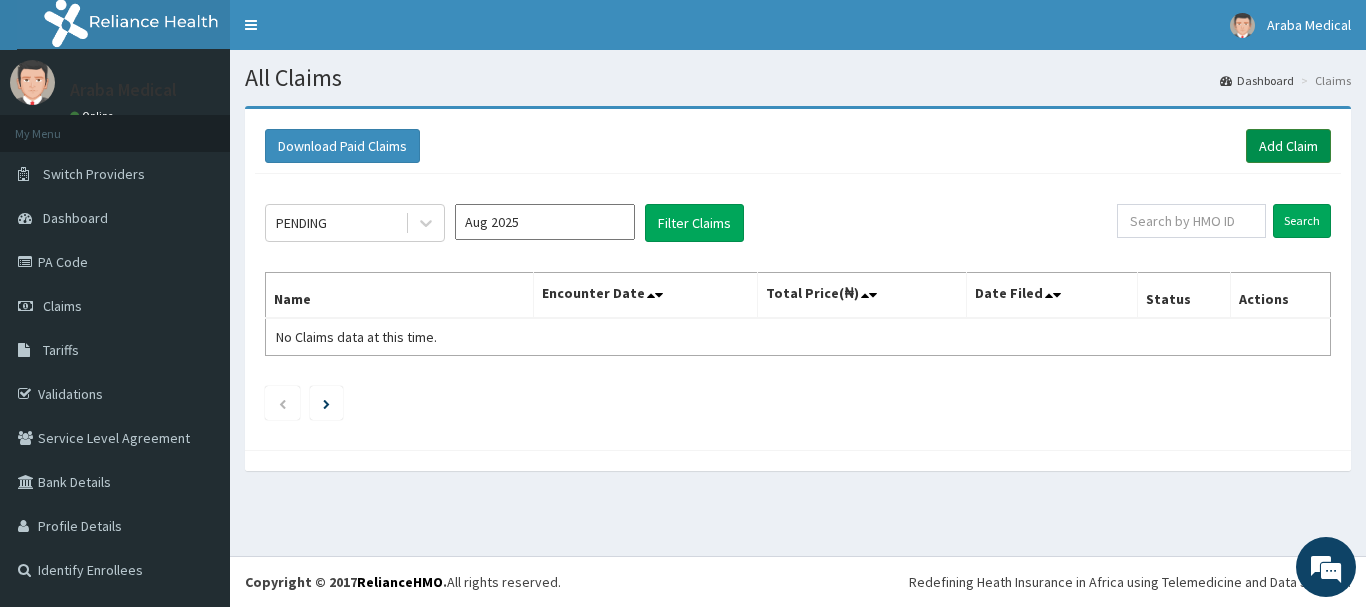 click on "Add Claim" at bounding box center [1288, 146] 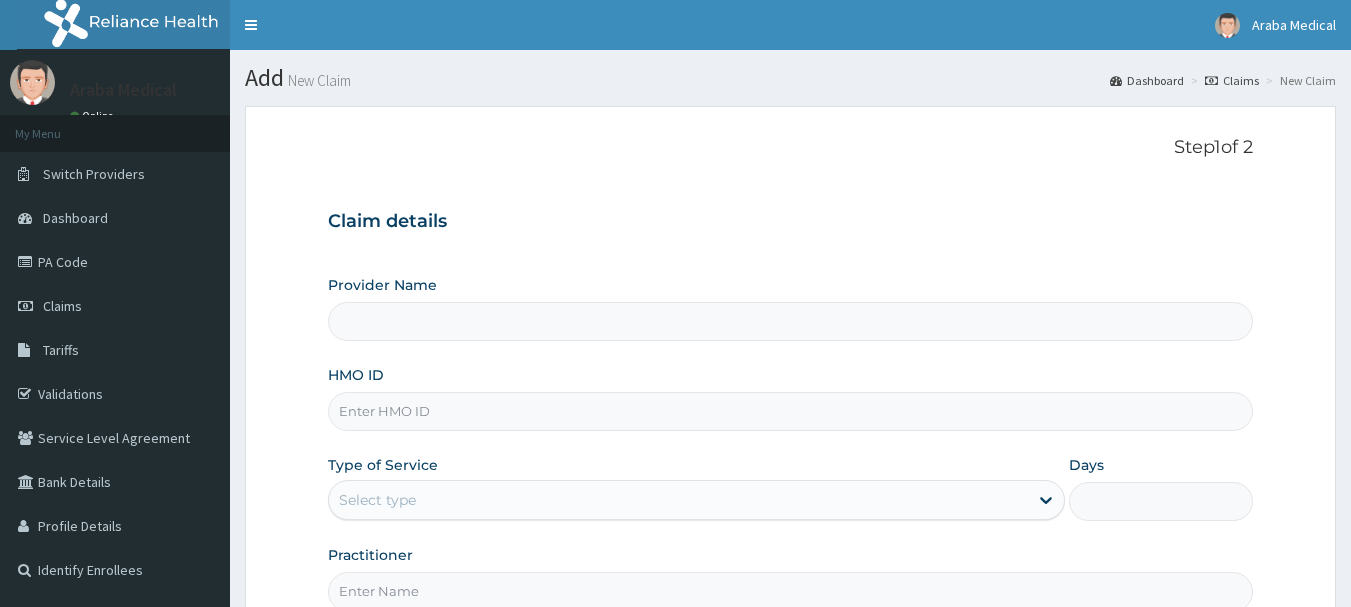 scroll, scrollTop: 0, scrollLeft: 0, axis: both 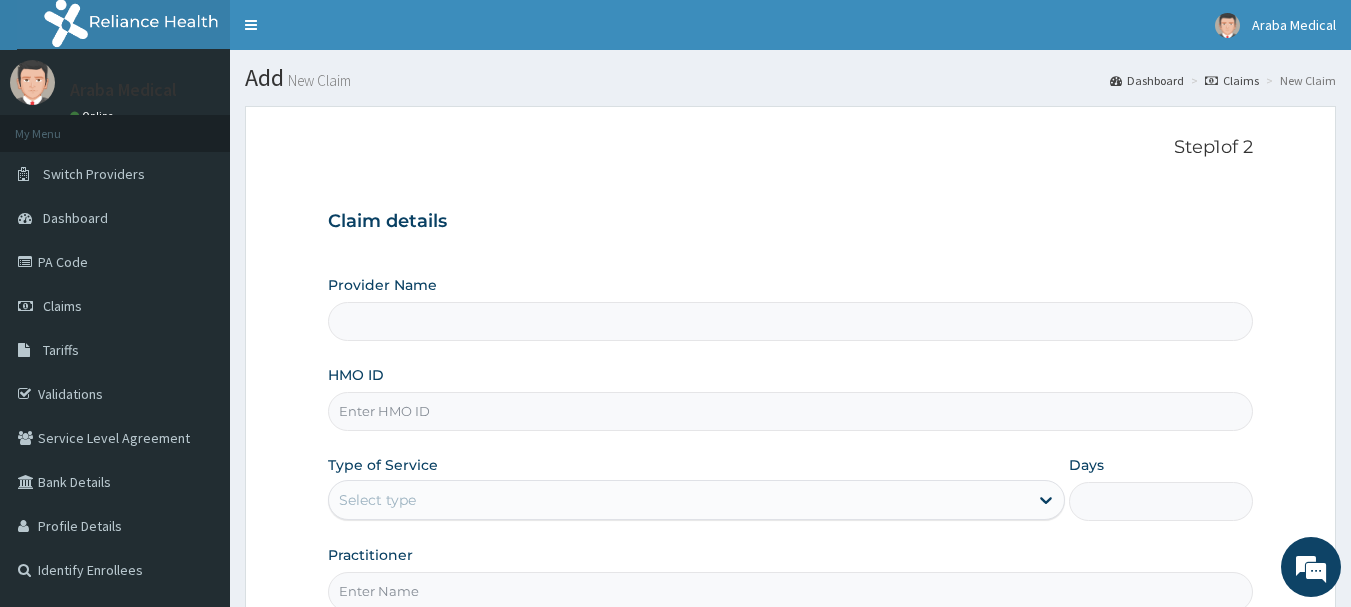 type on "Araba Medical Centre" 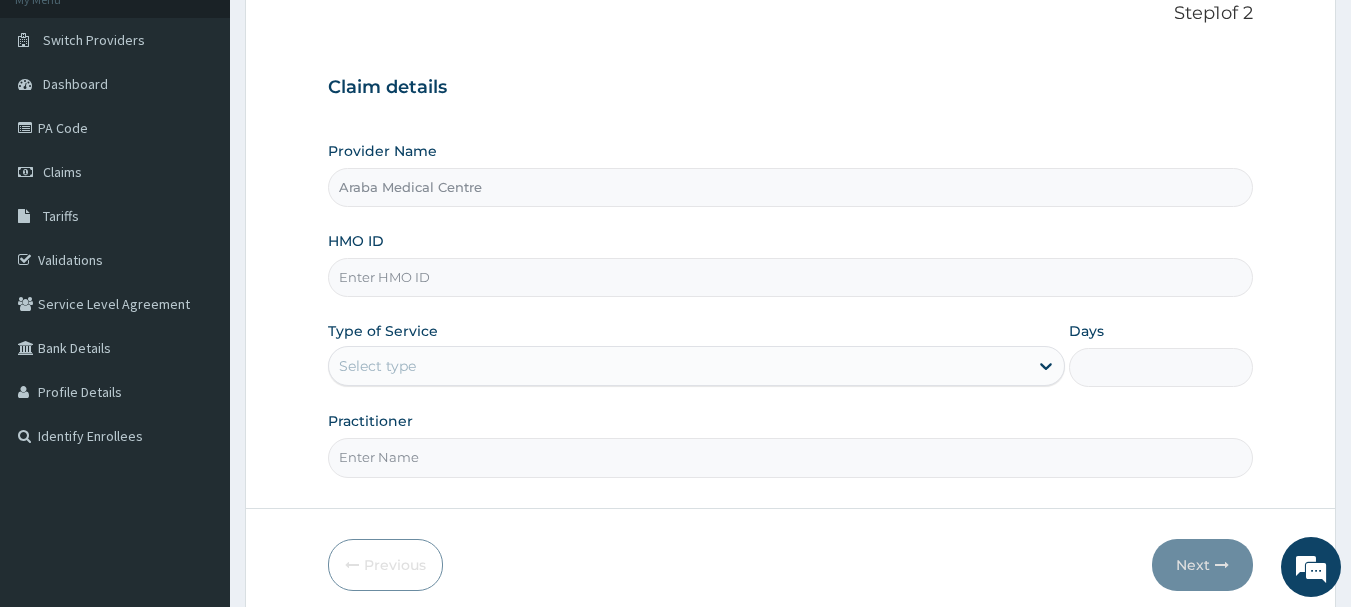 scroll, scrollTop: 147, scrollLeft: 0, axis: vertical 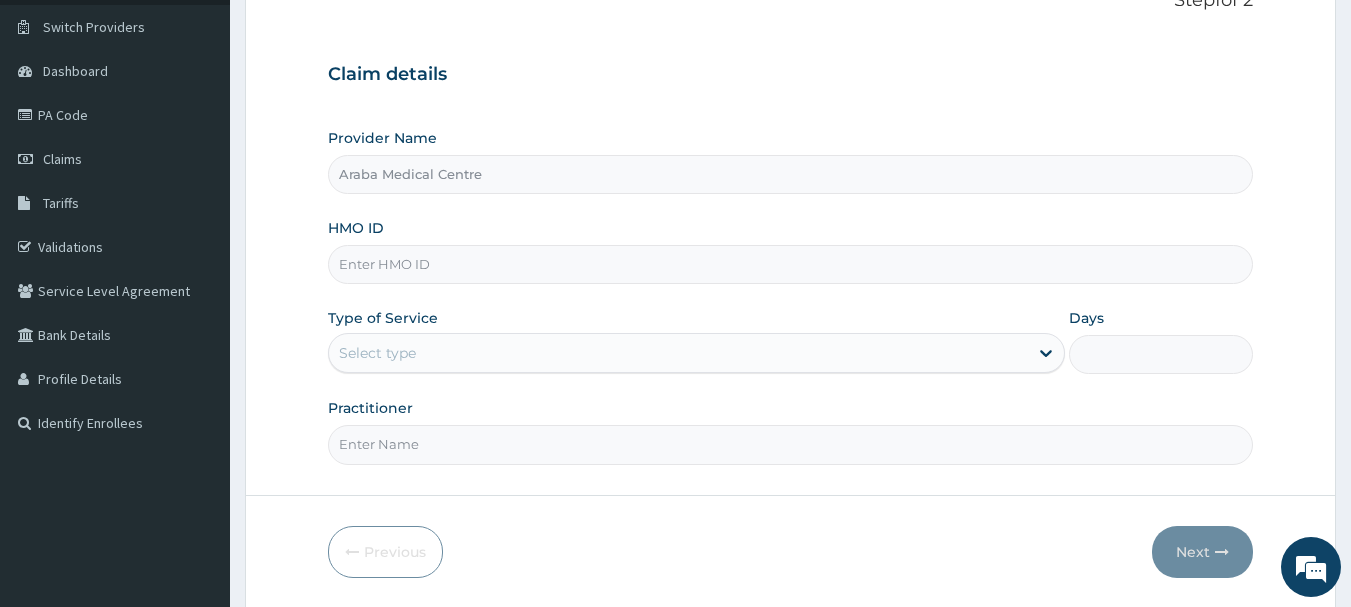 click on "HMO ID" at bounding box center (791, 264) 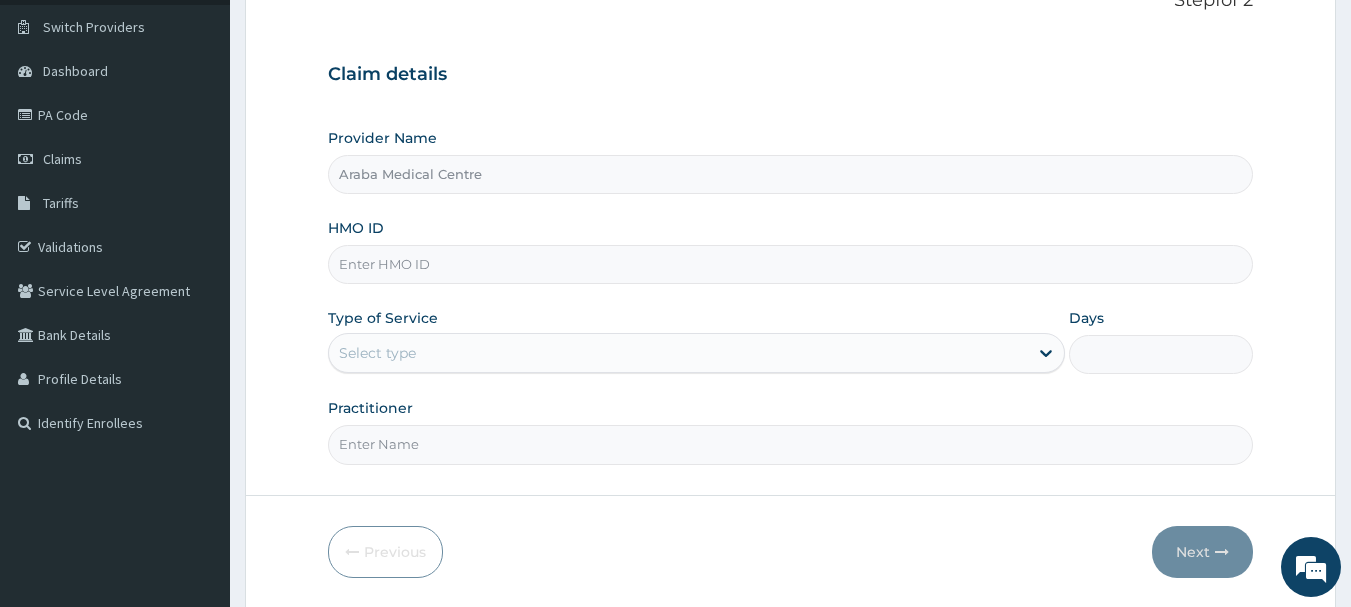 paste on "FCC/12229/A" 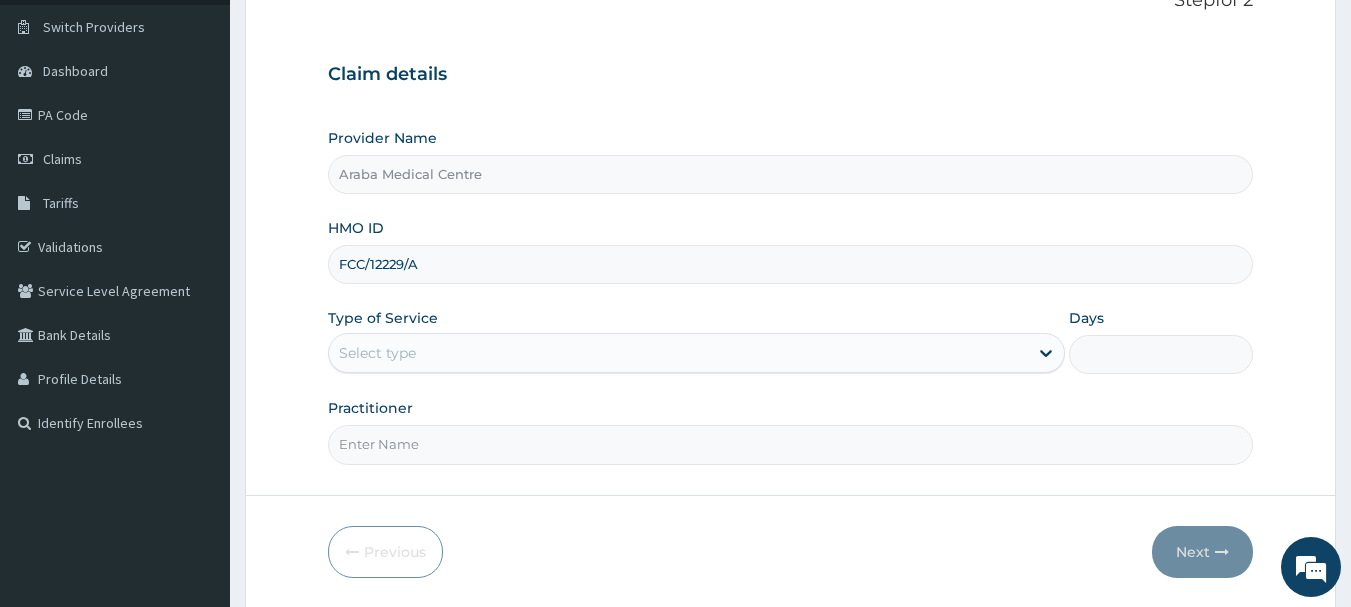 type on "FCC/12229/A" 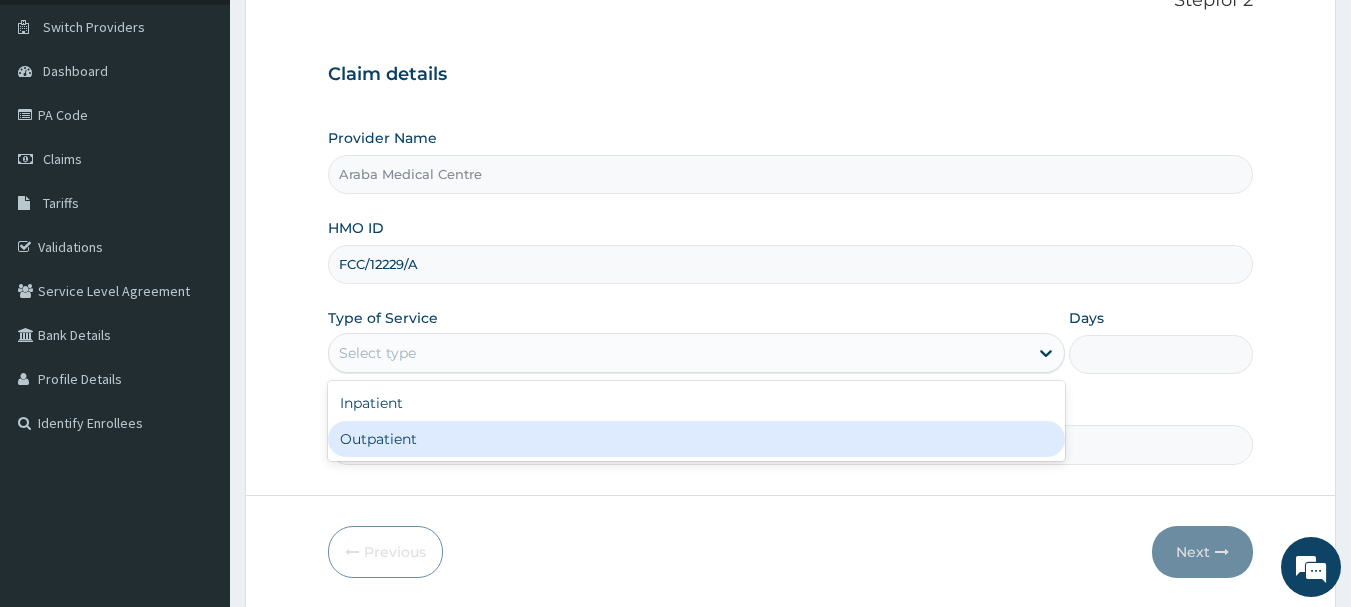 click on "Outpatient" at bounding box center (696, 439) 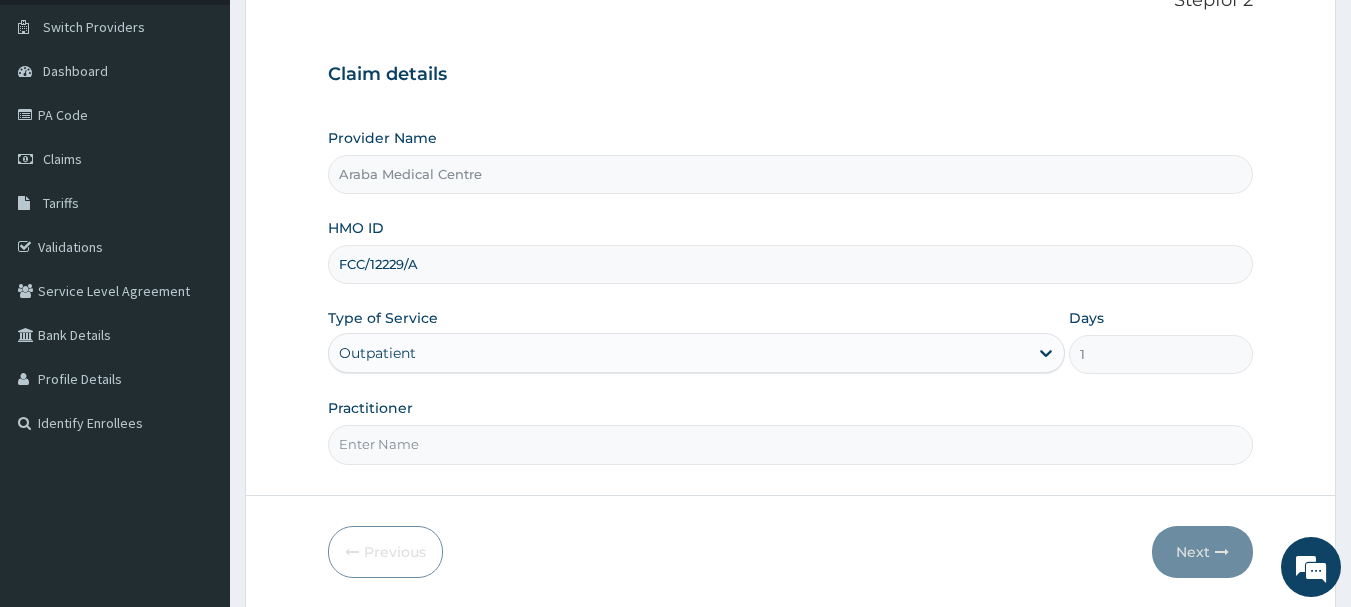 click on "Practitioner" at bounding box center [791, 444] 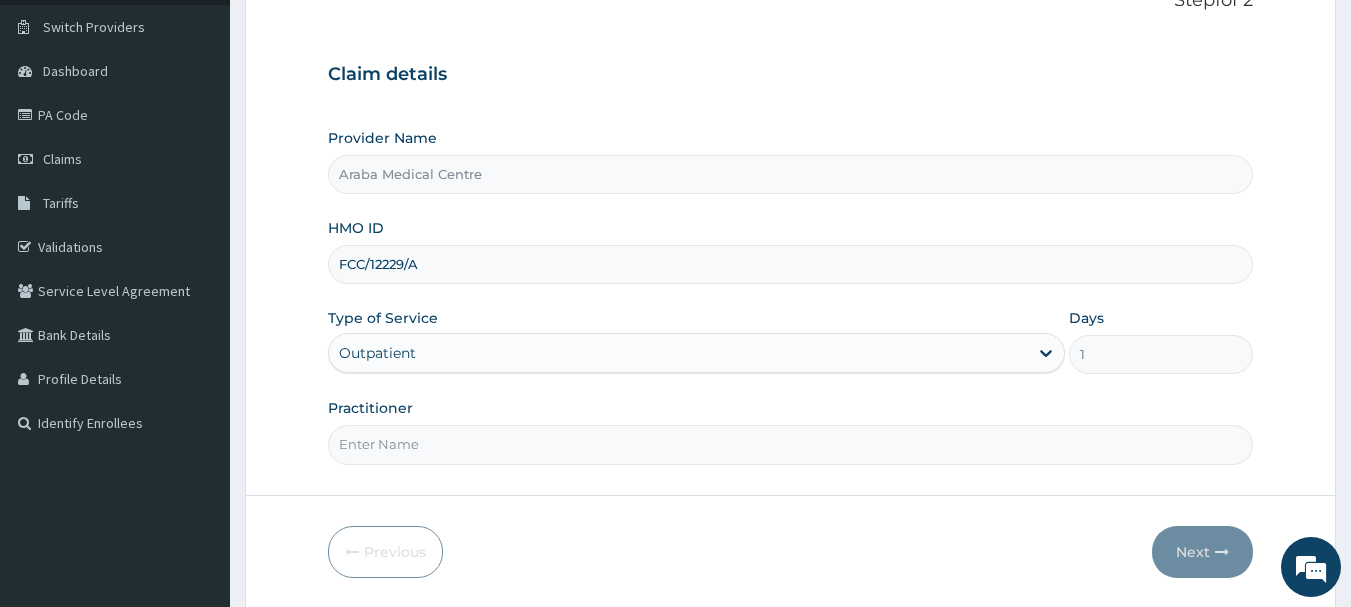 type on "DR OMOBOLANLE" 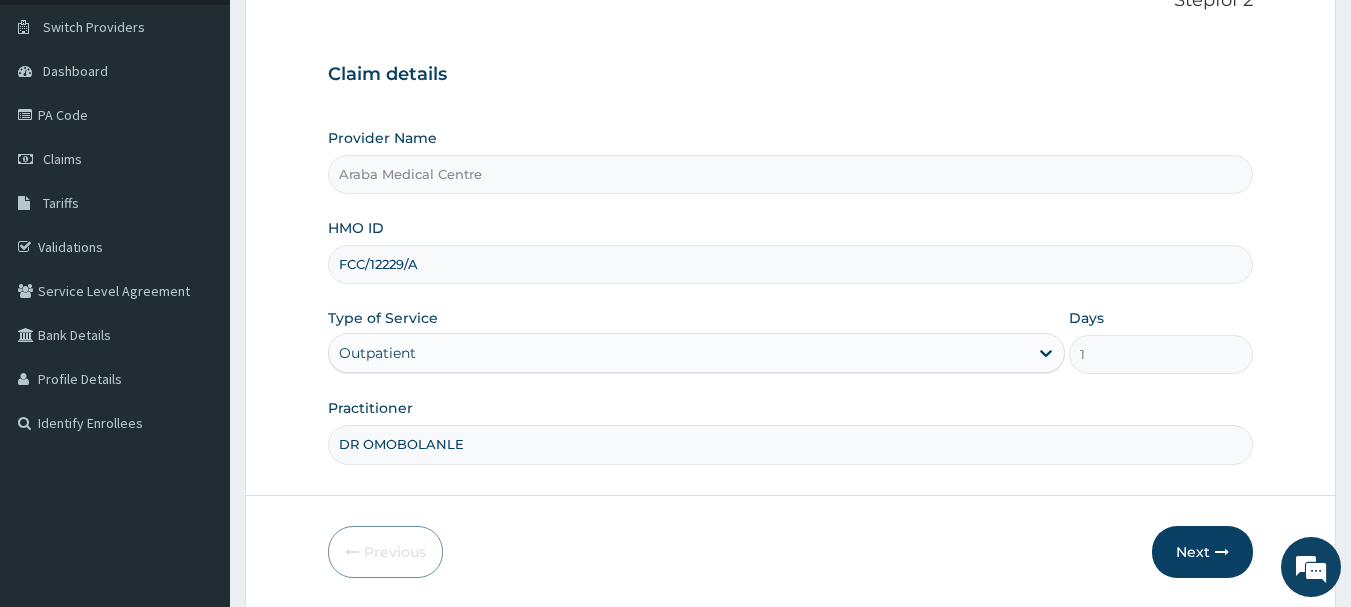 scroll, scrollTop: 0, scrollLeft: 0, axis: both 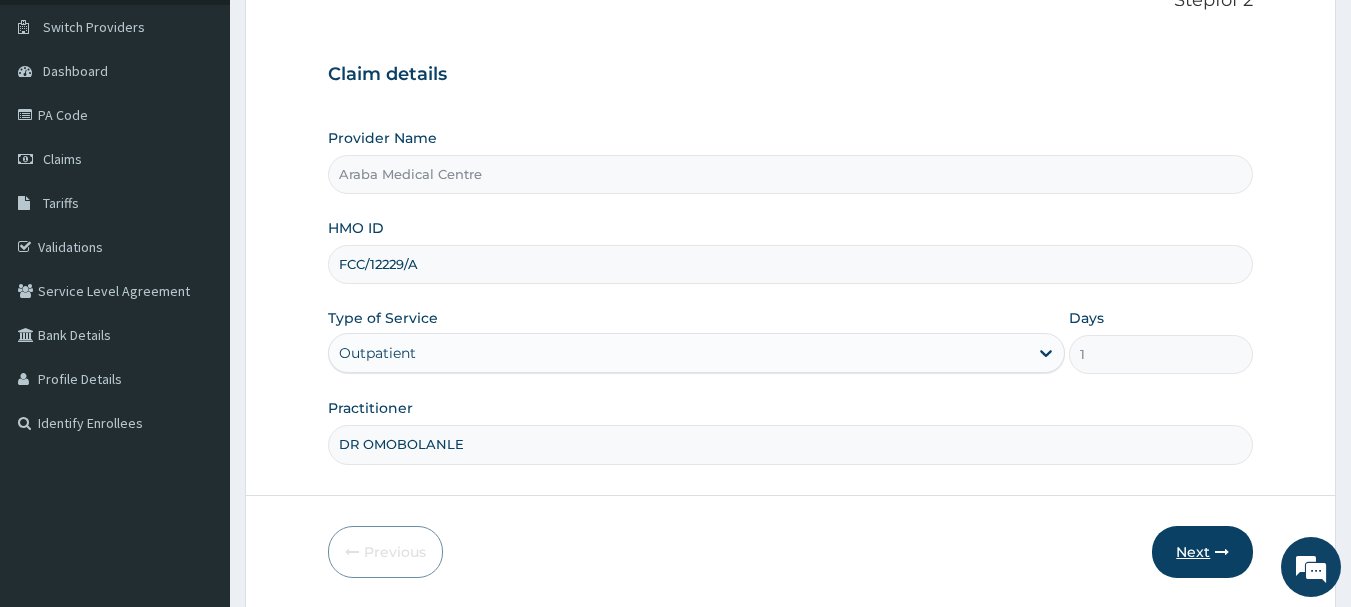 click on "Next" at bounding box center [1202, 552] 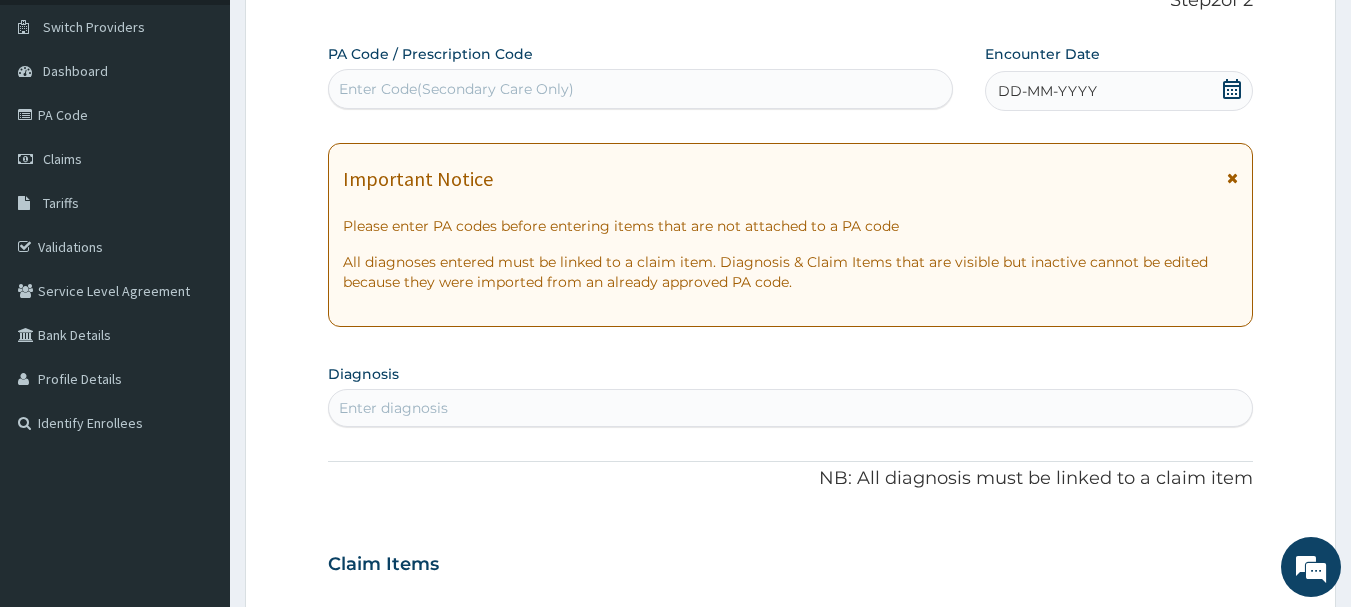 click 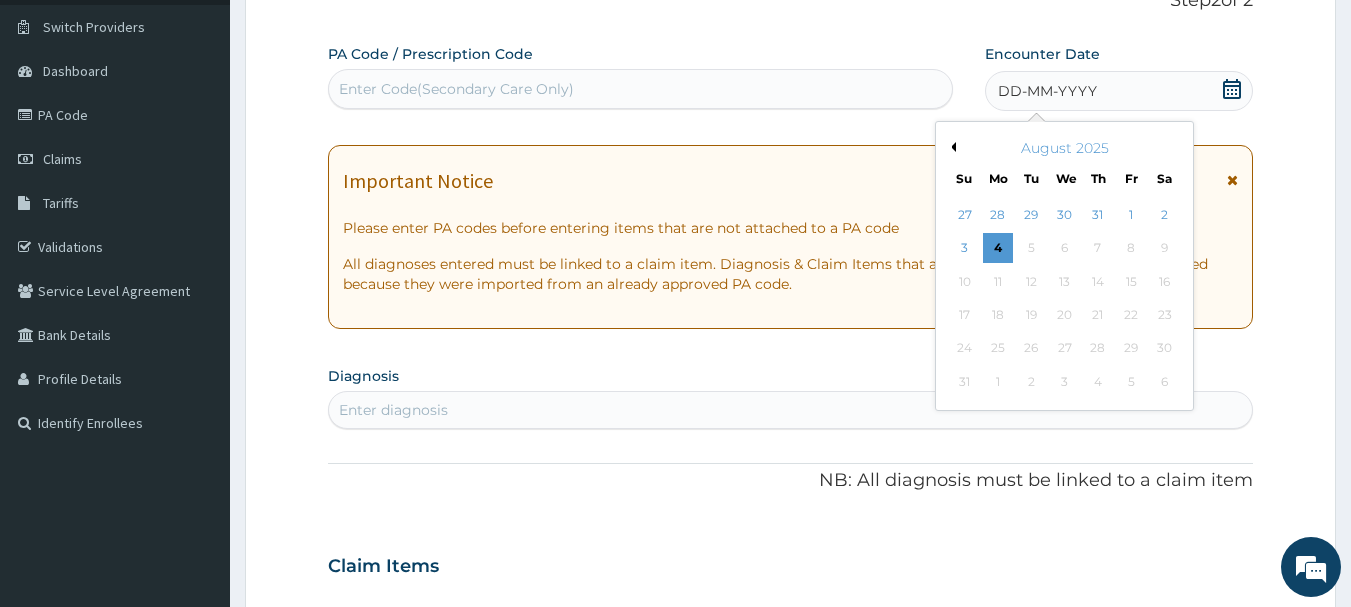 click on "Previous Month" at bounding box center (951, 147) 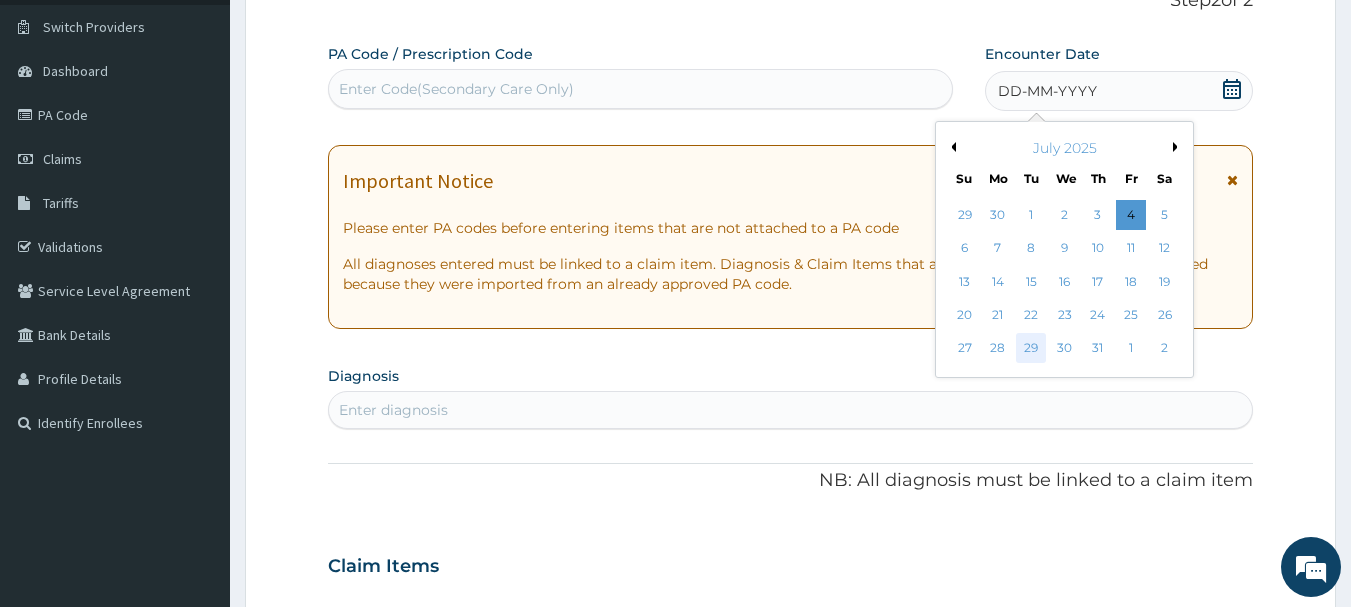 click on "29" at bounding box center [1032, 349] 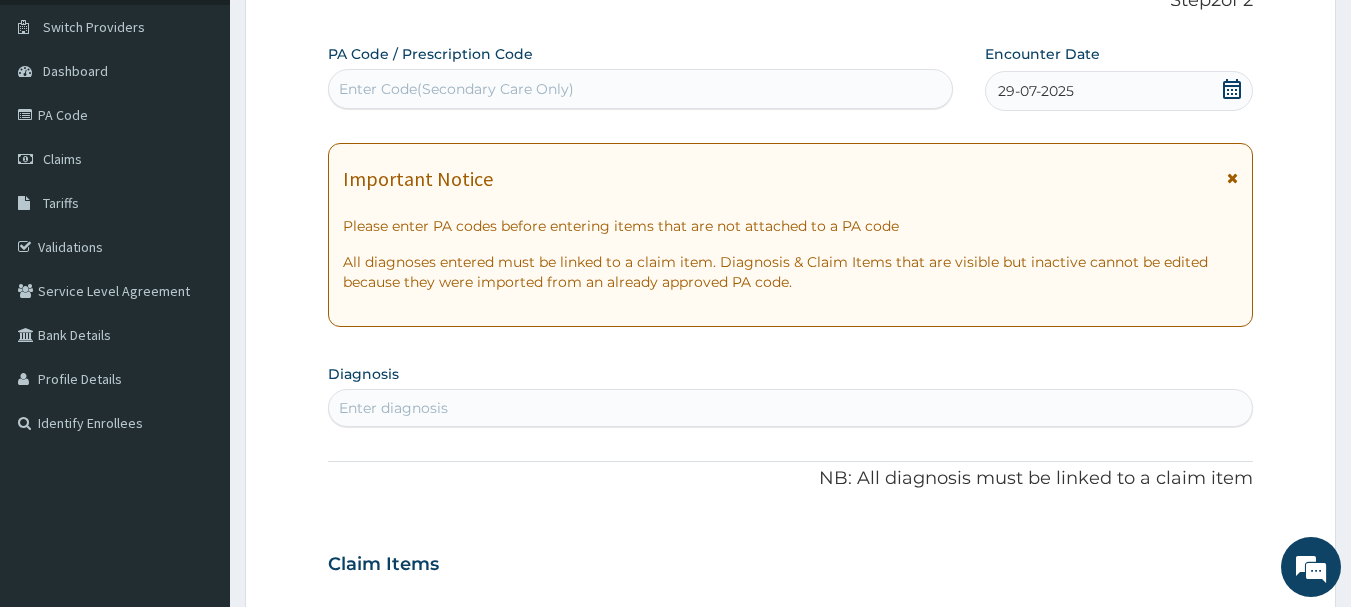 click on "Enter diagnosis" at bounding box center (791, 408) 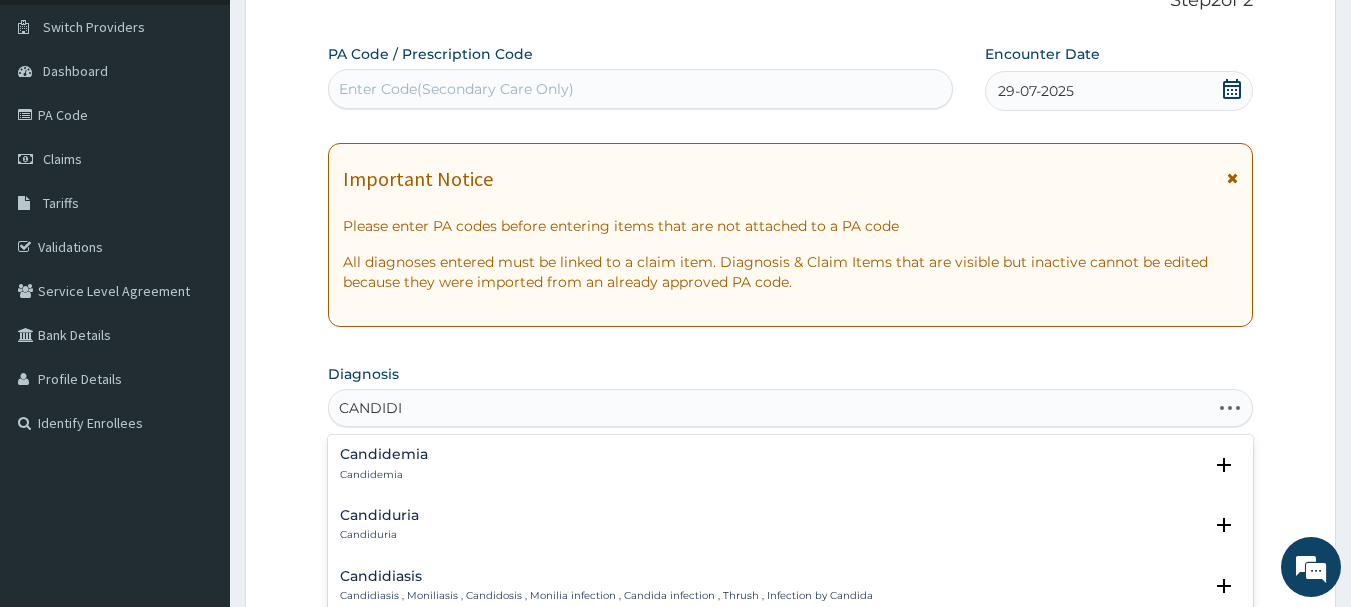type on "CANDIDIA" 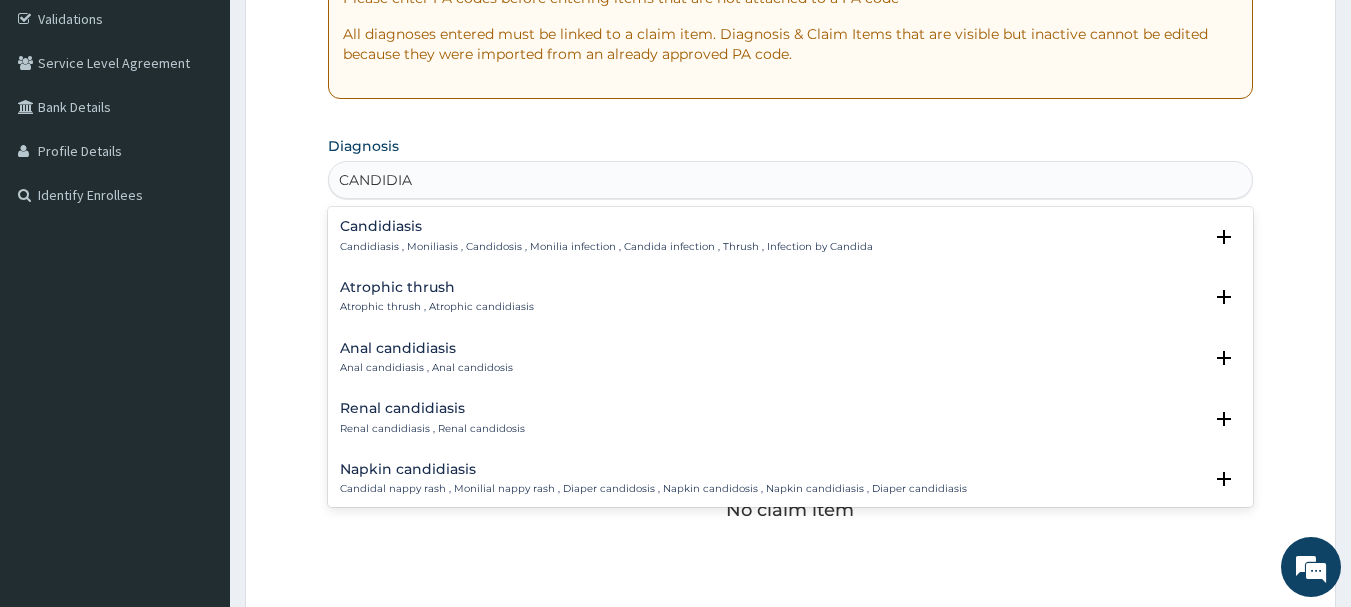 scroll, scrollTop: 402, scrollLeft: 0, axis: vertical 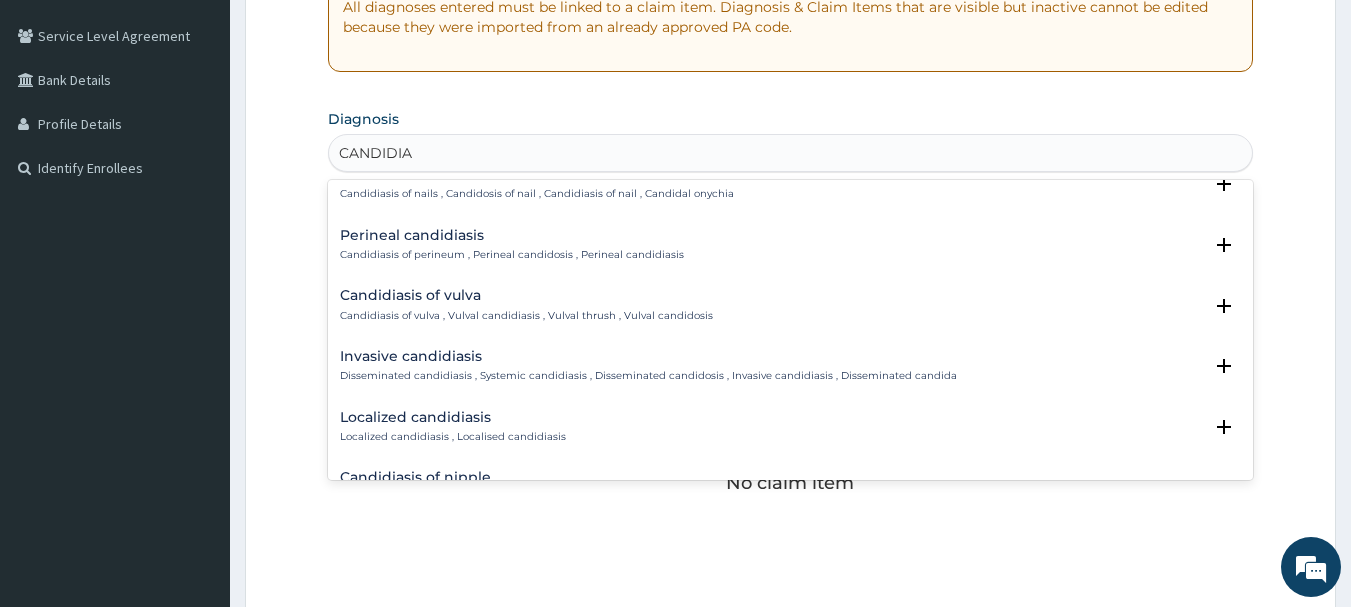 click on "Candidiasis of vulva , Vulval candidiasis , Vulval thrush , Vulval candidosis" at bounding box center [526, 316] 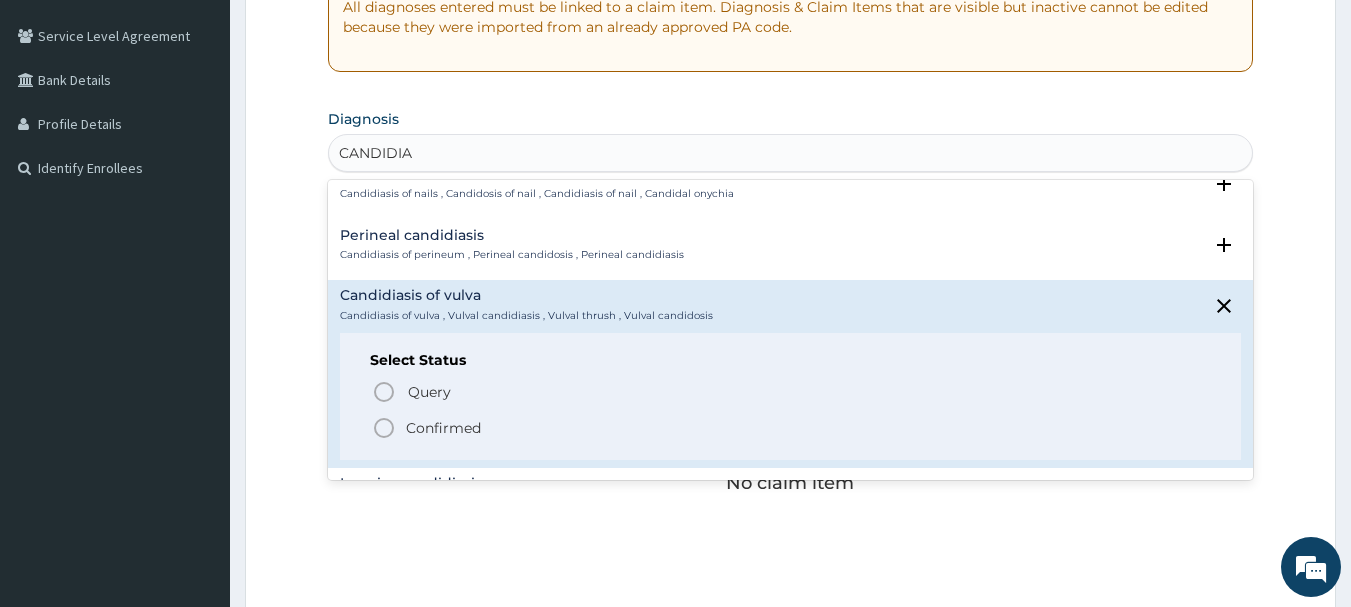 click 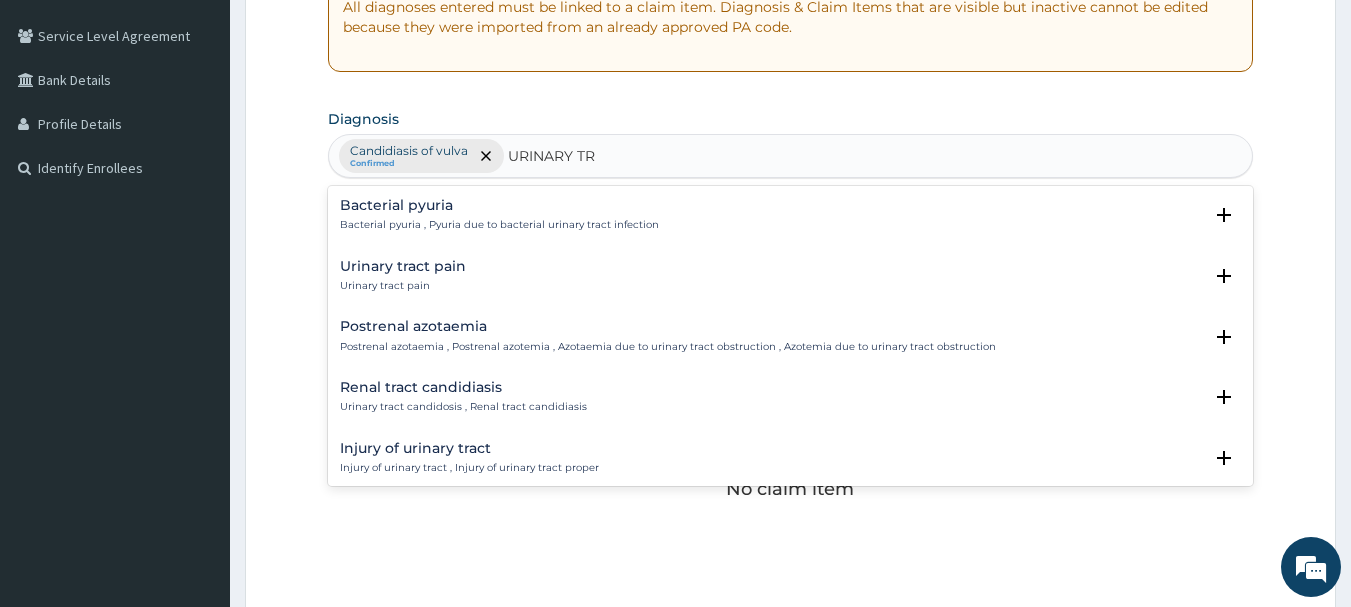 type on "URINARY TRA" 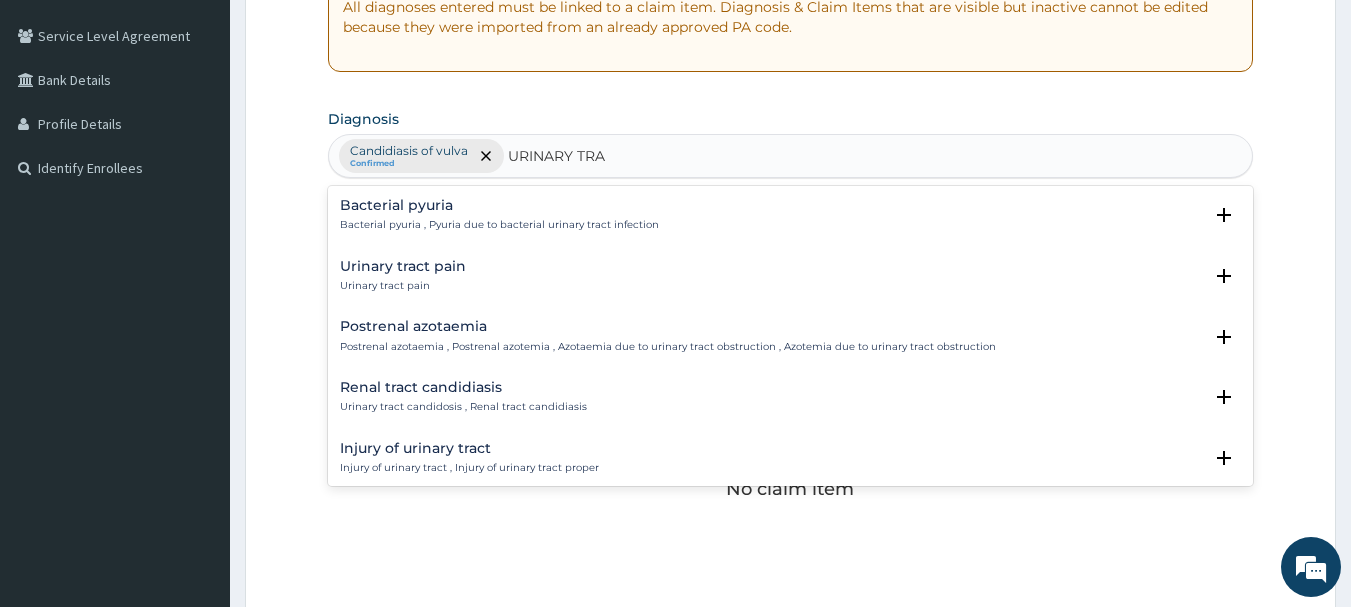 click on "Urinary tract pain" at bounding box center (403, 266) 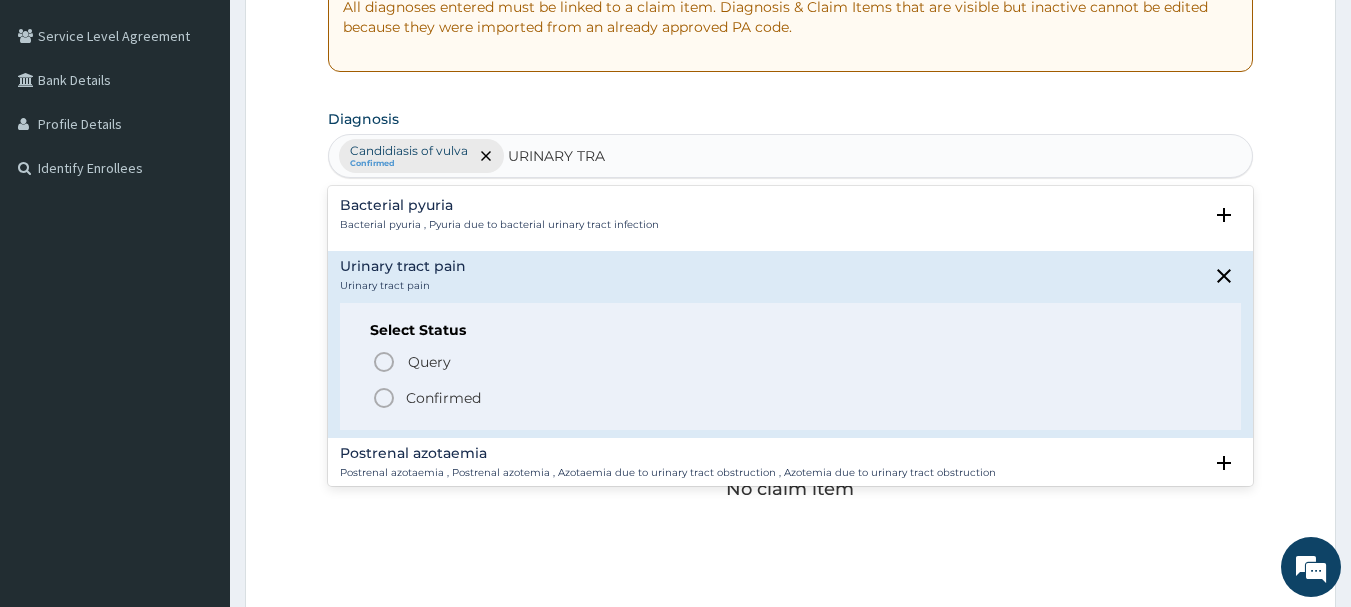 click 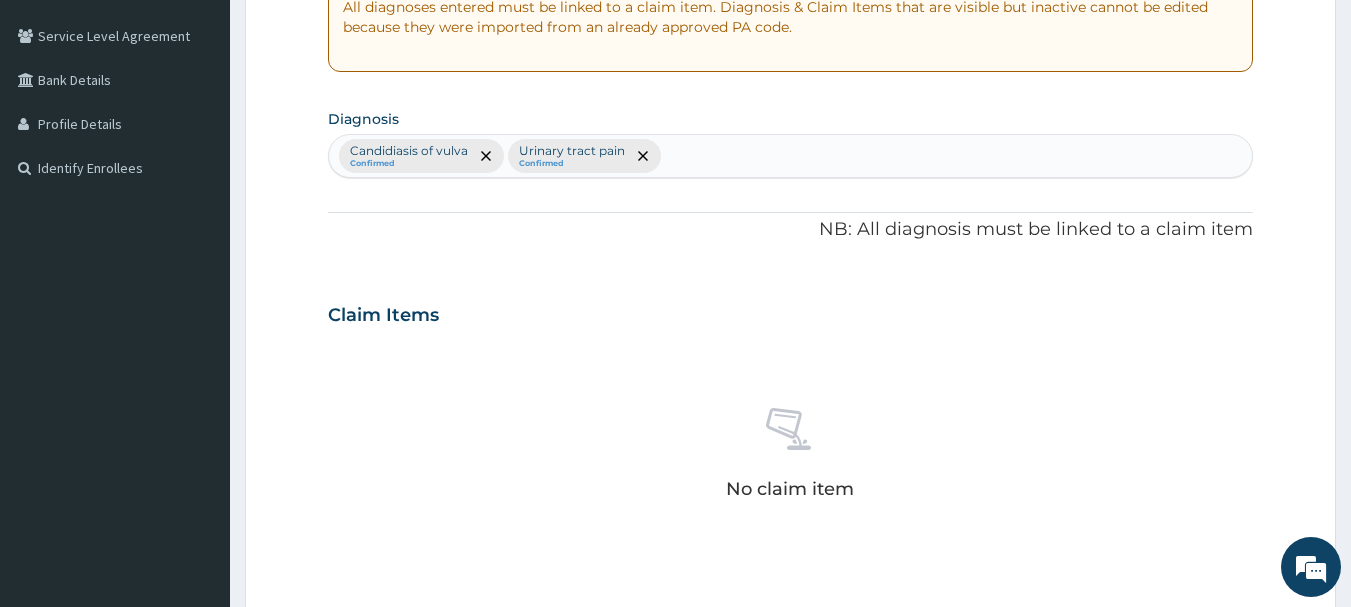scroll, scrollTop: 835, scrollLeft: 0, axis: vertical 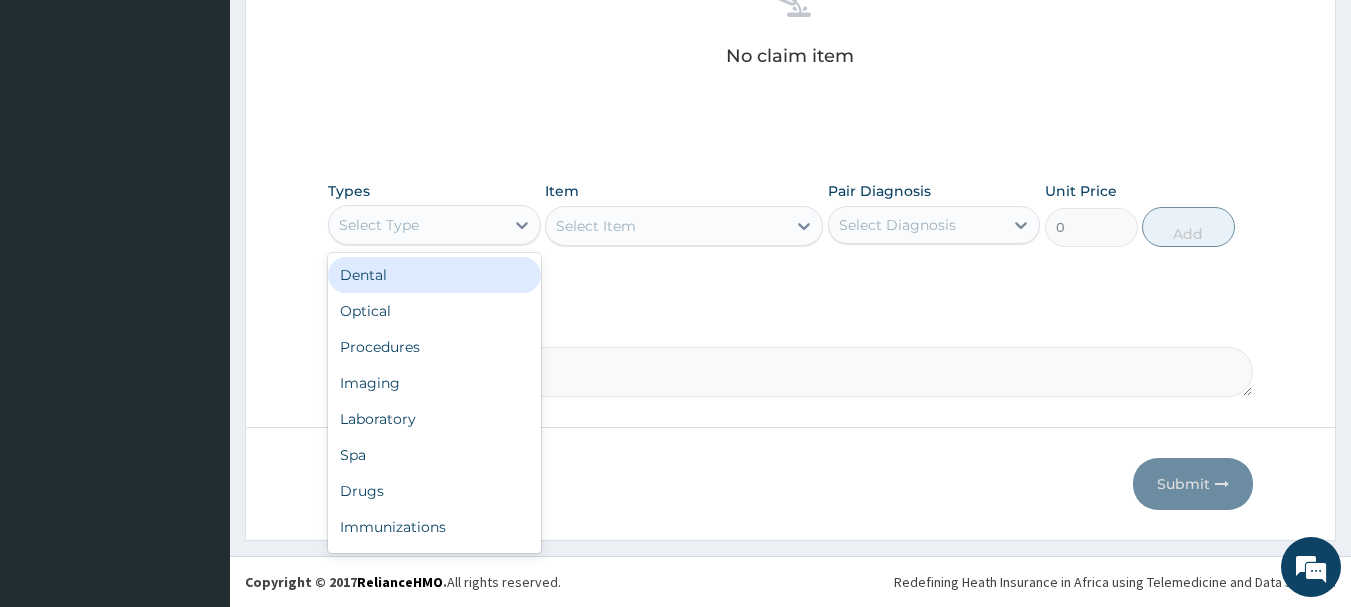click on "Select Type" at bounding box center [416, 225] 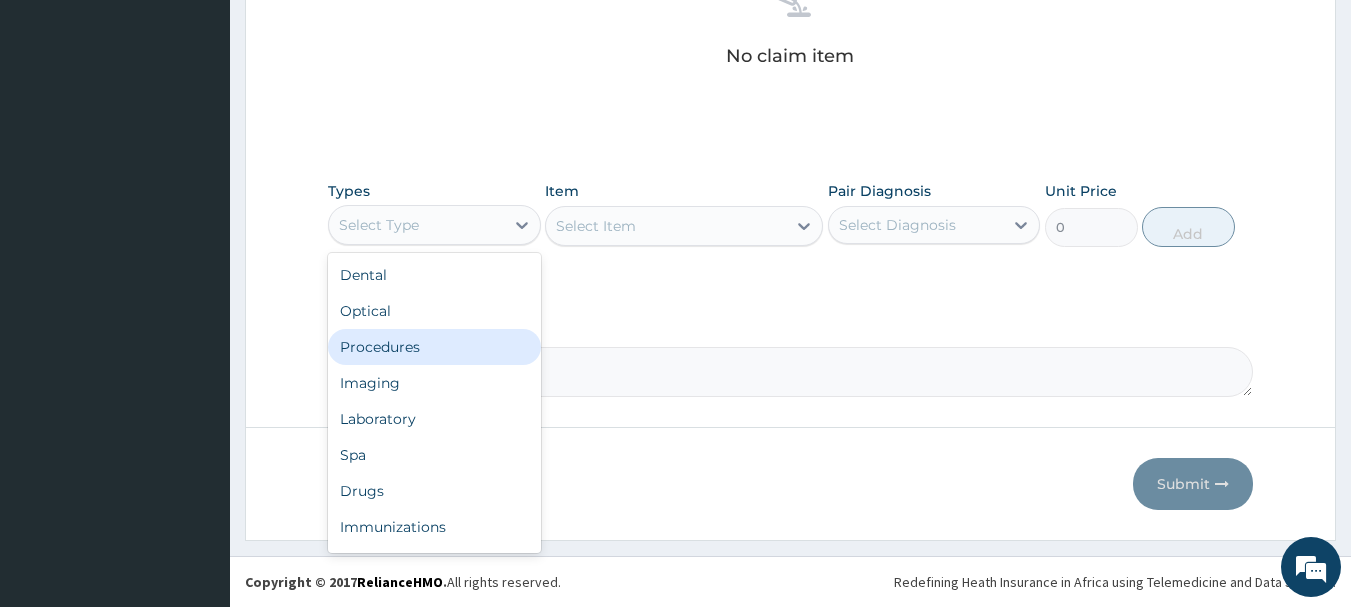 click on "Procedures" at bounding box center [434, 347] 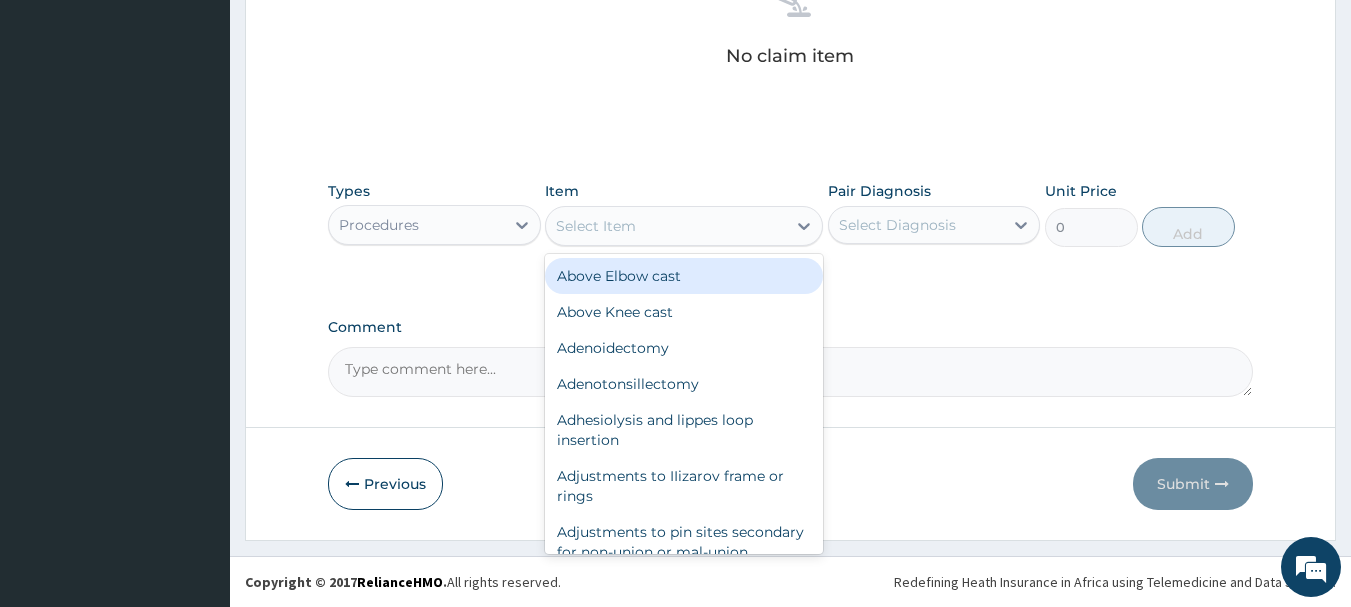 click on "Select Item" at bounding box center (666, 226) 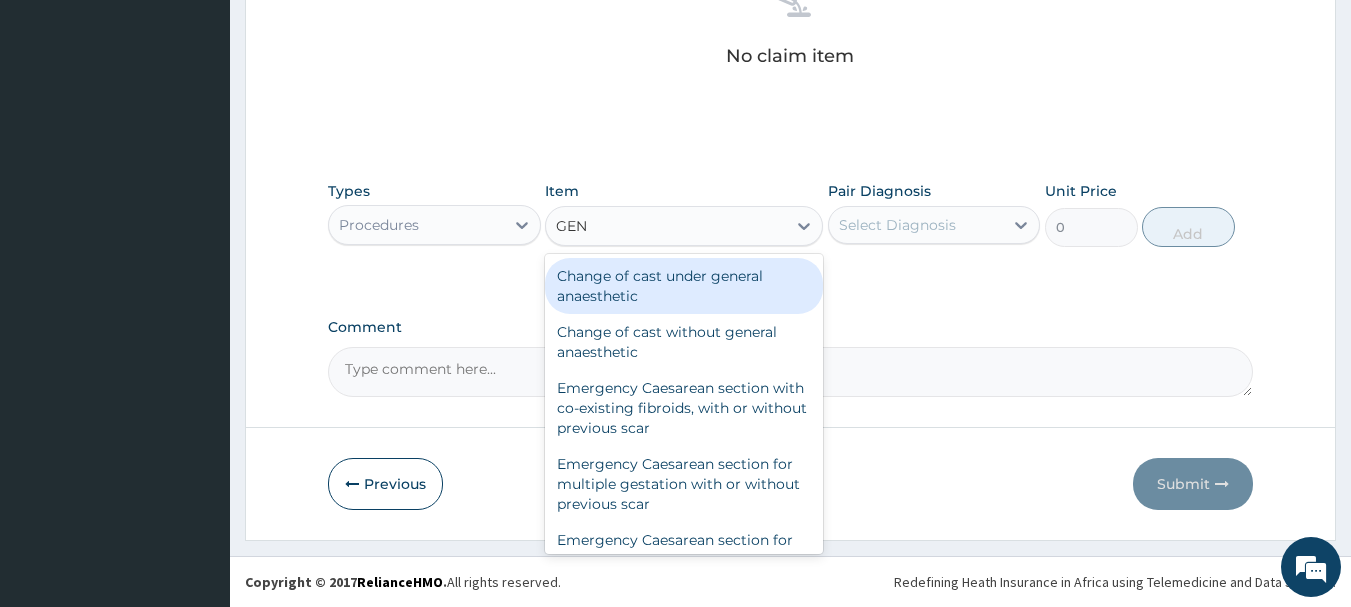 type on "GENE" 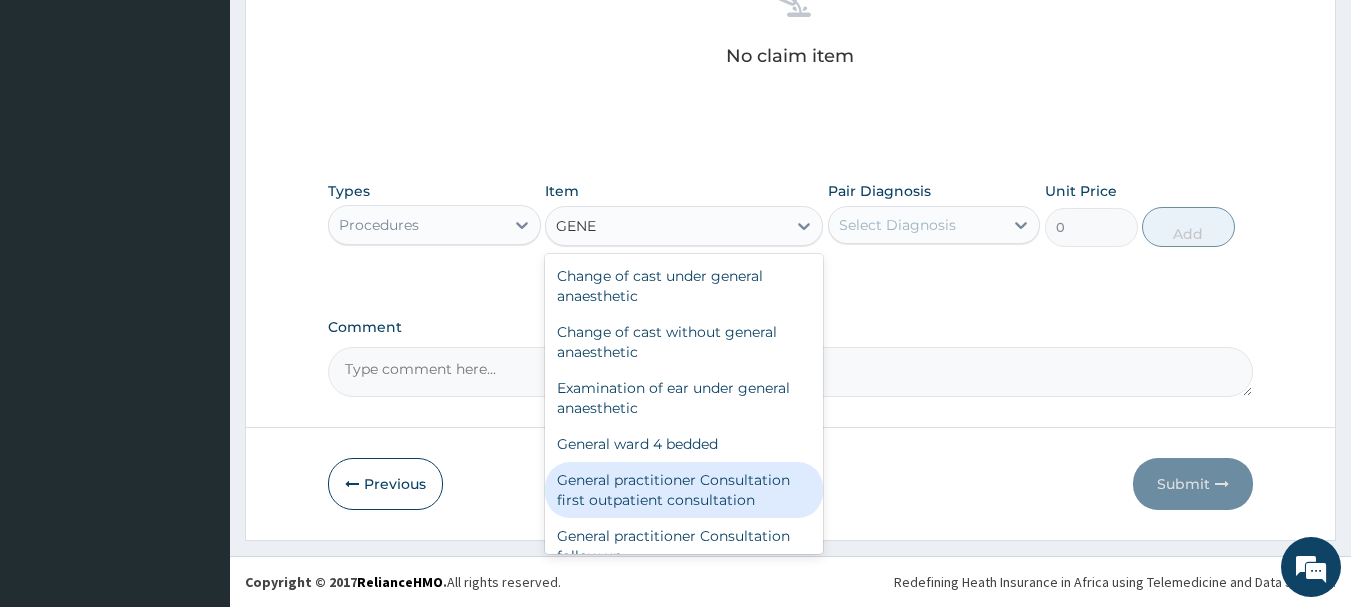 click on "General practitioner Consultation first outpatient consultation" at bounding box center [684, 490] 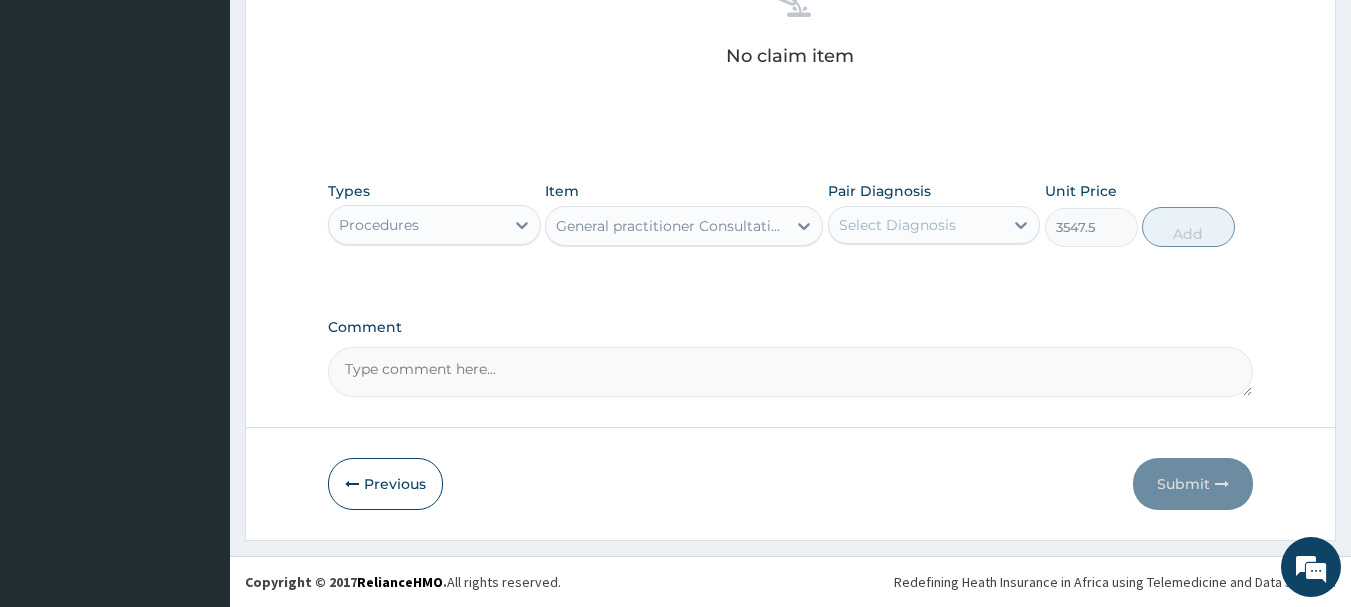 click on "Select Diagnosis" at bounding box center [897, 225] 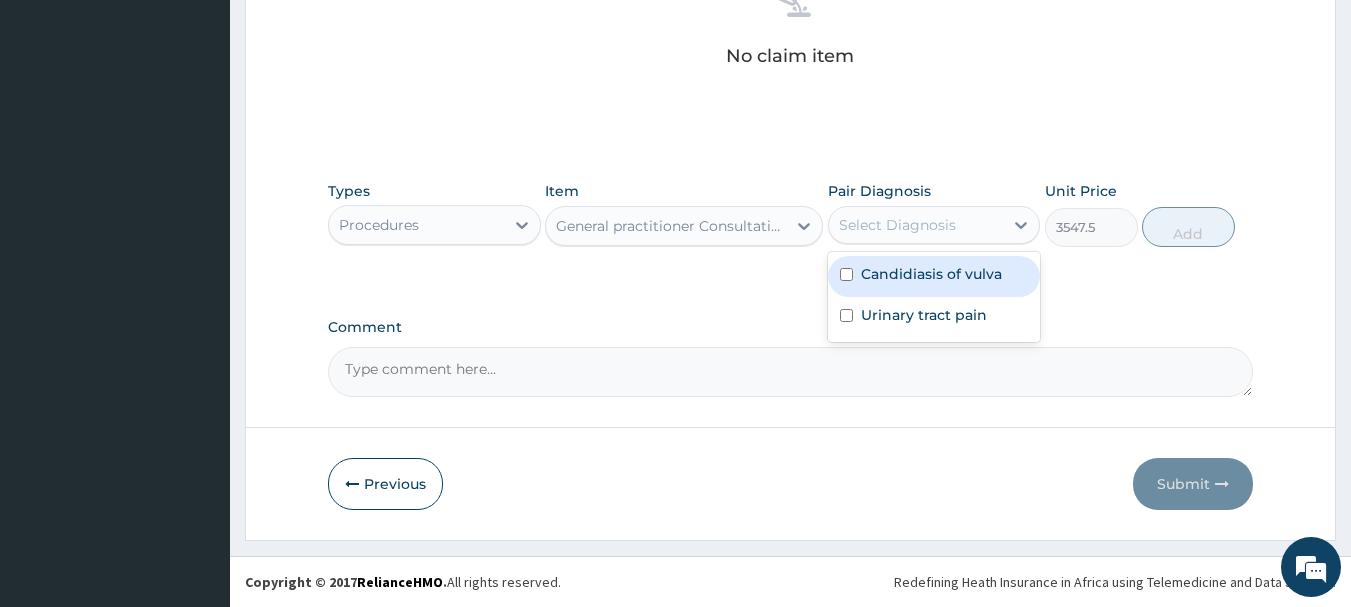 click on "Candidiasis of vulva" at bounding box center [931, 274] 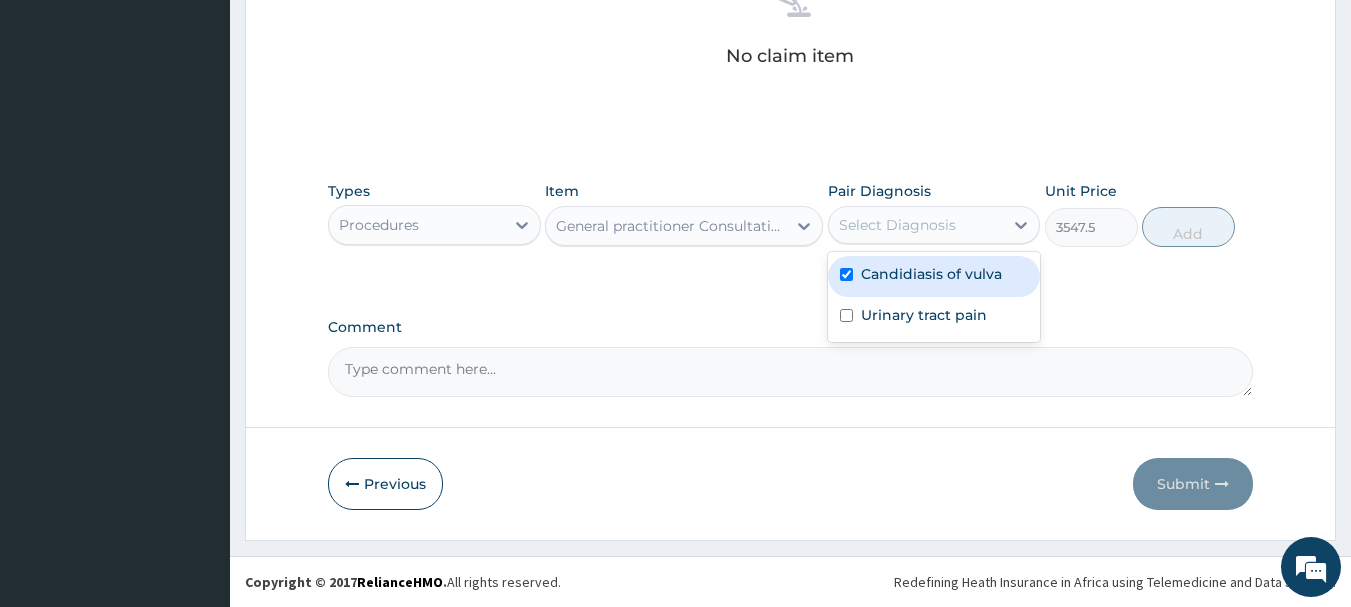checkbox on "true" 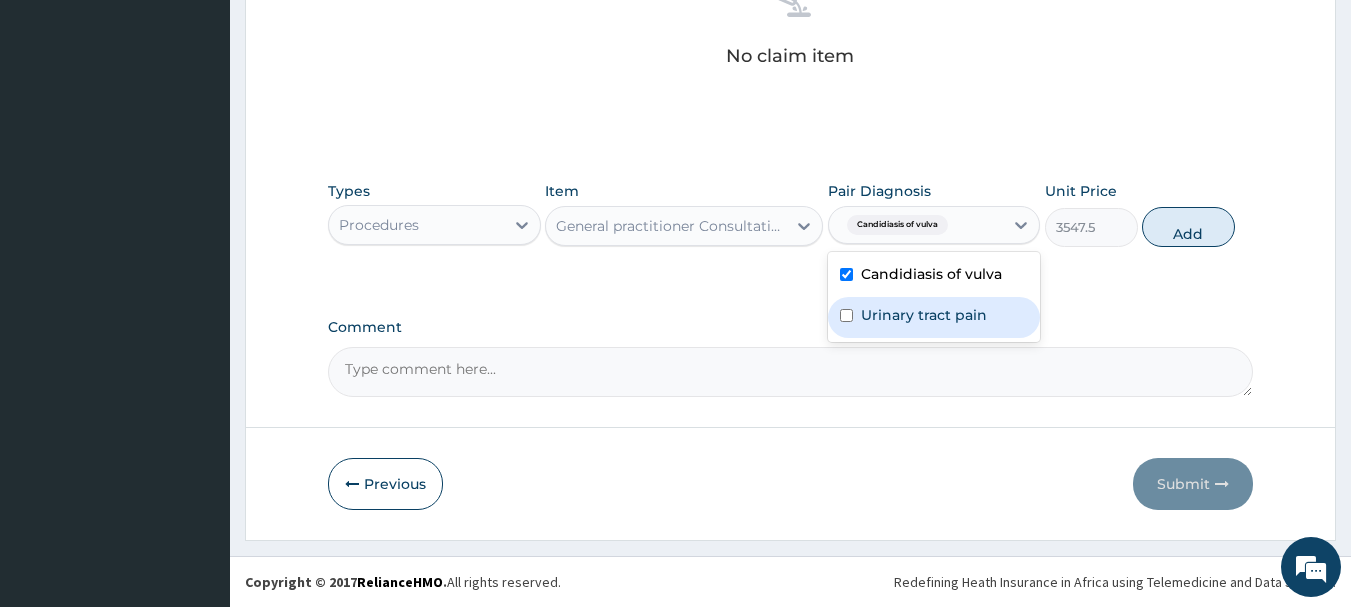 click on "Urinary tract pain" at bounding box center (924, 315) 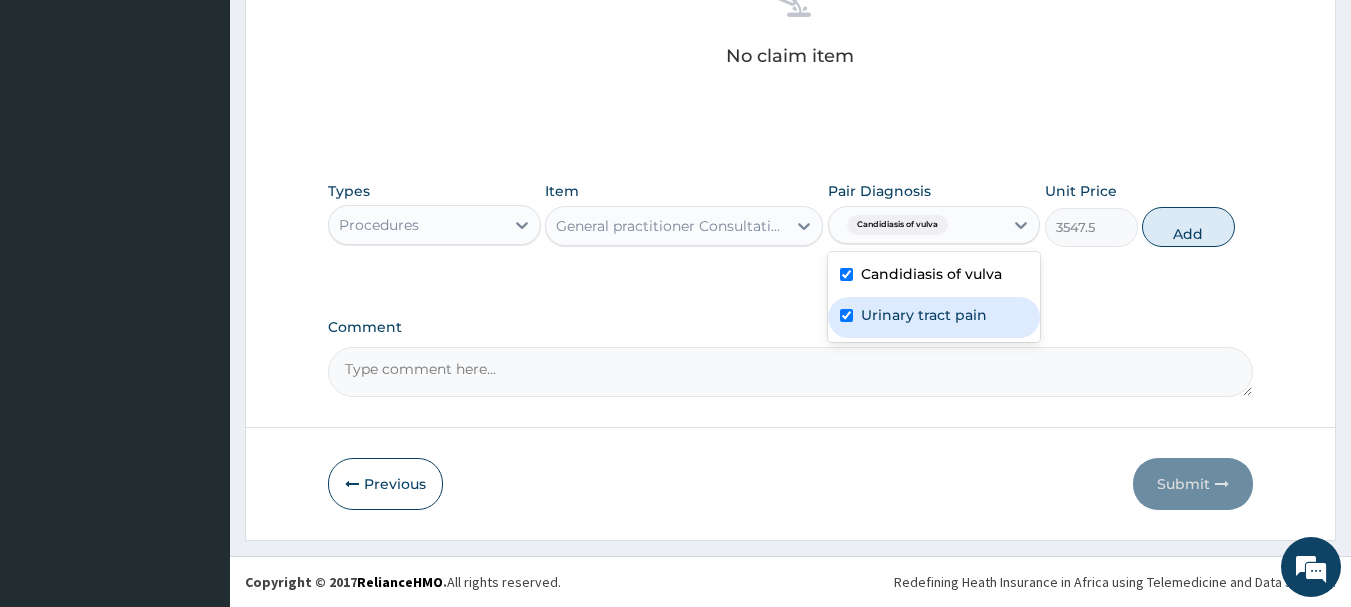 checkbox on "true" 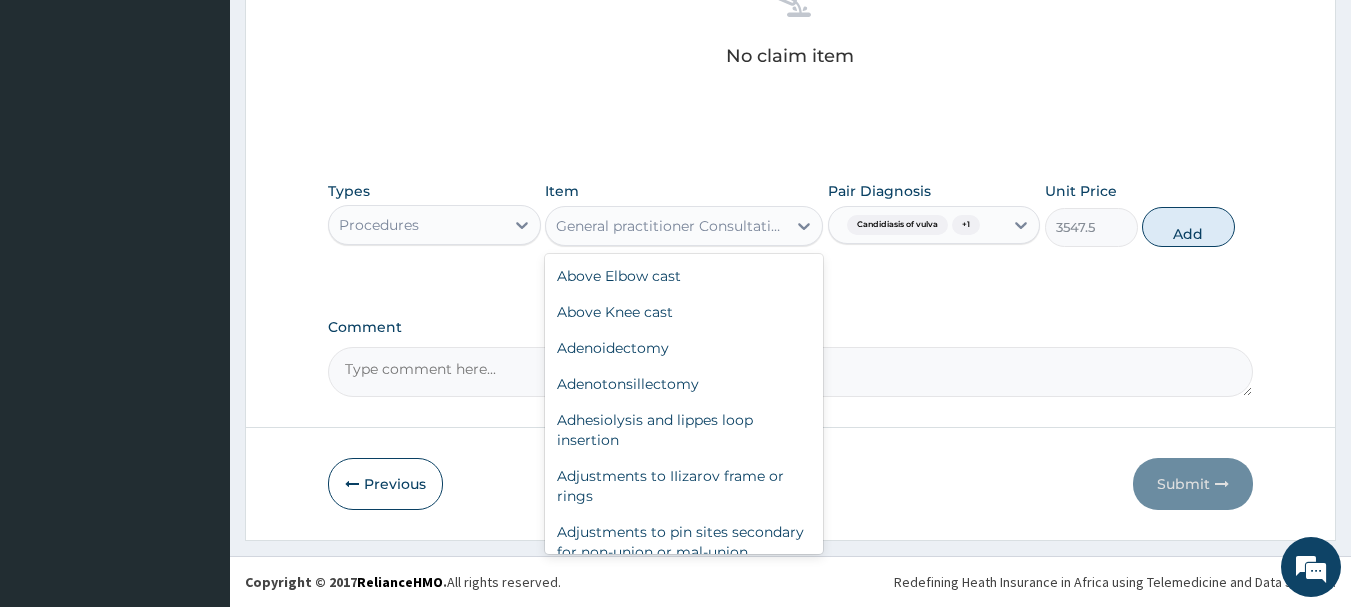 click on "General practitioner Consultation first outpatient consultation" at bounding box center (666, 226) 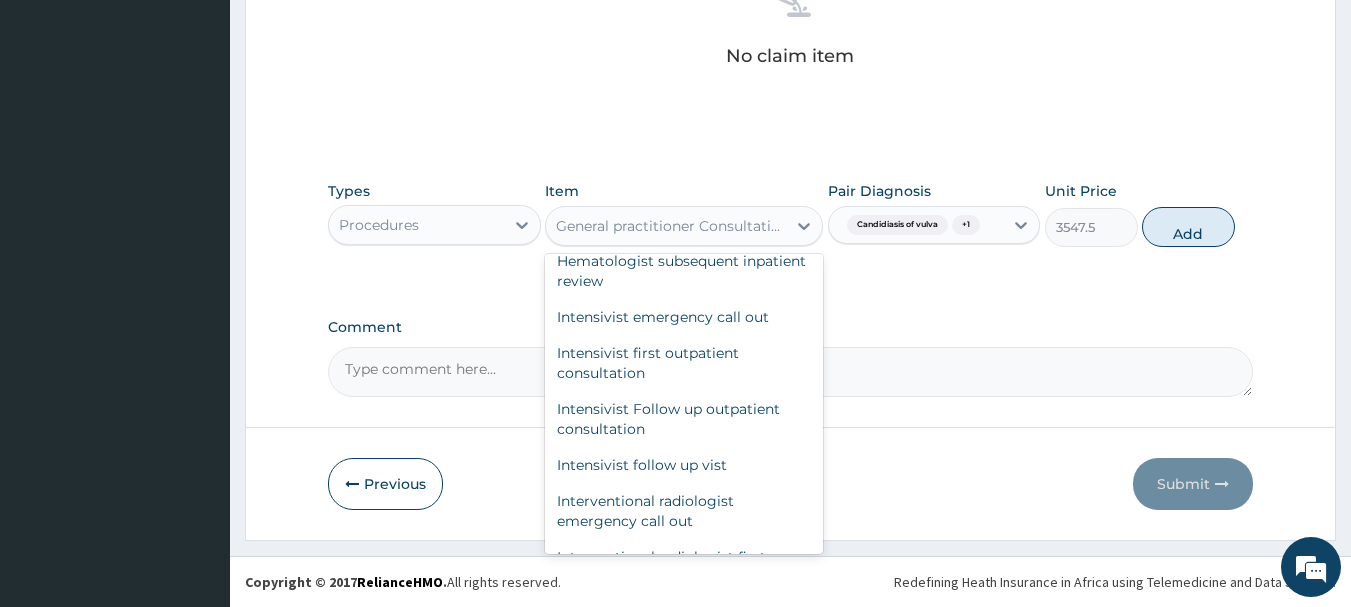 click on "General practitioner Consultation follow up" at bounding box center [684, -157] 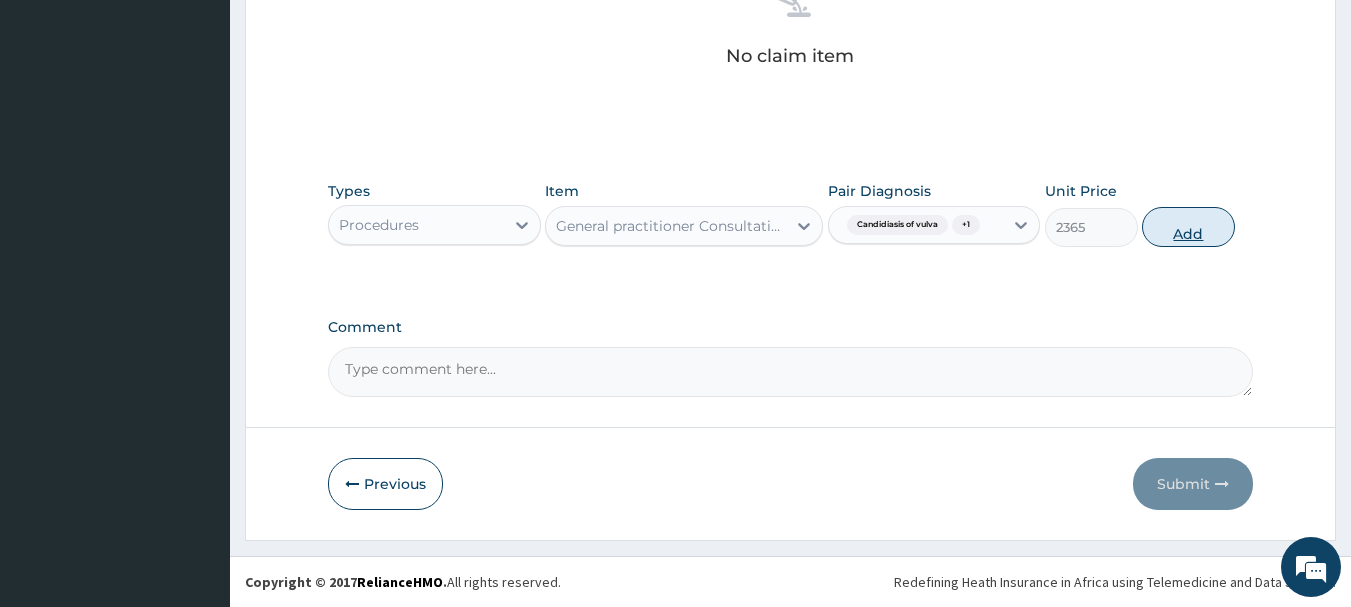 click on "Add" at bounding box center [1188, 227] 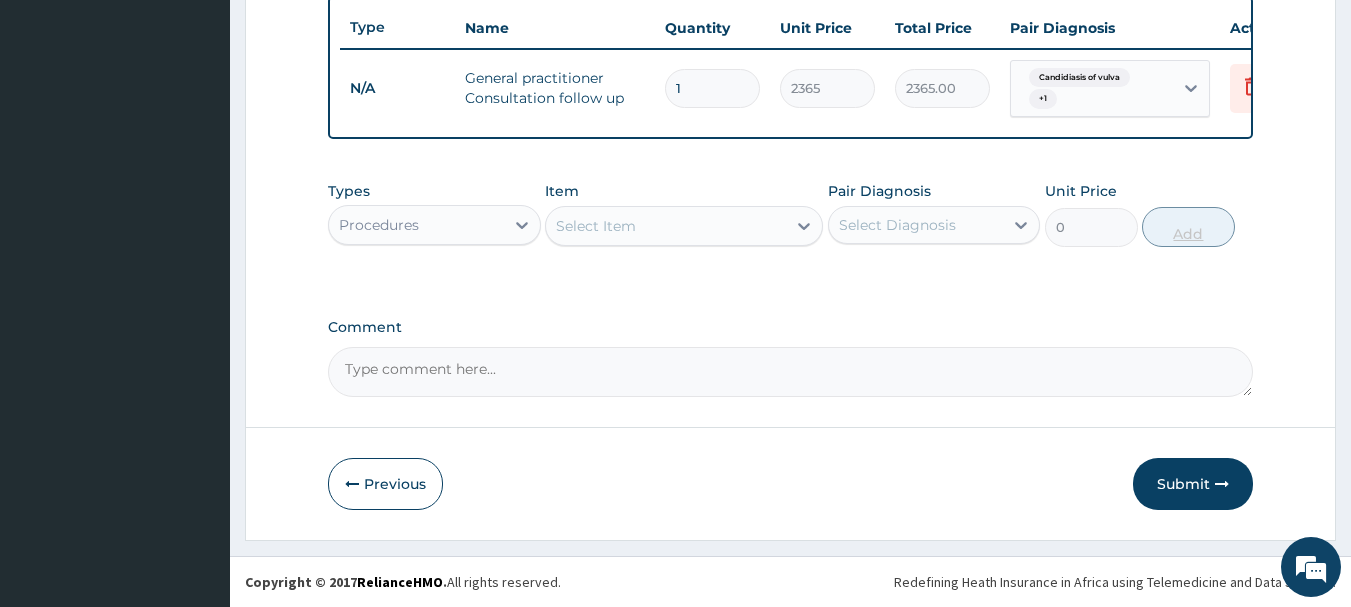 scroll, scrollTop: 763, scrollLeft: 0, axis: vertical 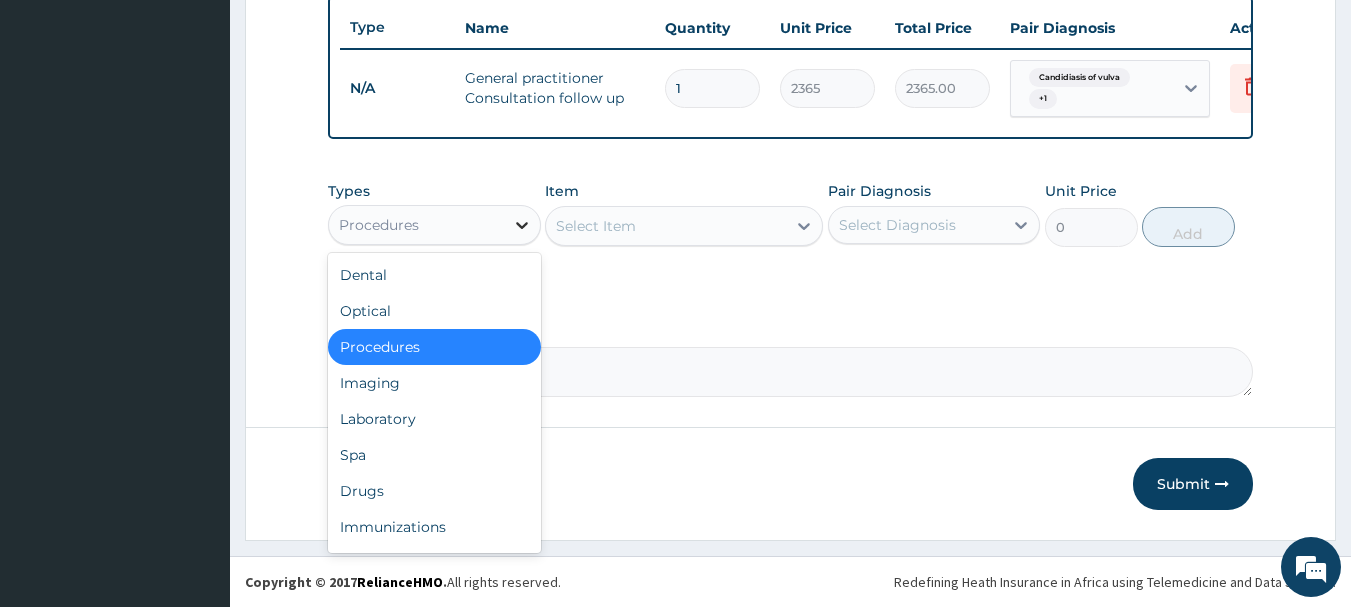 click at bounding box center [522, 225] 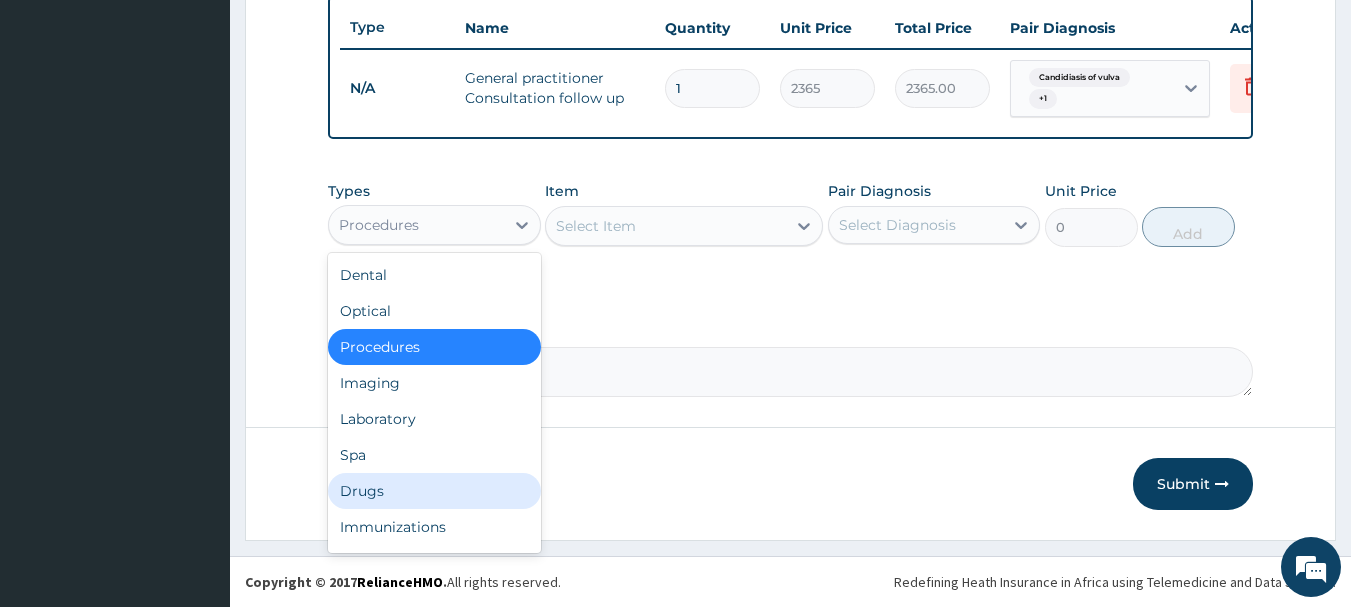 click on "Drugs" at bounding box center [434, 491] 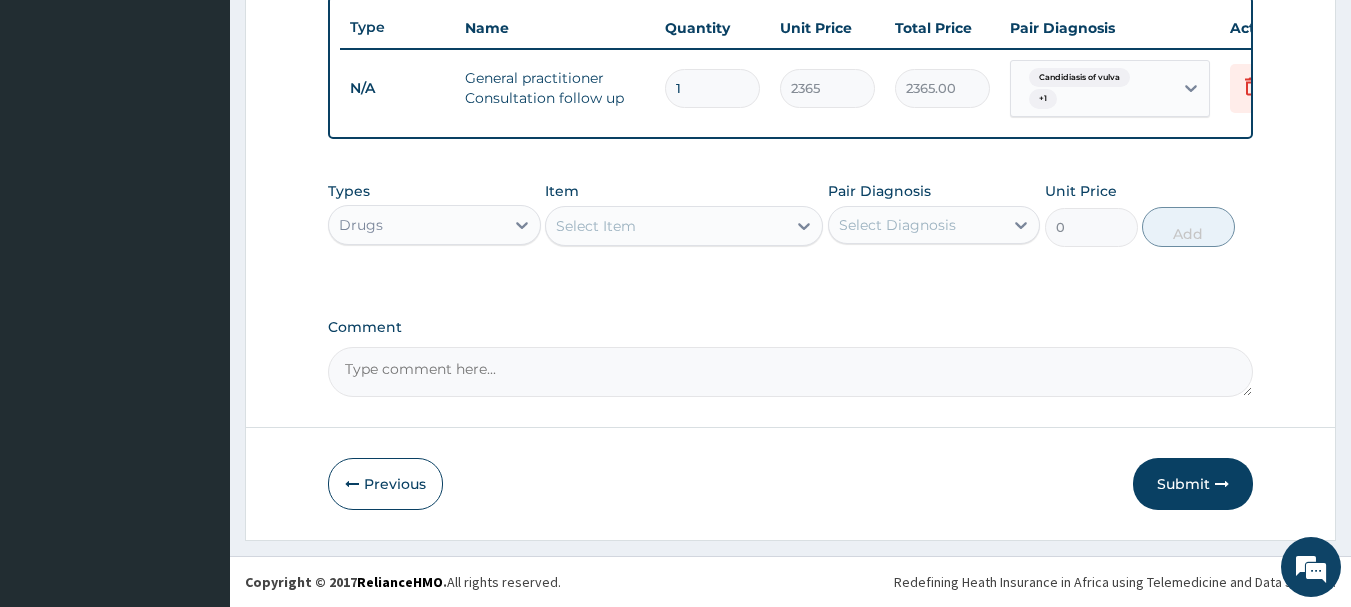 click on "Select Item" at bounding box center (666, 226) 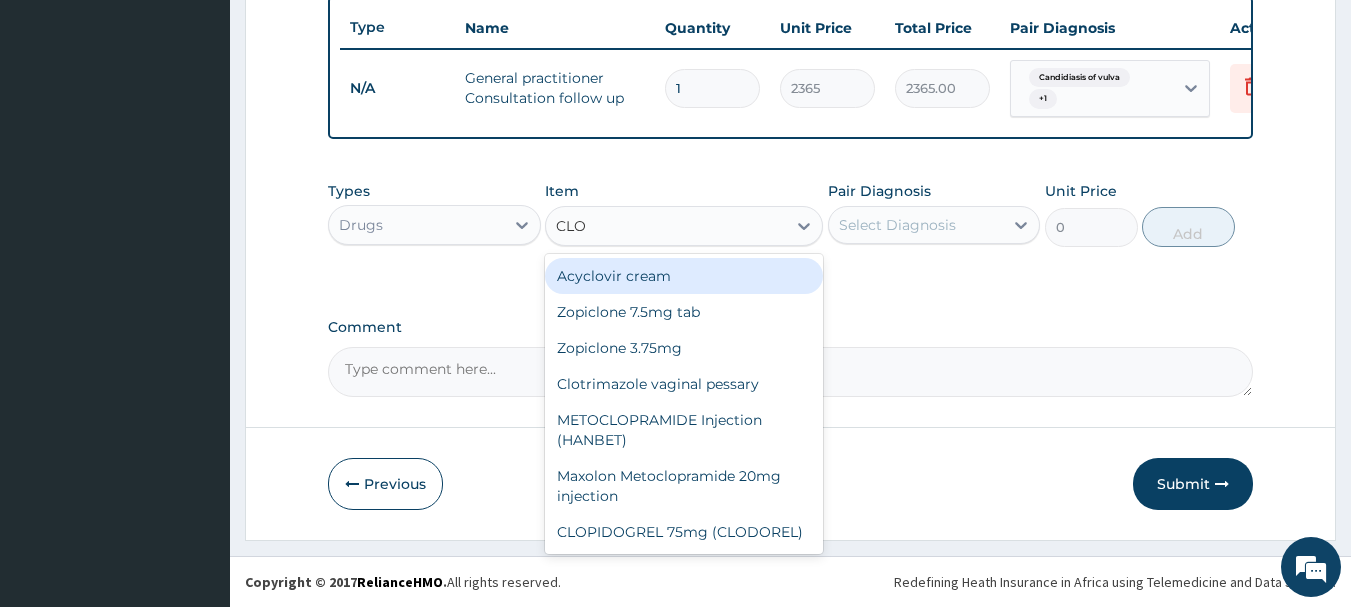 type on "CLOT" 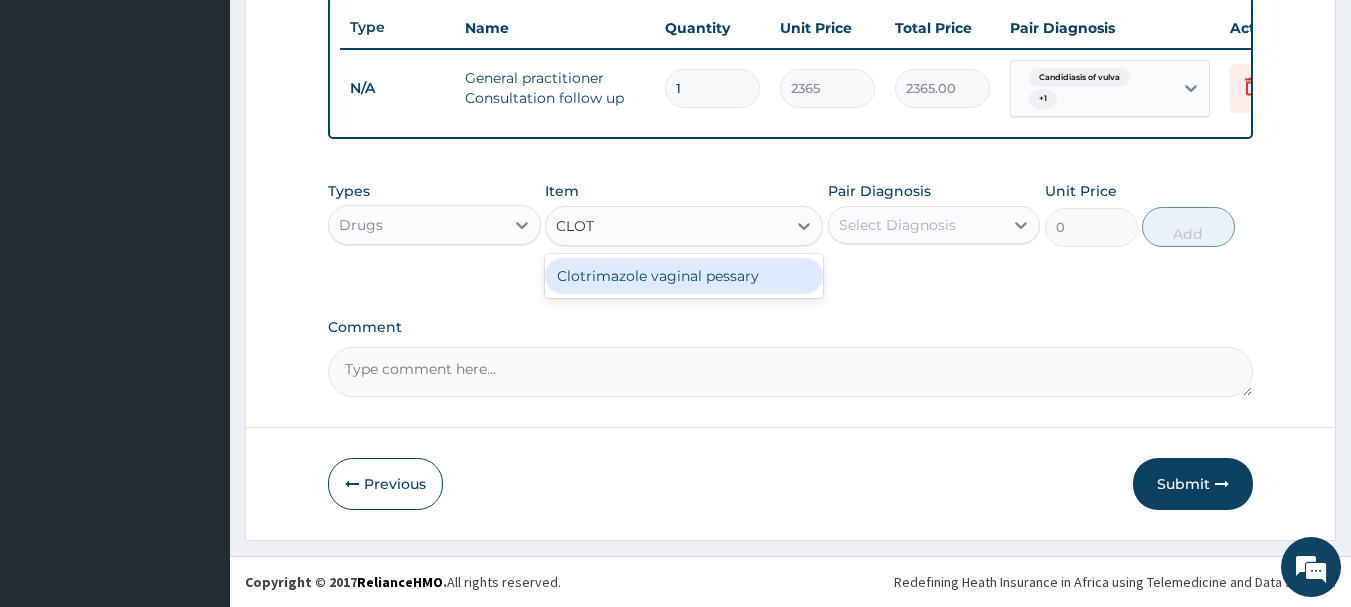 click on "Clotrimazole vaginal pessary" at bounding box center [684, 276] 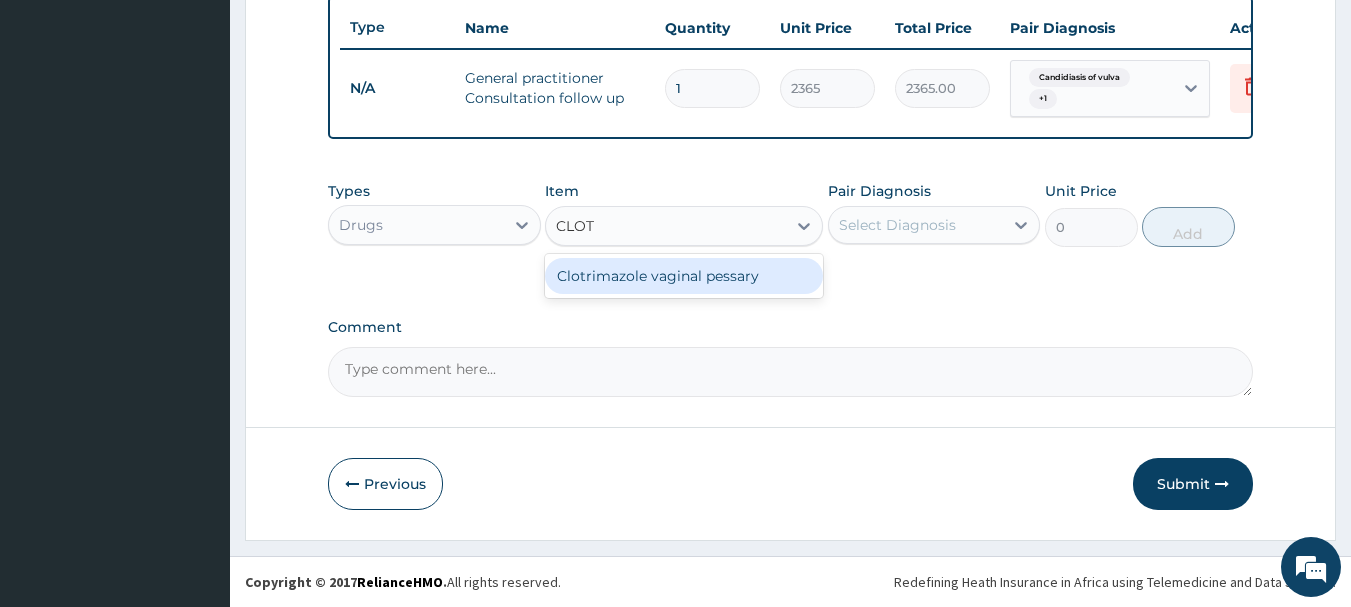 type 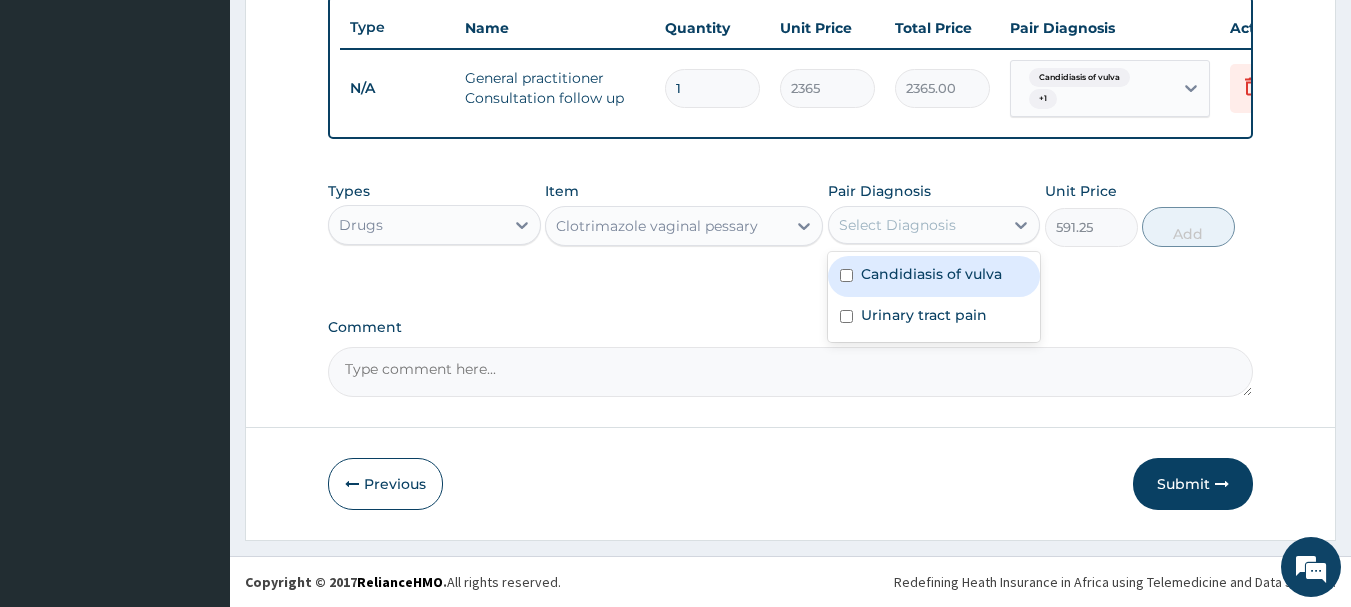 click on "Select Diagnosis" at bounding box center (897, 225) 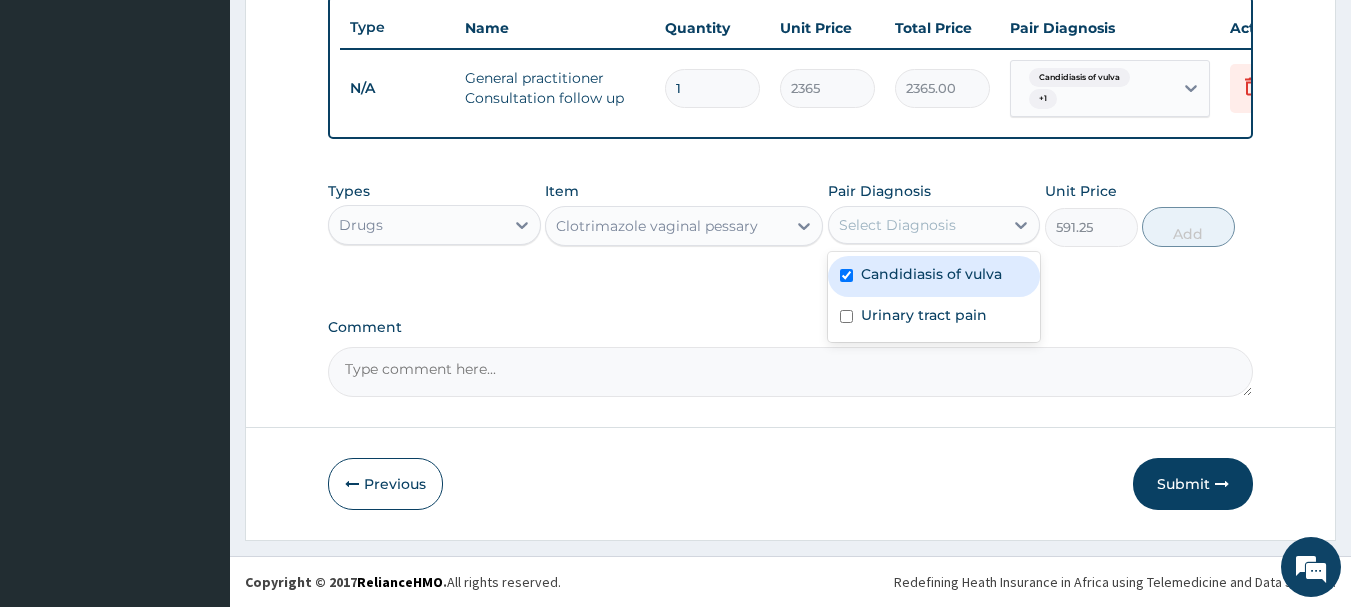 checkbox on "true" 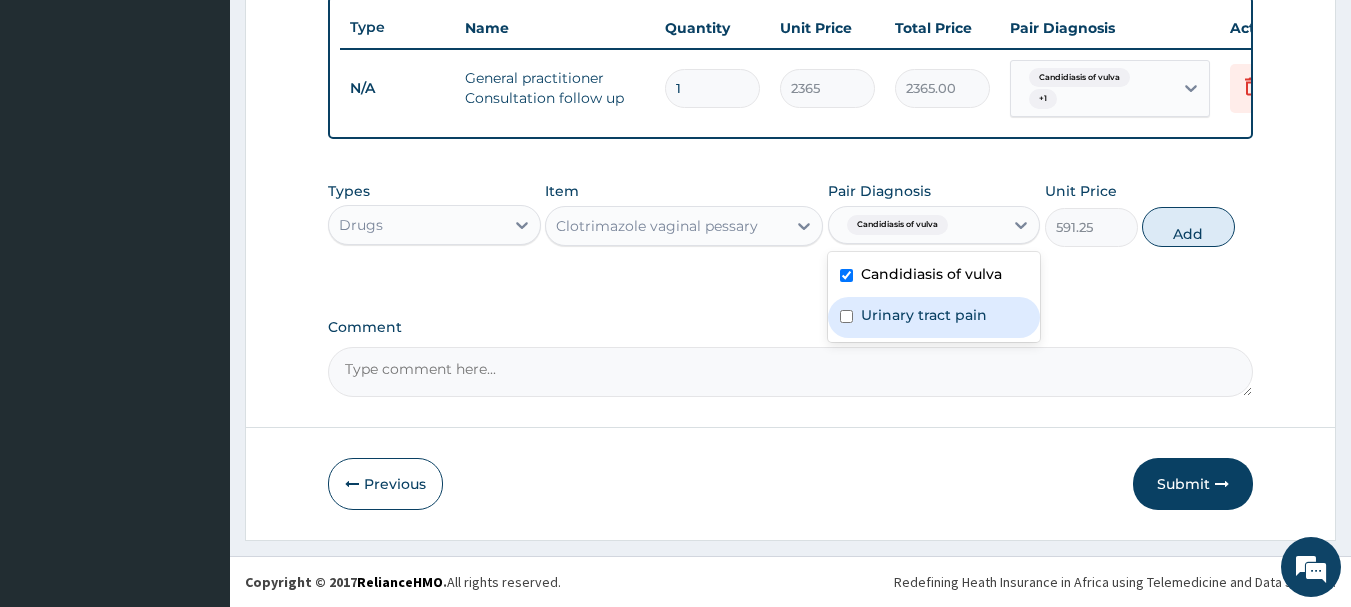 click on "Urinary tract pain" at bounding box center [924, 315] 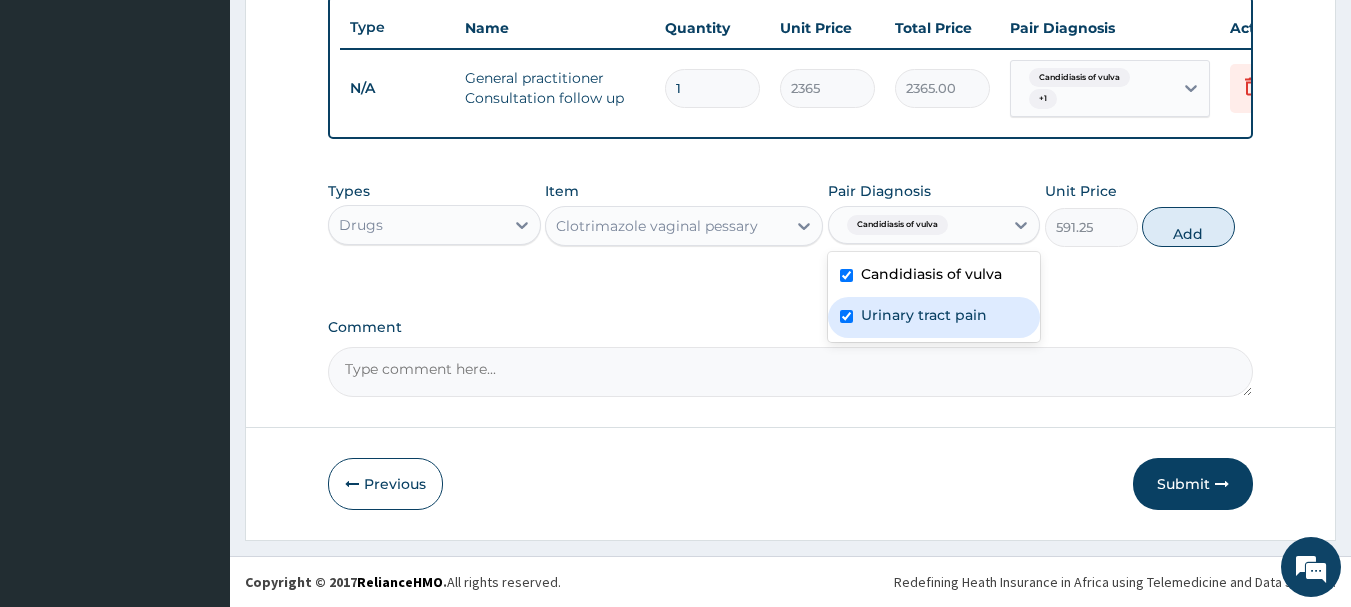 checkbox on "true" 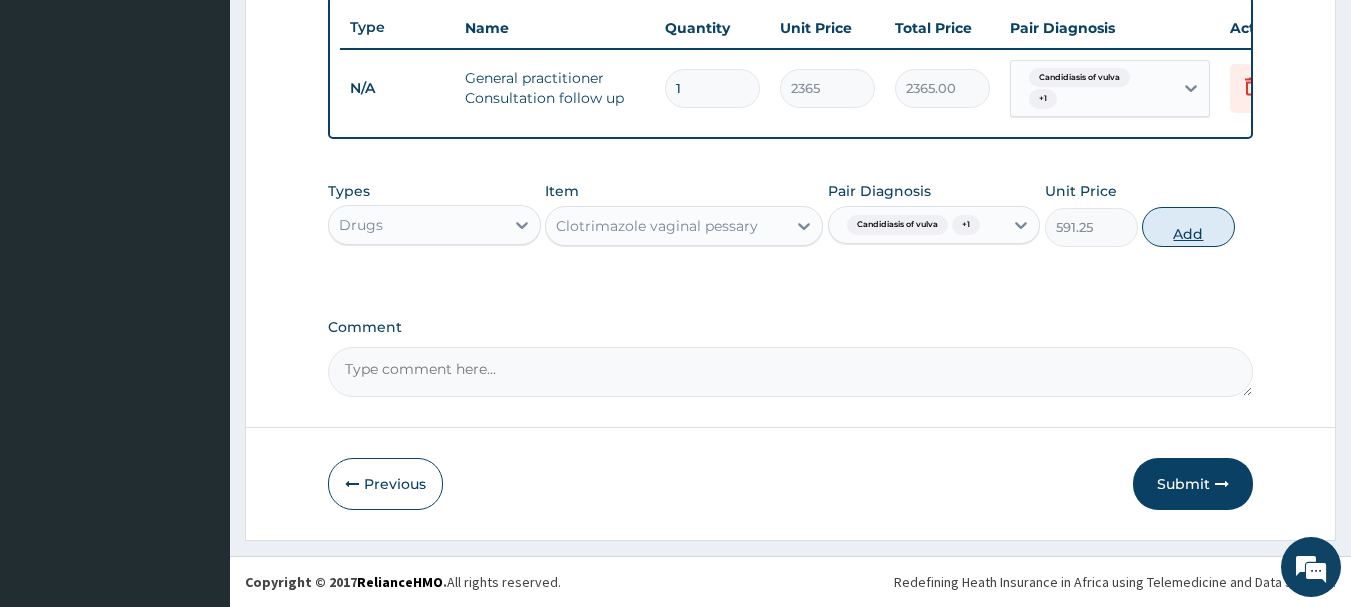 click on "Add" at bounding box center (1188, 227) 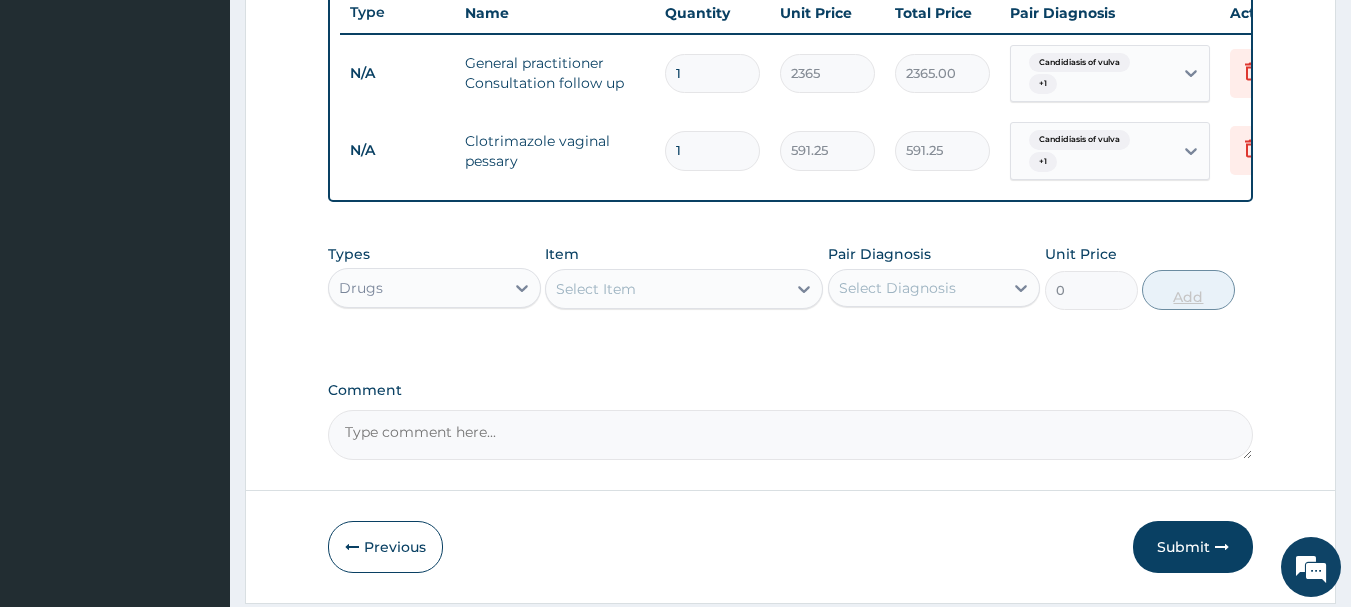 type 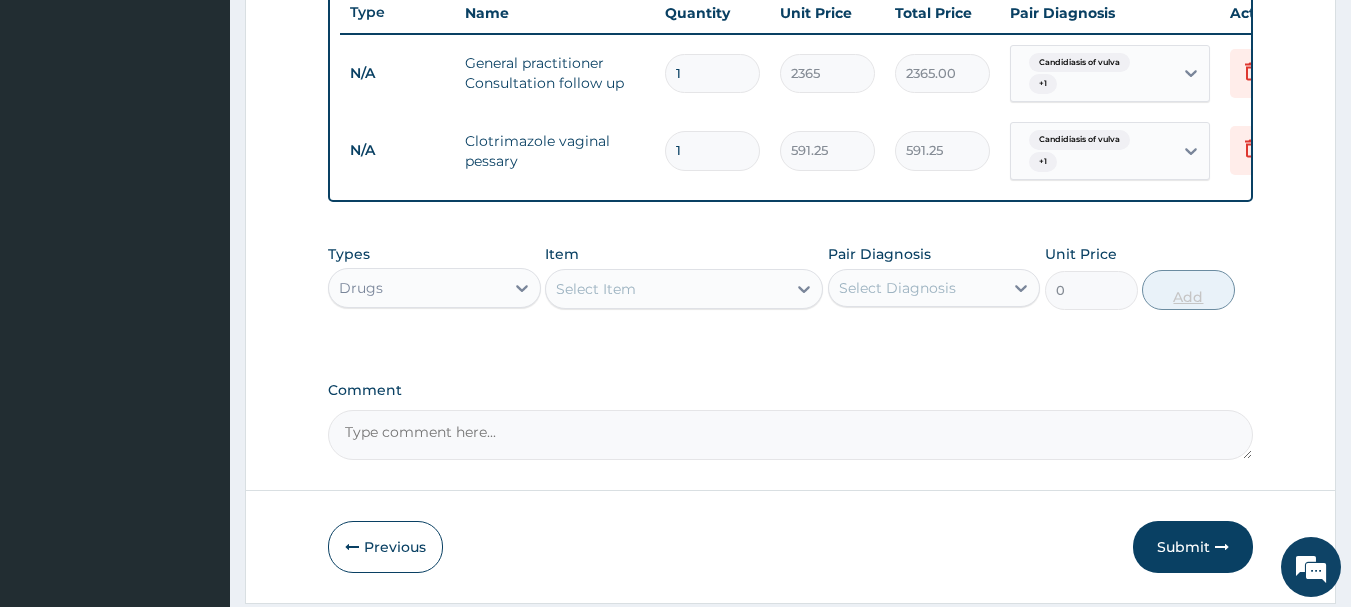 type on "0.00" 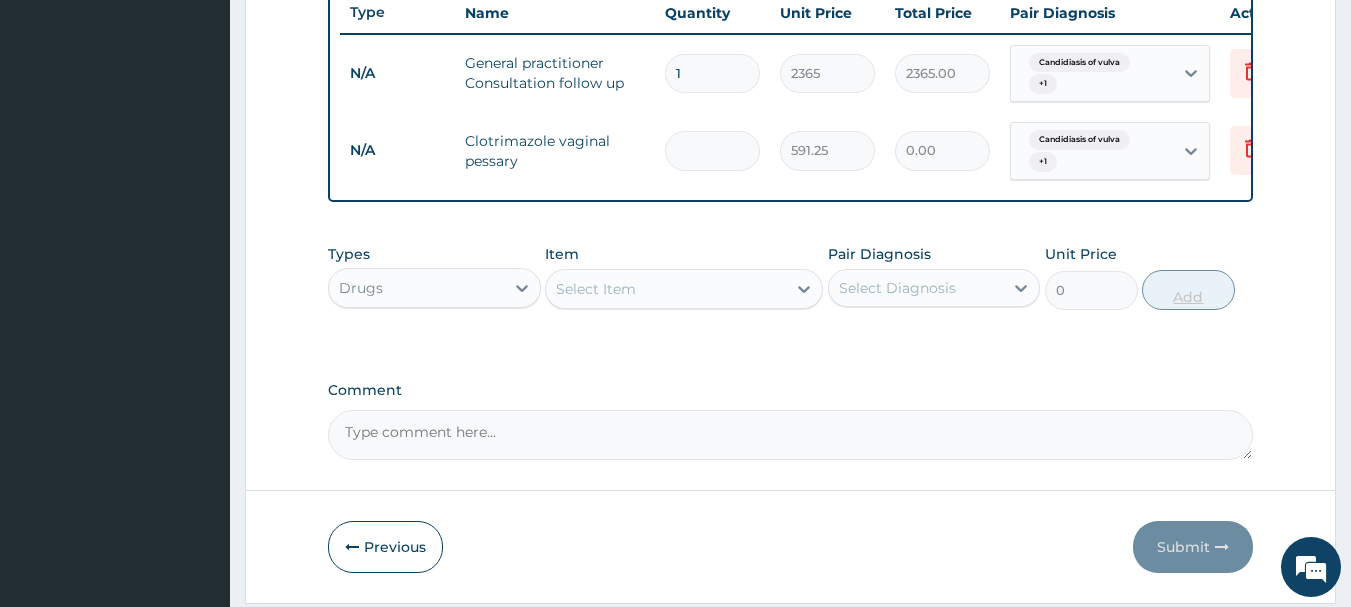 type on "6" 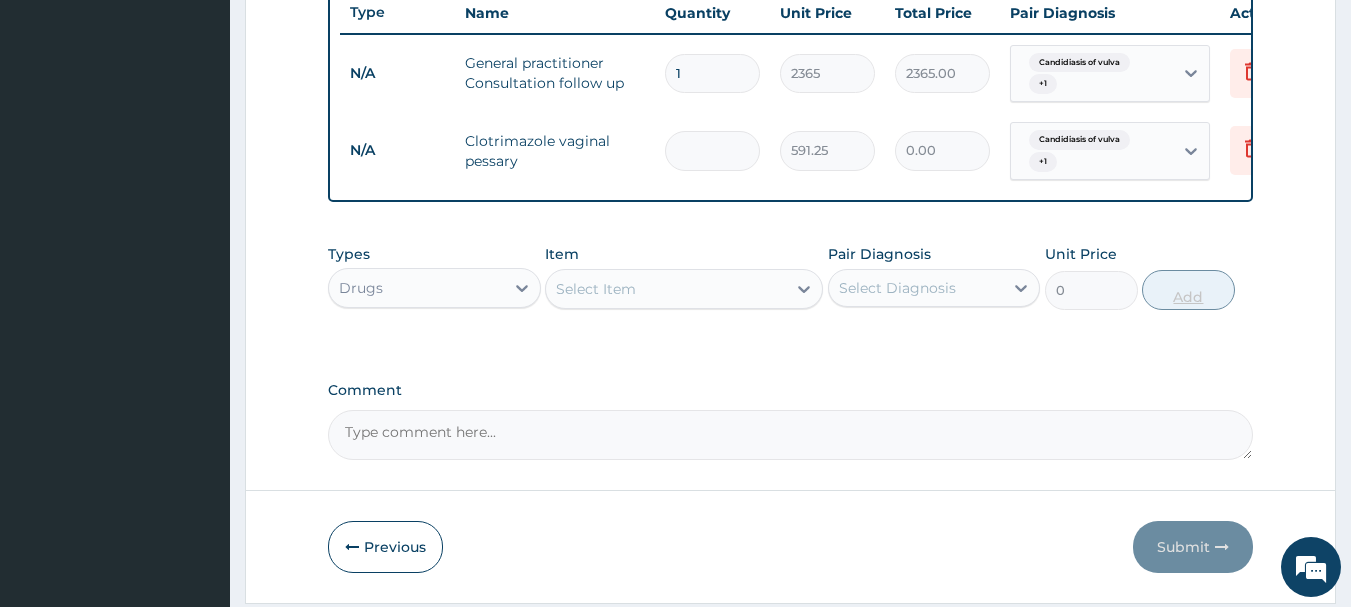 type on "3547.50" 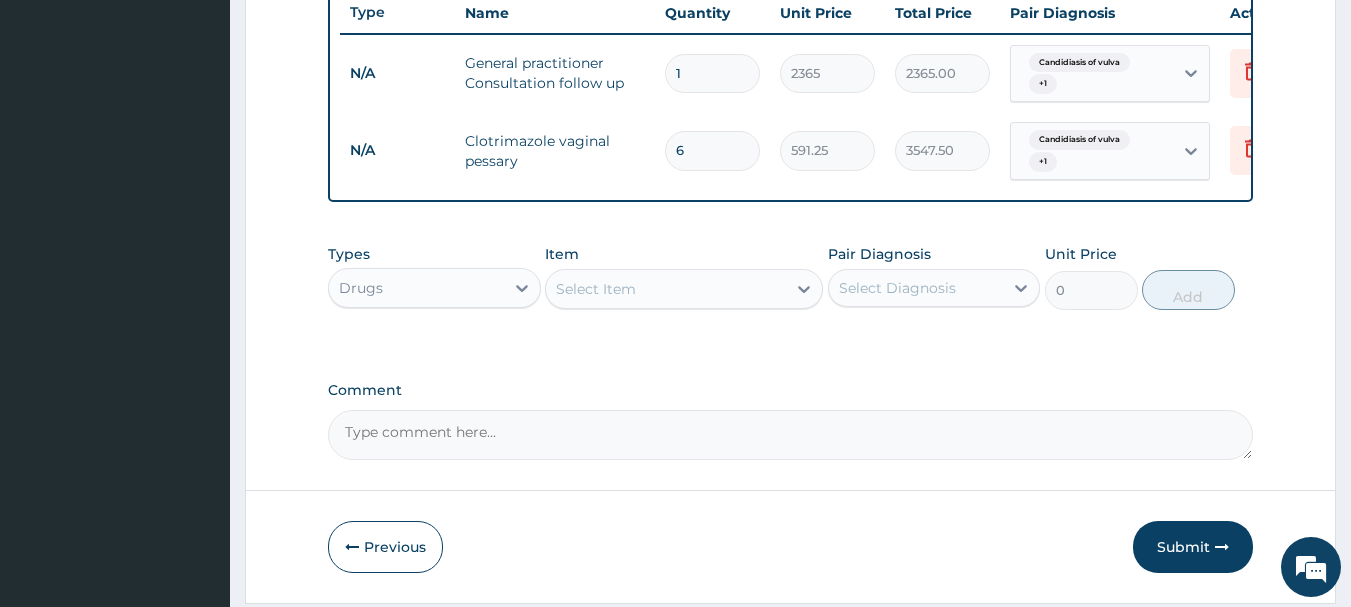 type on "6" 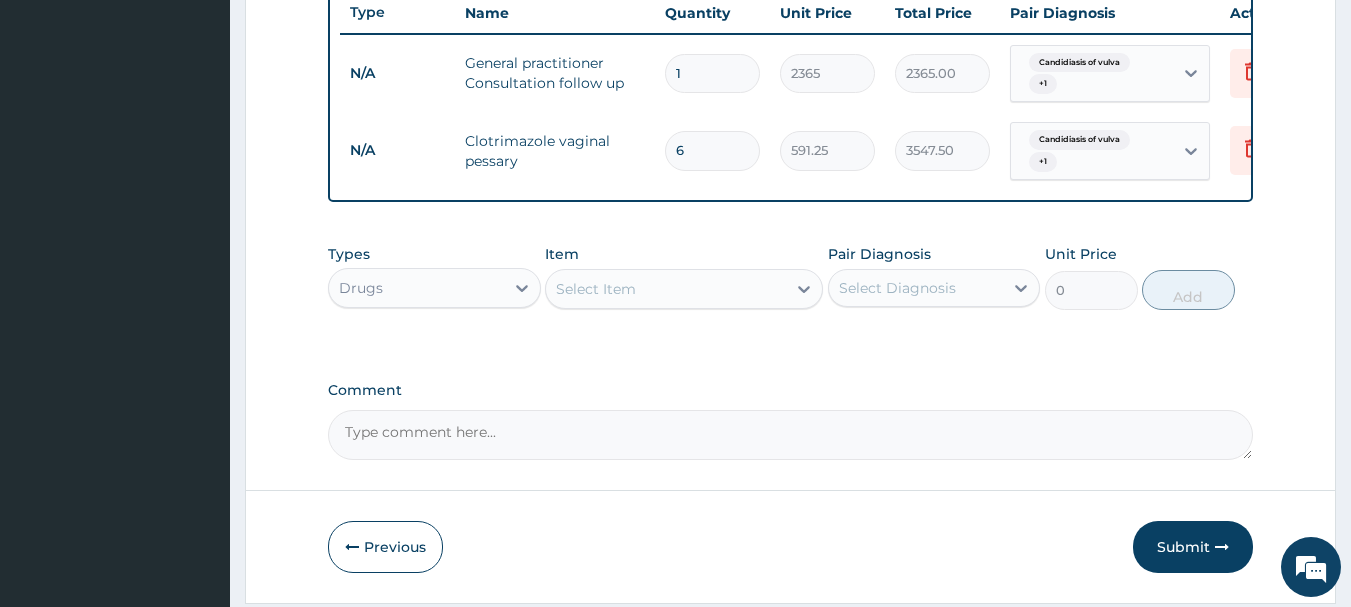 click on "Select Item" at bounding box center (666, 289) 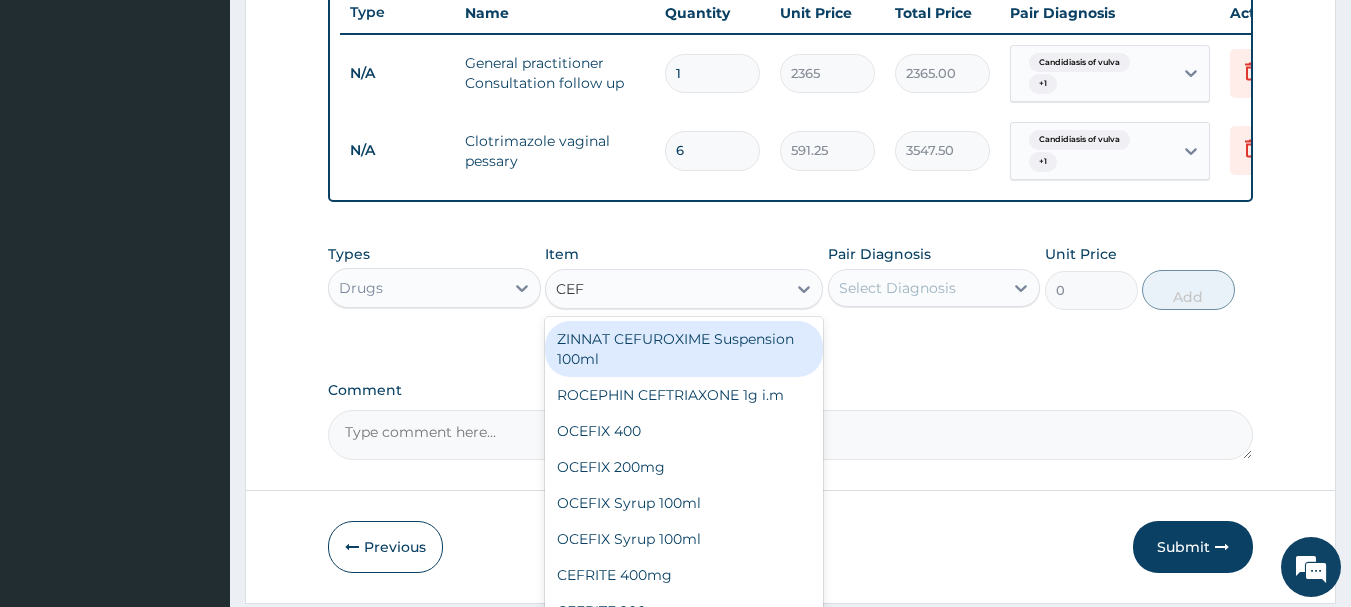 type on "CEFT" 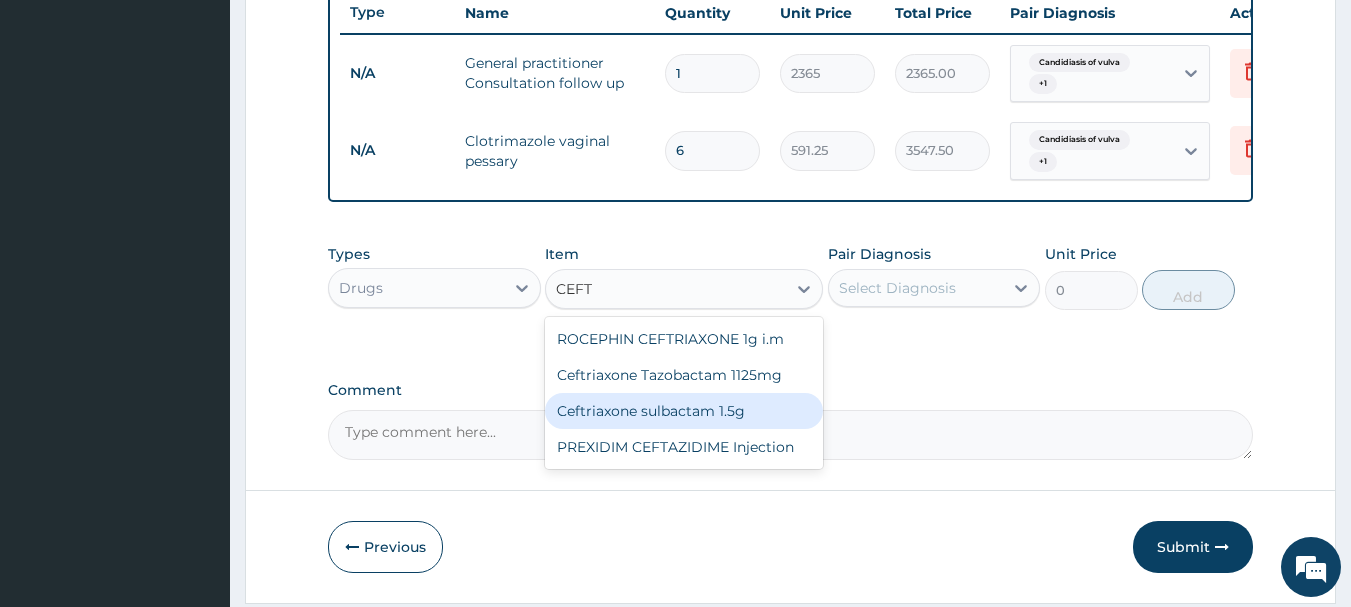 click on "Ceftriaxone sulbactam 1.5g" at bounding box center (684, 411) 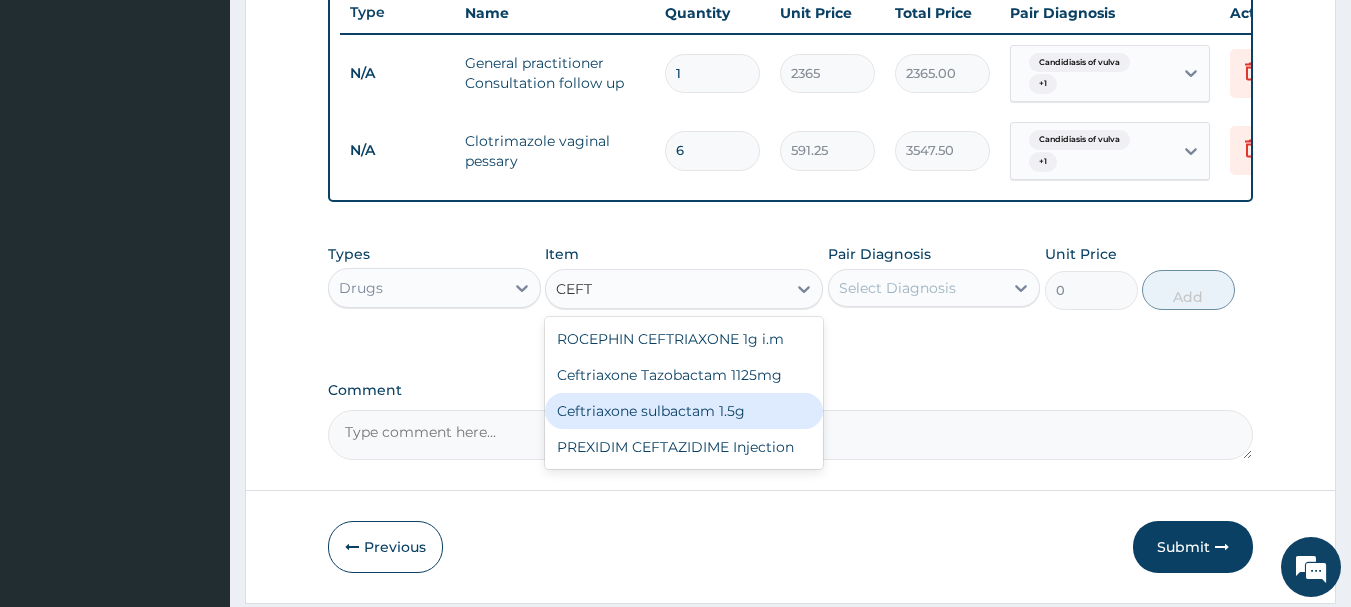 type 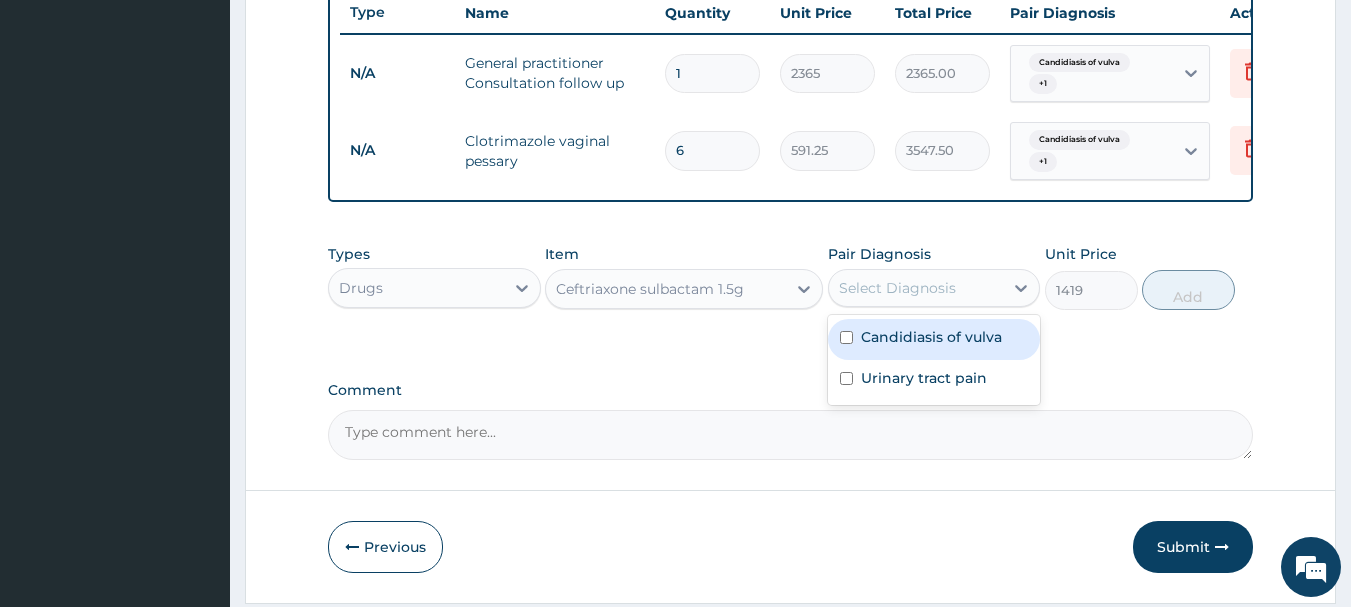 click on "Select Diagnosis" at bounding box center [916, 288] 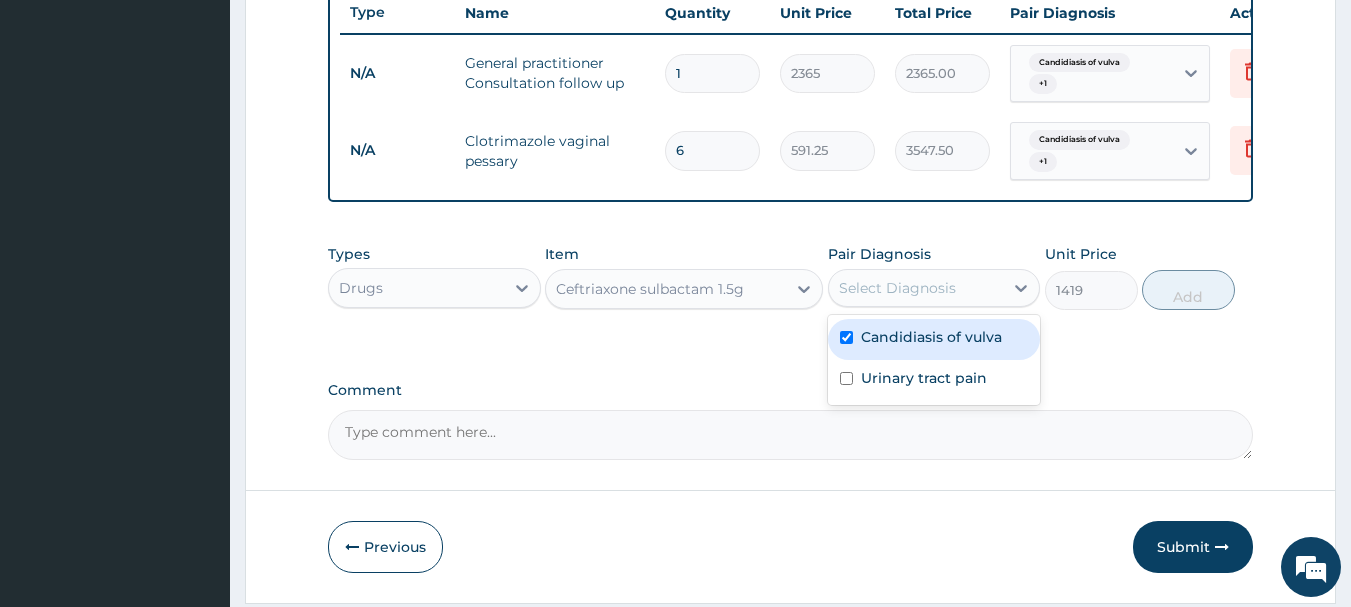 checkbox on "true" 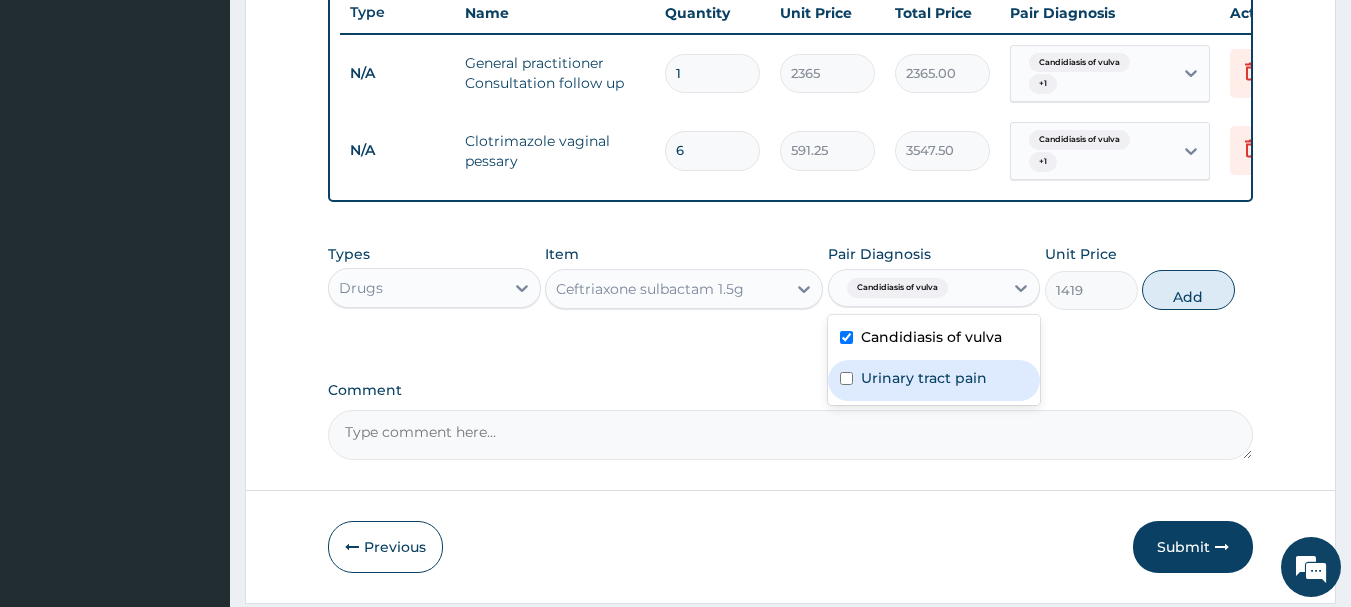 click on "Urinary tract pain" at bounding box center [924, 378] 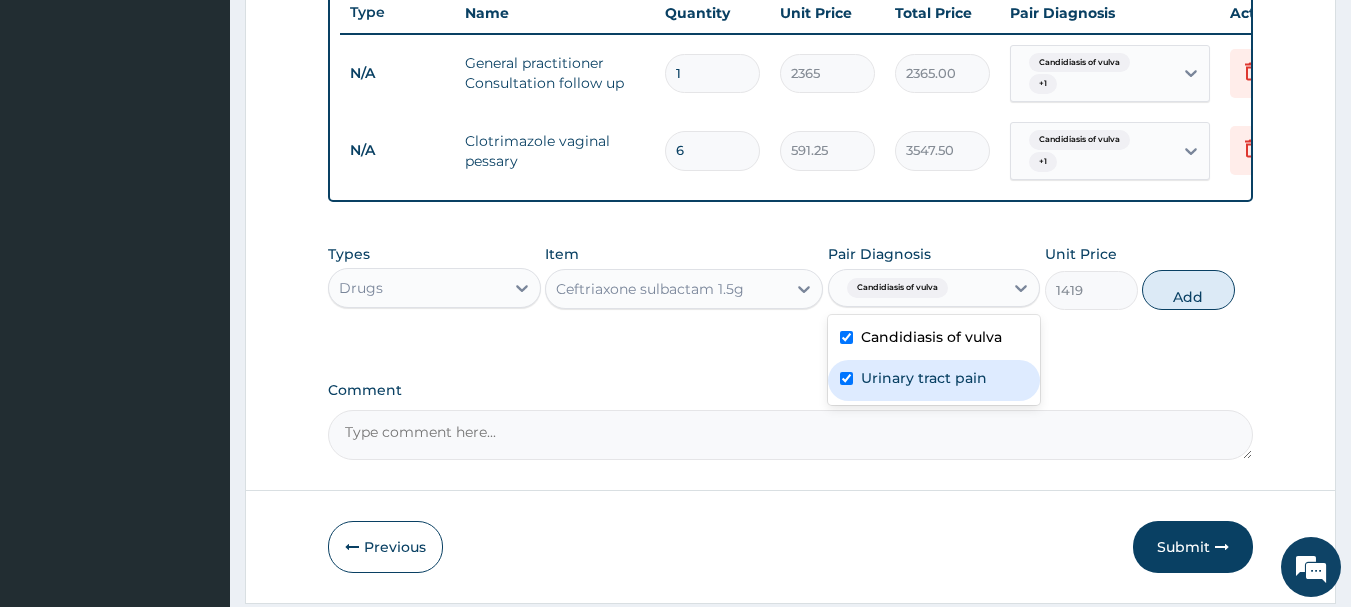 checkbox on "true" 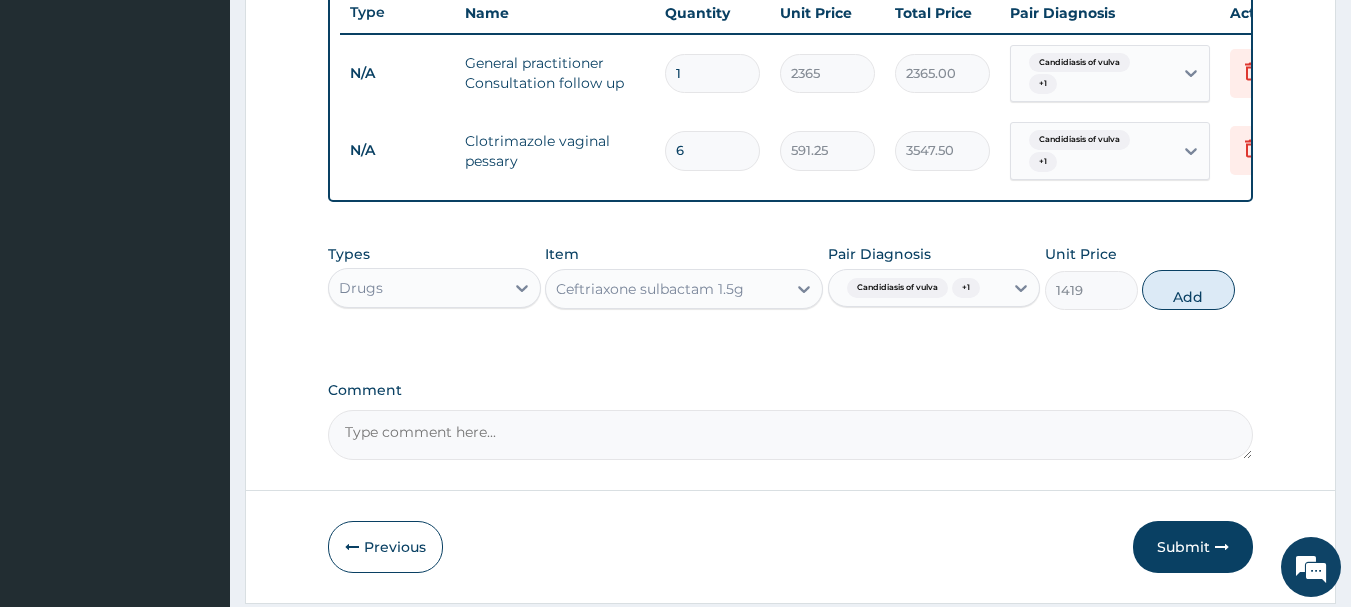 click on "Types Drugs Item Ceftriaxone sulbactam 1.5g Pair Diagnosis Candidiasis of vulva  + 1 Unit Price 1419 Add" at bounding box center (791, 277) 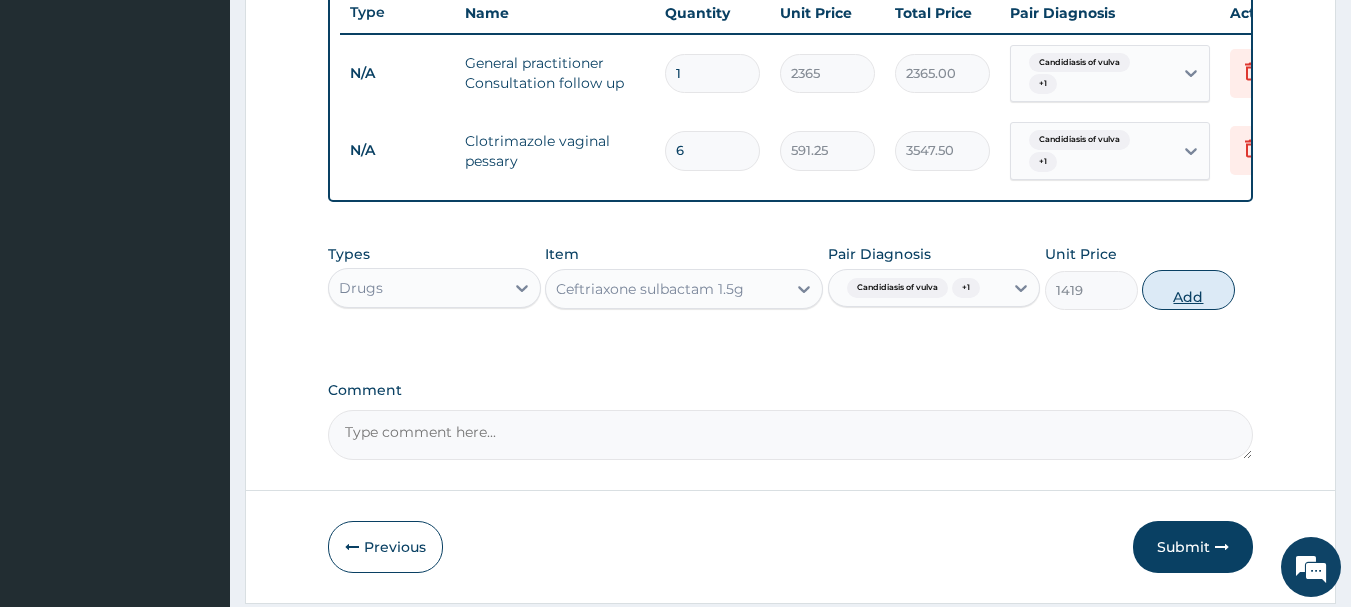 click on "Add" at bounding box center [1188, 290] 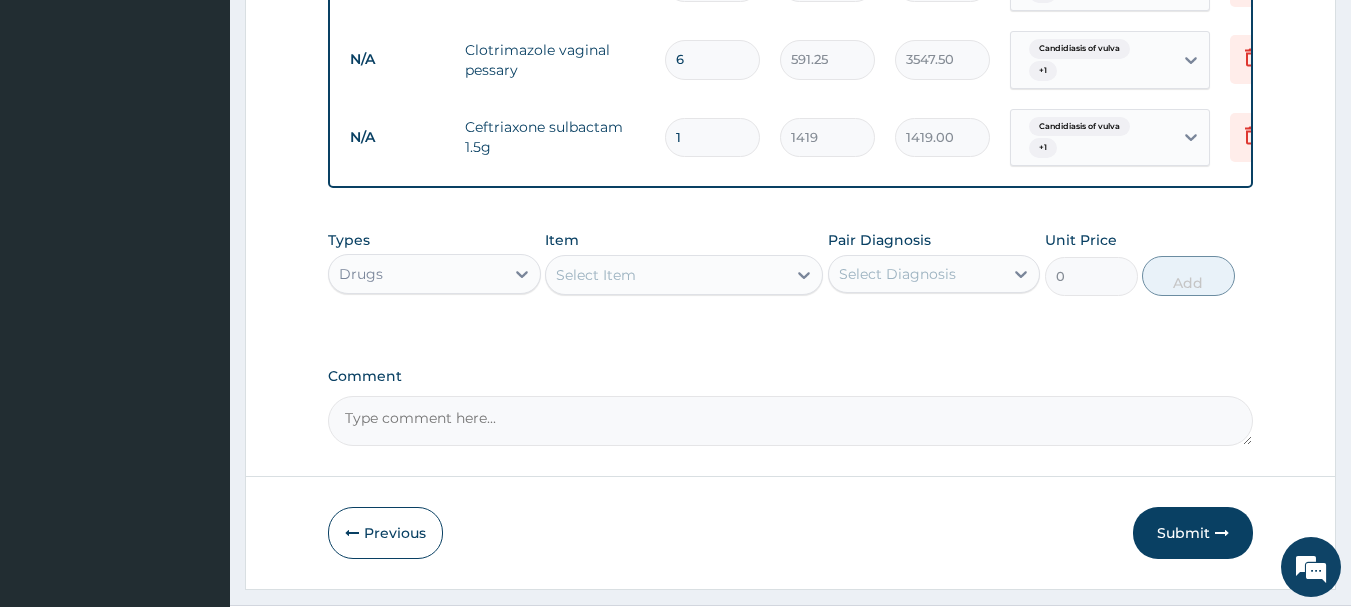 scroll, scrollTop: 918, scrollLeft: 0, axis: vertical 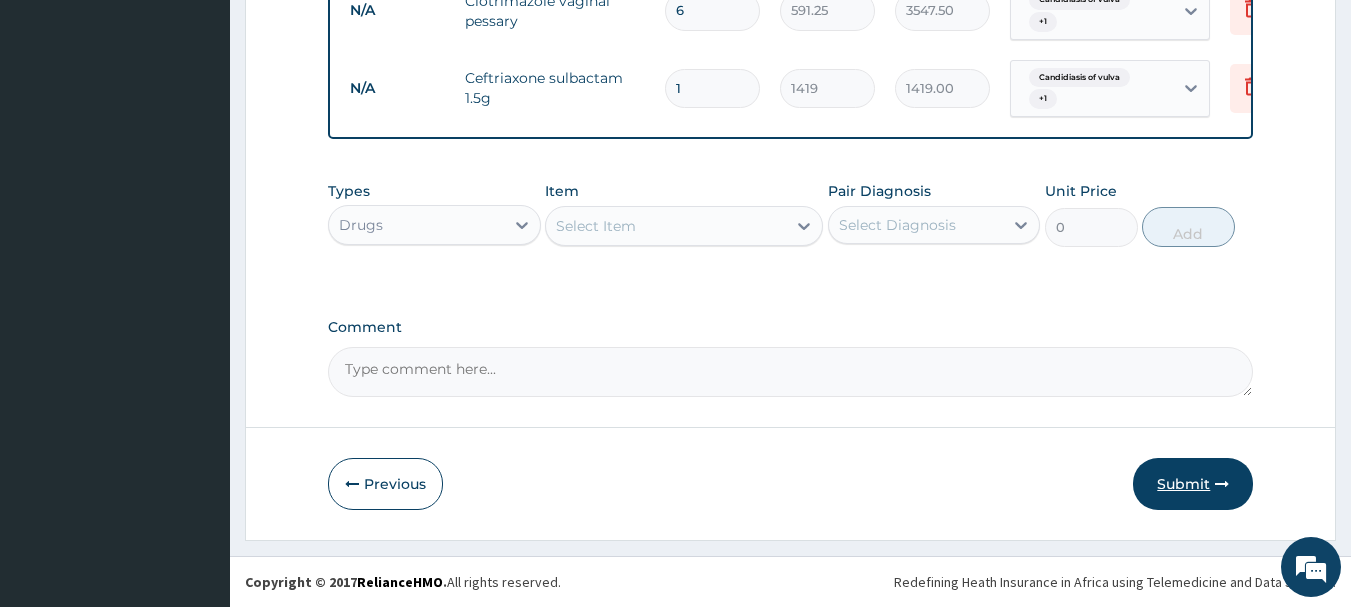 click on "Submit" at bounding box center [1193, 484] 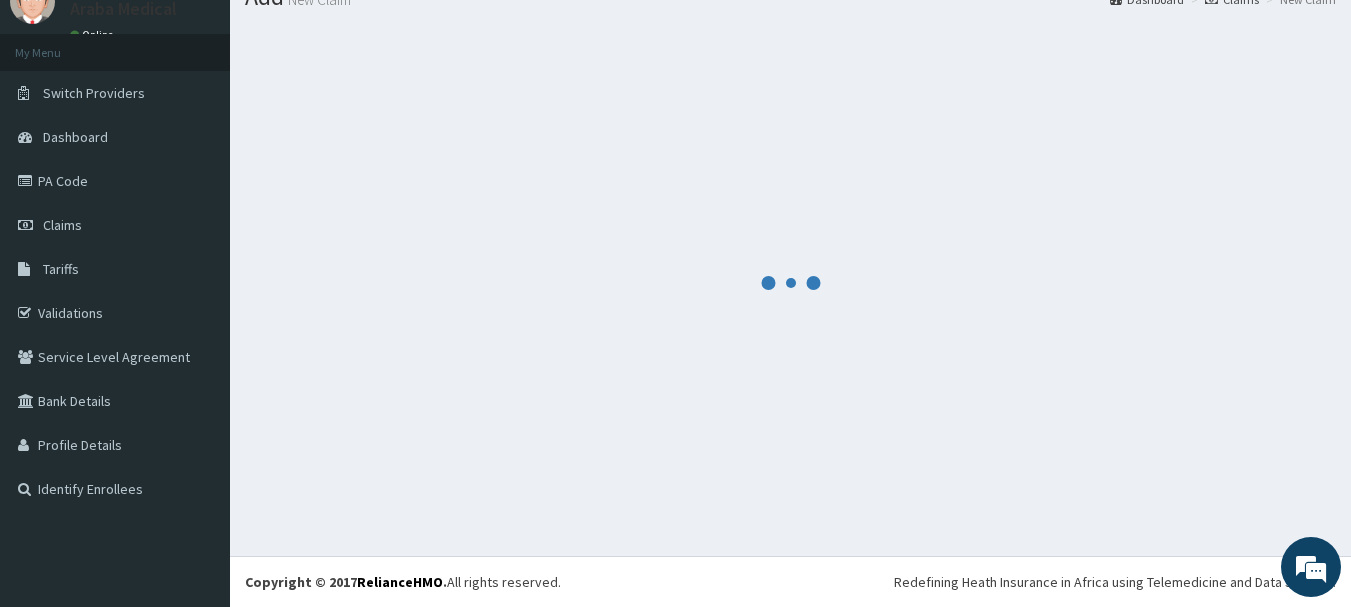 scroll, scrollTop: 918, scrollLeft: 0, axis: vertical 